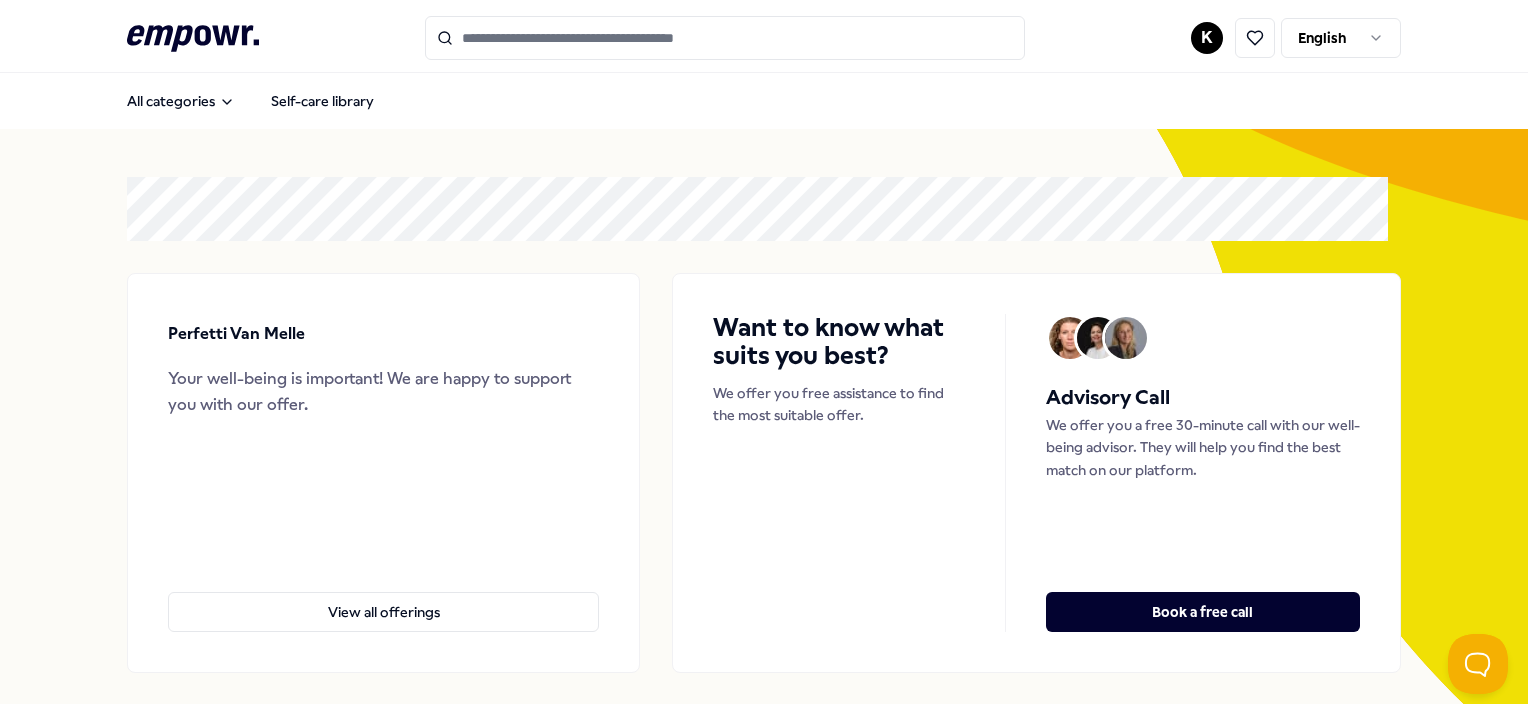 scroll, scrollTop: 0, scrollLeft: 0, axis: both 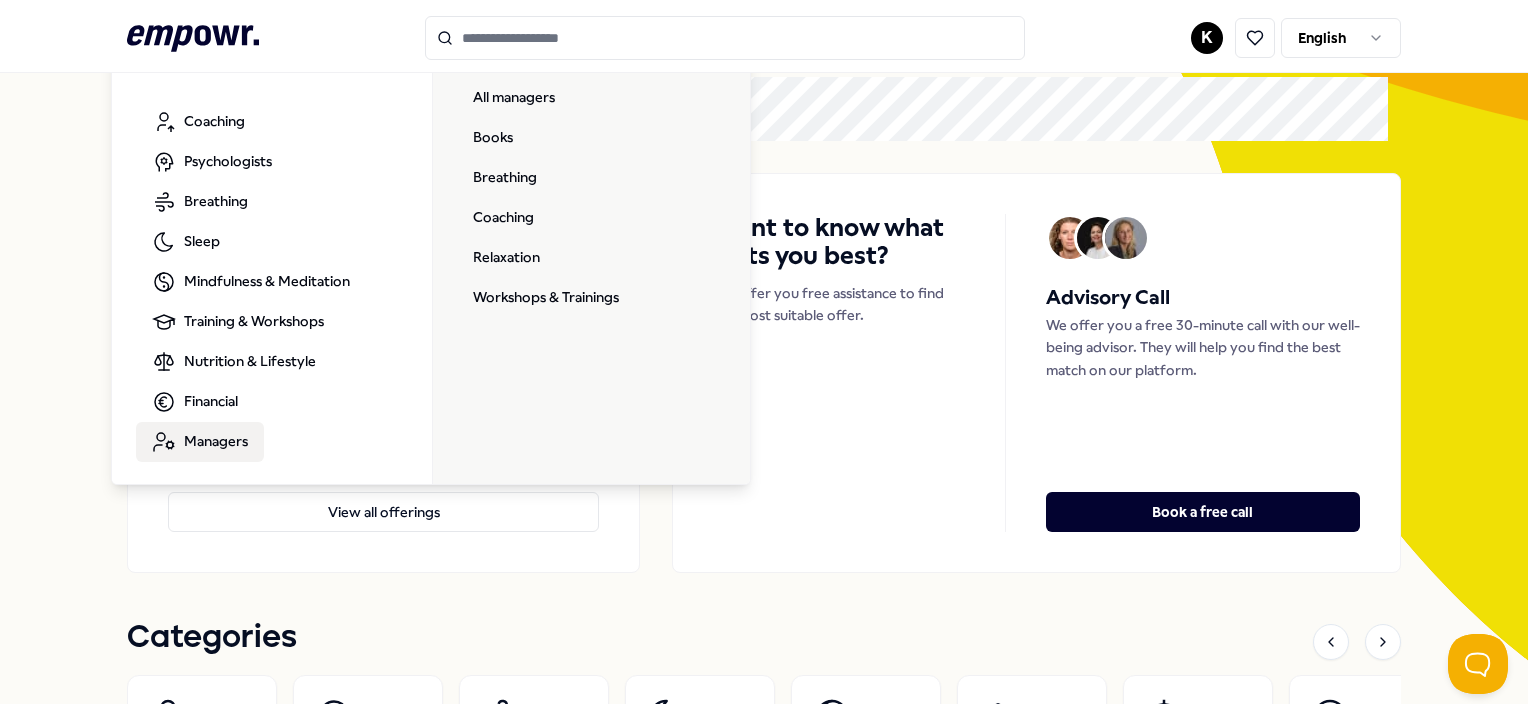 drag, startPoint x: 218, startPoint y: 449, endPoint x: 115, endPoint y: 112, distance: 352.38898 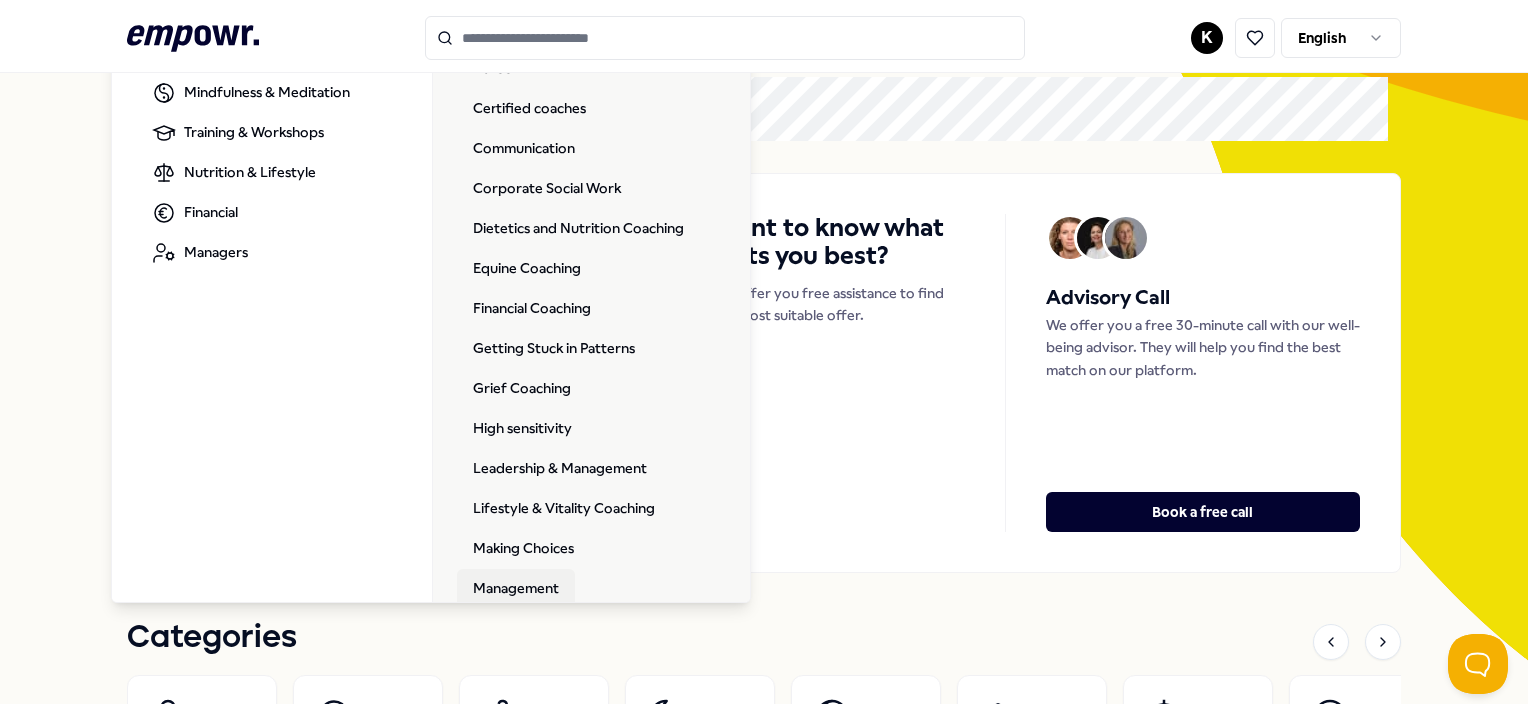scroll, scrollTop: 0, scrollLeft: 0, axis: both 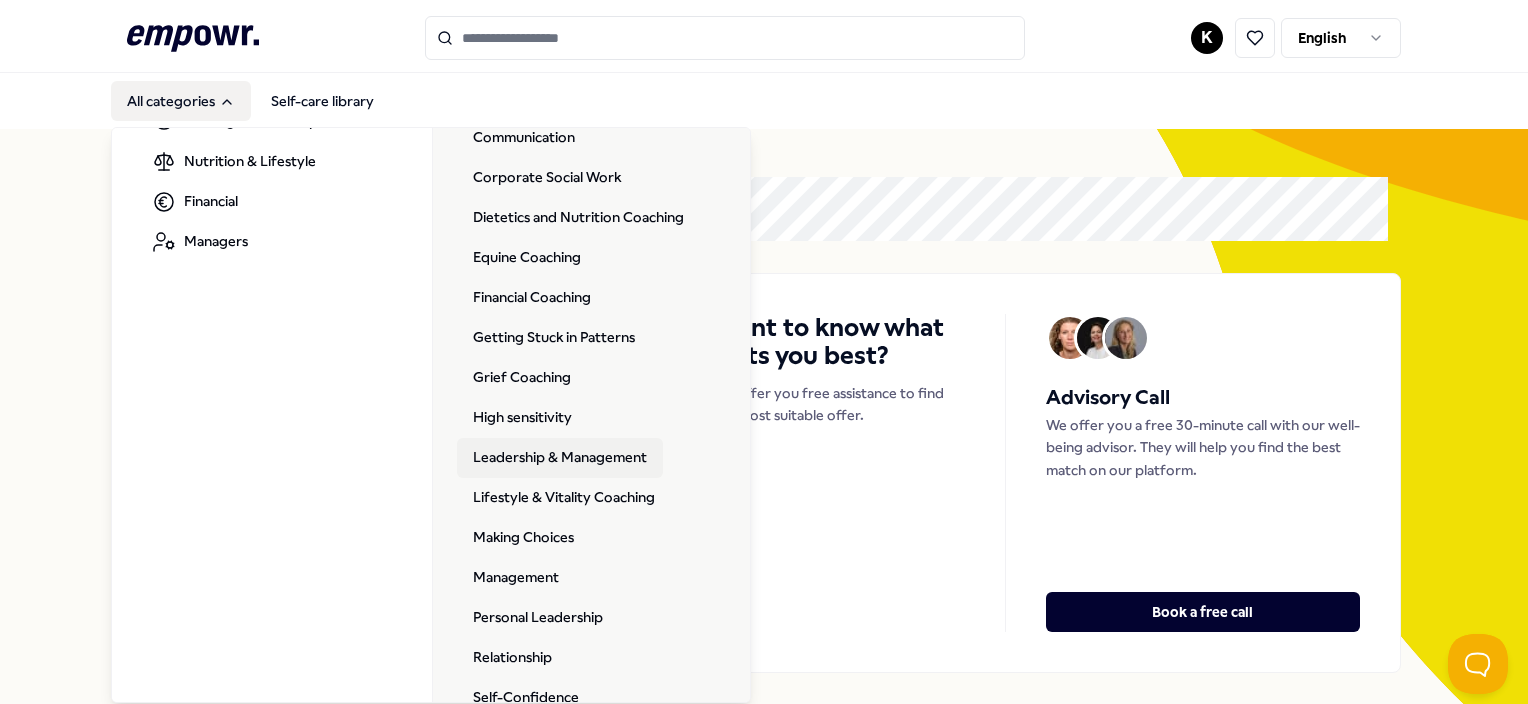 click on "Leadership & Management" at bounding box center [560, 458] 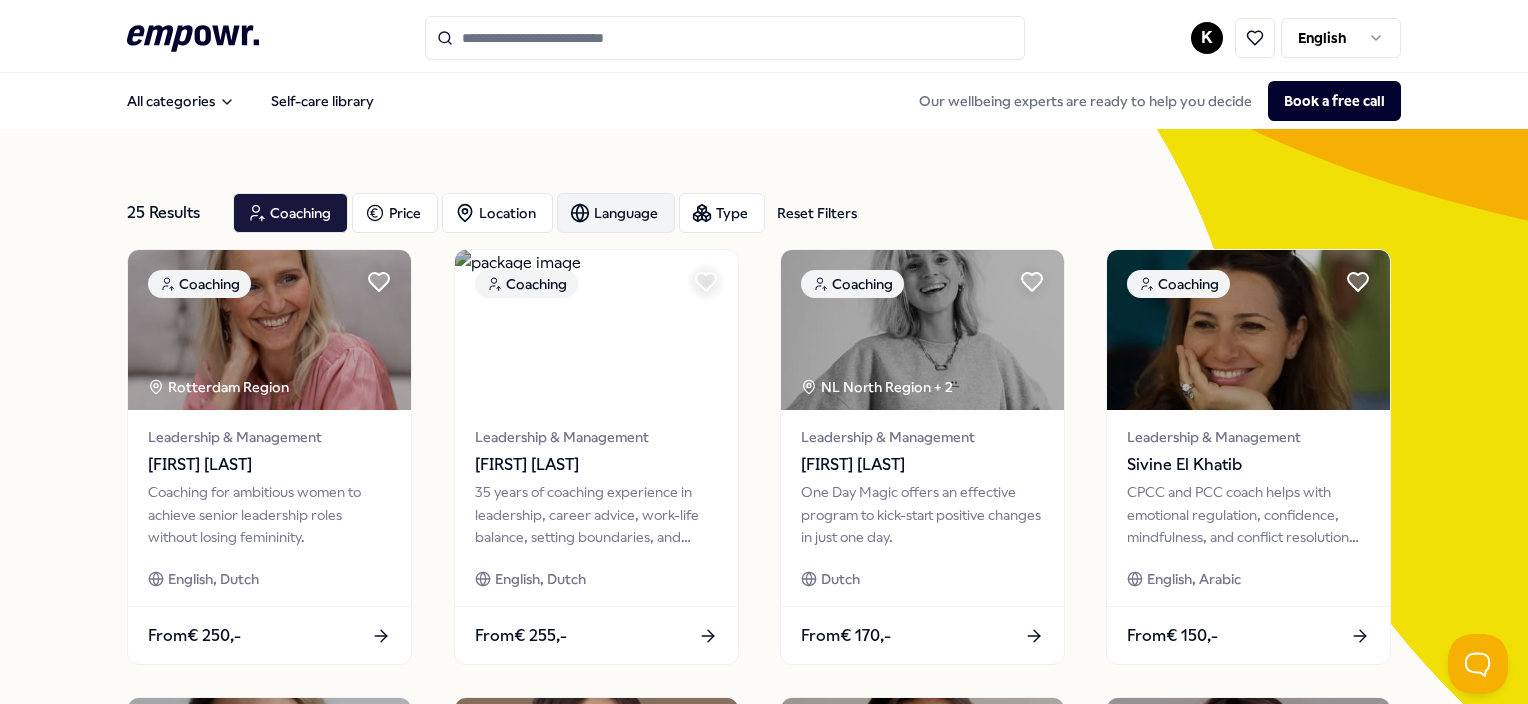 click on "Language" at bounding box center [616, 213] 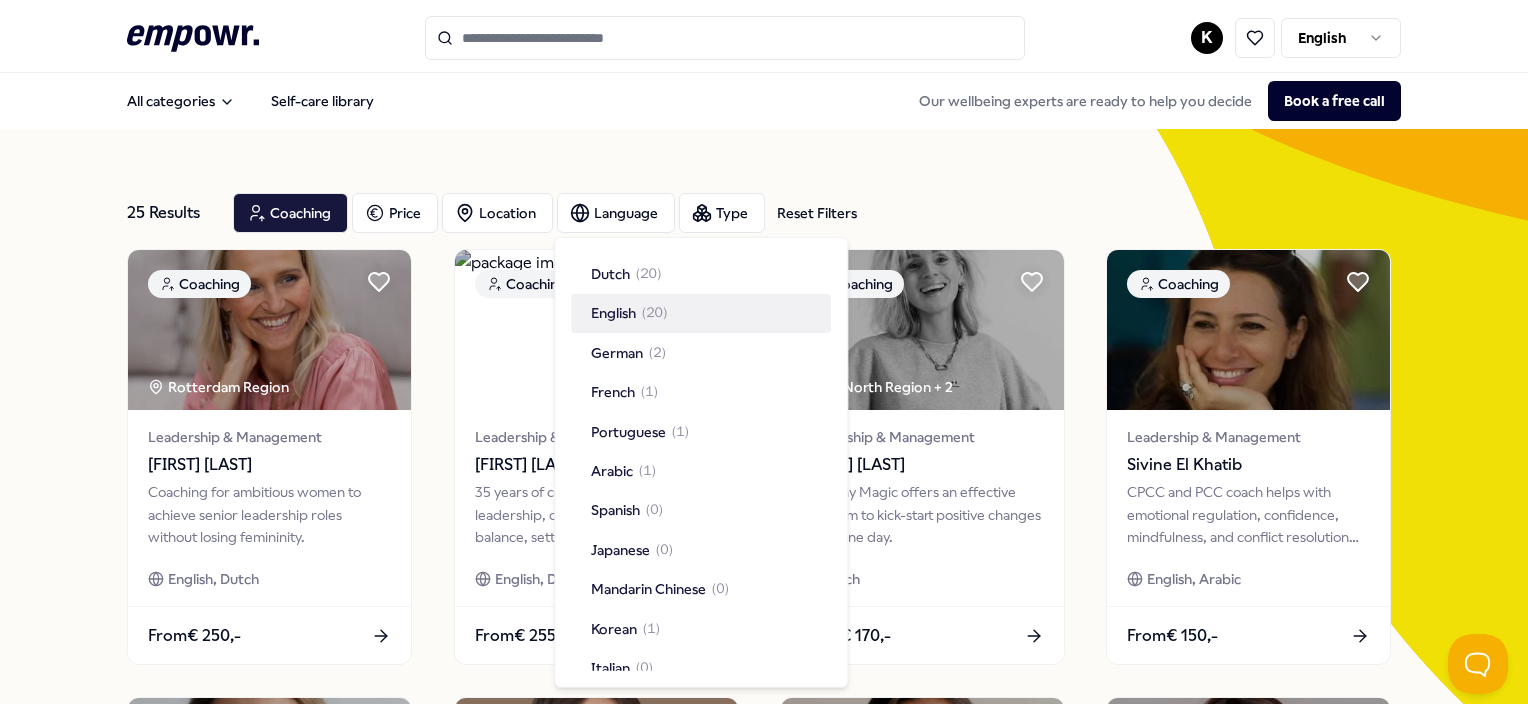 click on "English ( 20 )" at bounding box center [629, 313] 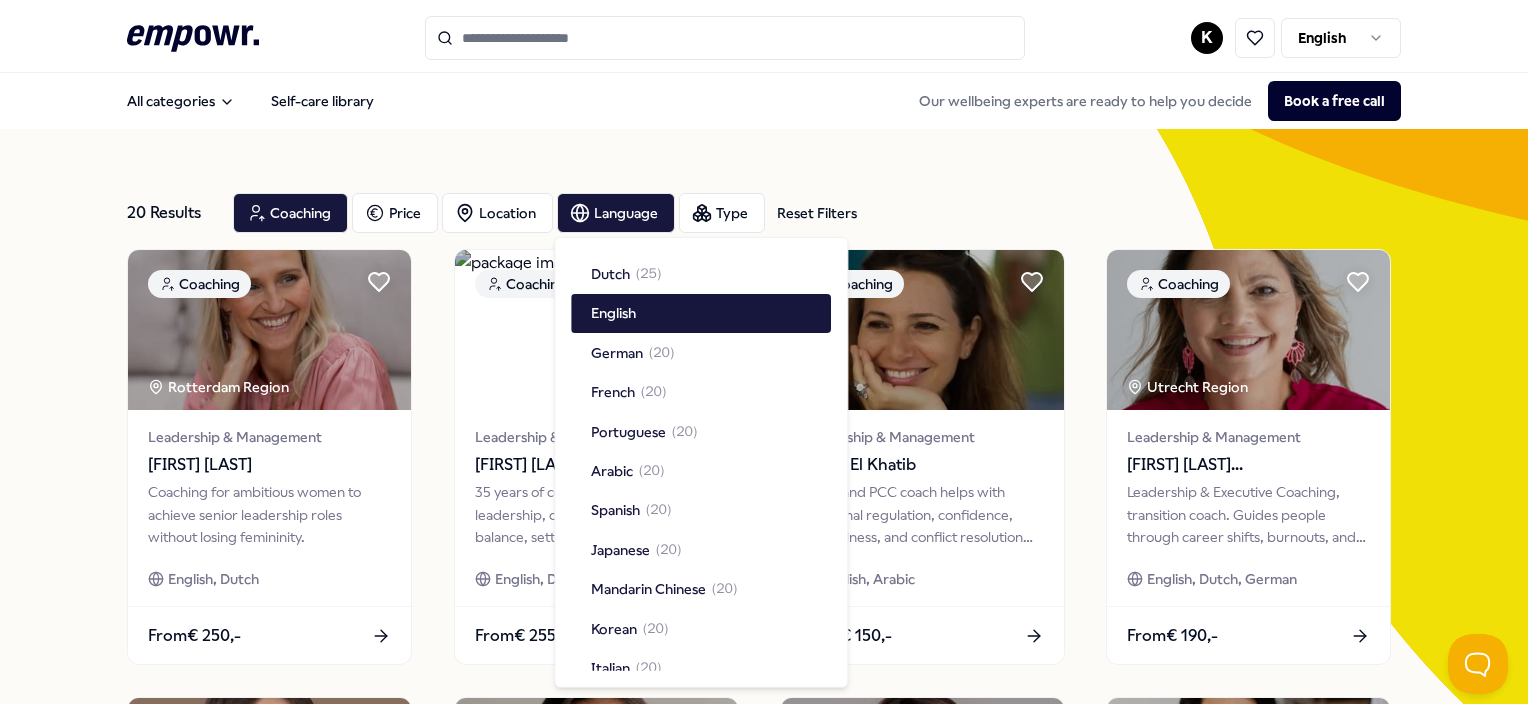 click on "20 Results Reset Filters Coaching Price Location Language Type Reset Filters Coaching [CITY] Region &nbsp; Leadership & Management [FIRST] [LAST] Coaching for ambitious women to achieve senior leadership roles without losing
femininity. English, Dutch From  € 250,- Coaching [CITY] Region &nbsp; + 1 Leadership & Management [FIRST] [LAST] 35 years of coaching experience in leadership, career advice, work-life balance,
setting boundaries, and communication skills. English, Dutch From  € 255,- Coaching Leadership & Management [FIRST] [LAST] CPCC and PCC coach helps with emotional regulation, confidence, mindfulness, and
conflict resolution for lifestyle transformation. English, Arabic From  € 150,- Coaching [CITY] Region &nbsp; Leadership & Management [FIRST] [LAST] Coaching*Facilitation*Teams Leadership & Executive Coaching, transition coach. Guides people through career
shifts, burnouts, and achieving a work-life balance with parenting. English, Dutch, German From  € 190,- Coaching [FIRST] [LAST]" at bounding box center [764, 909] 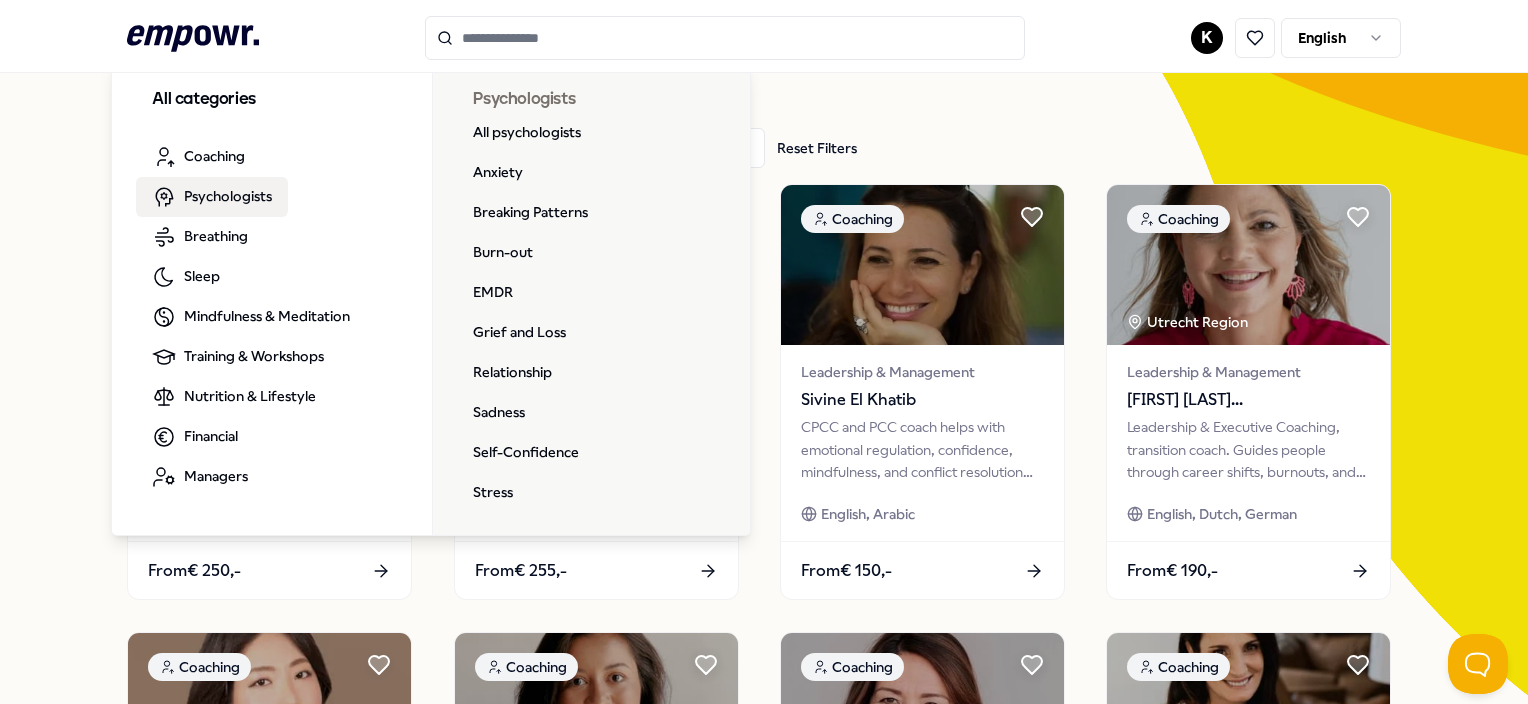 scroll, scrollTop: 100, scrollLeft: 0, axis: vertical 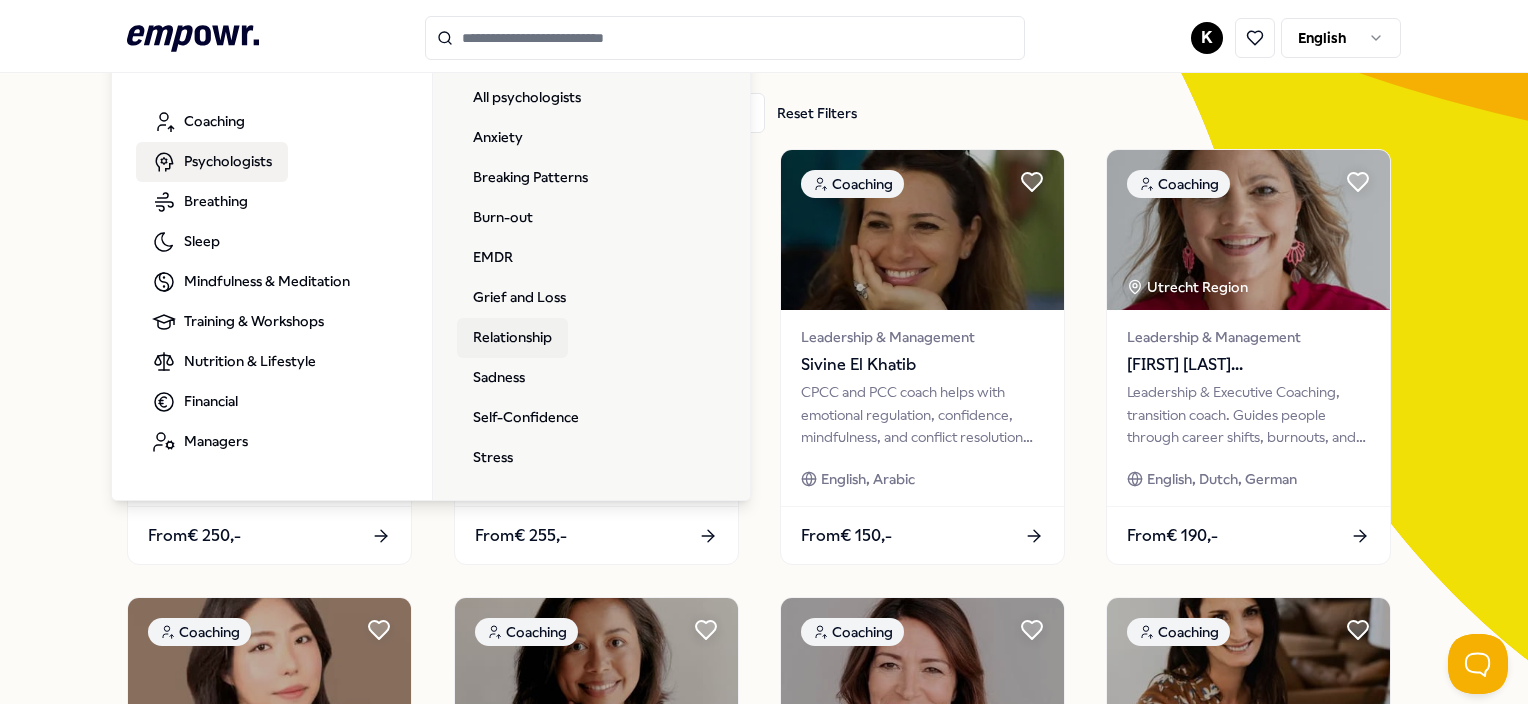 click on "Relationship" at bounding box center [512, 338] 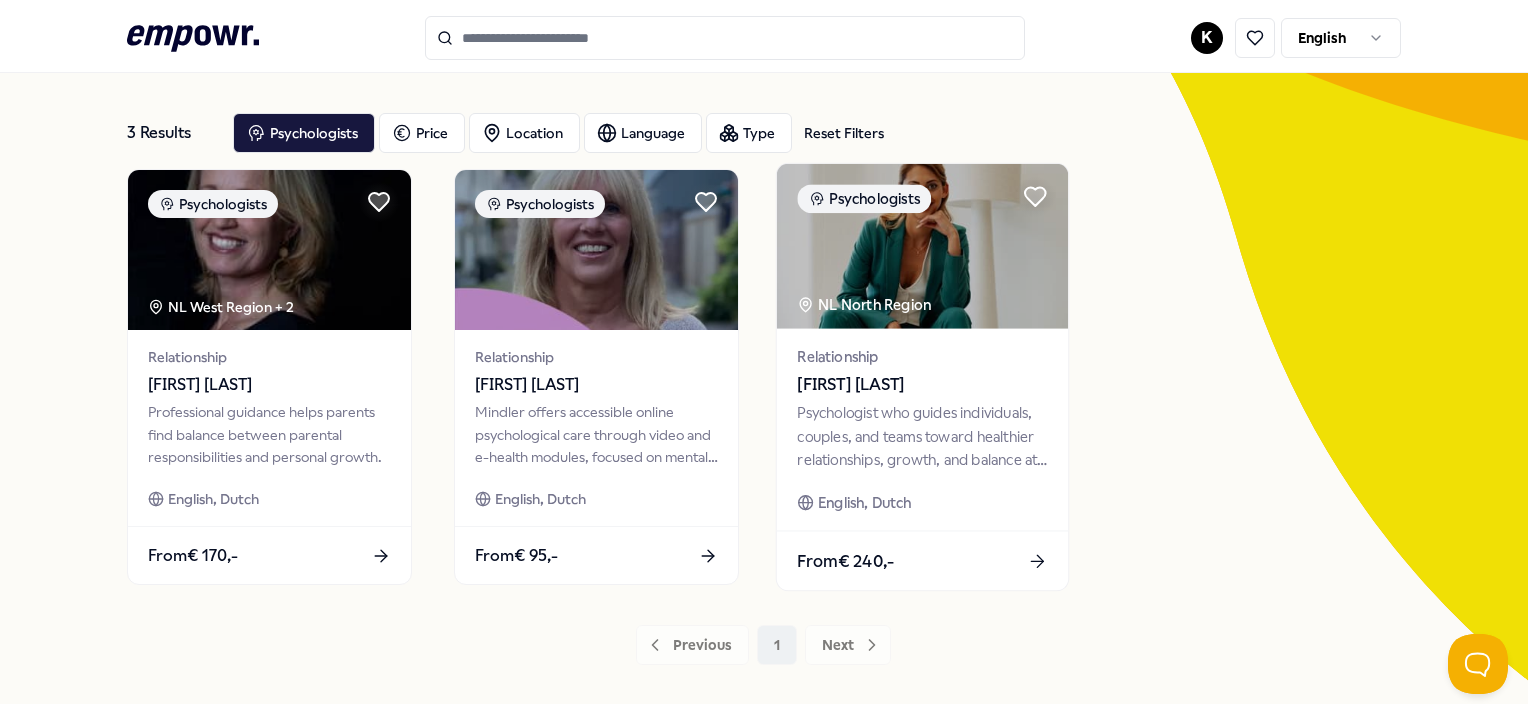 click on "Relationship" at bounding box center [922, 356] 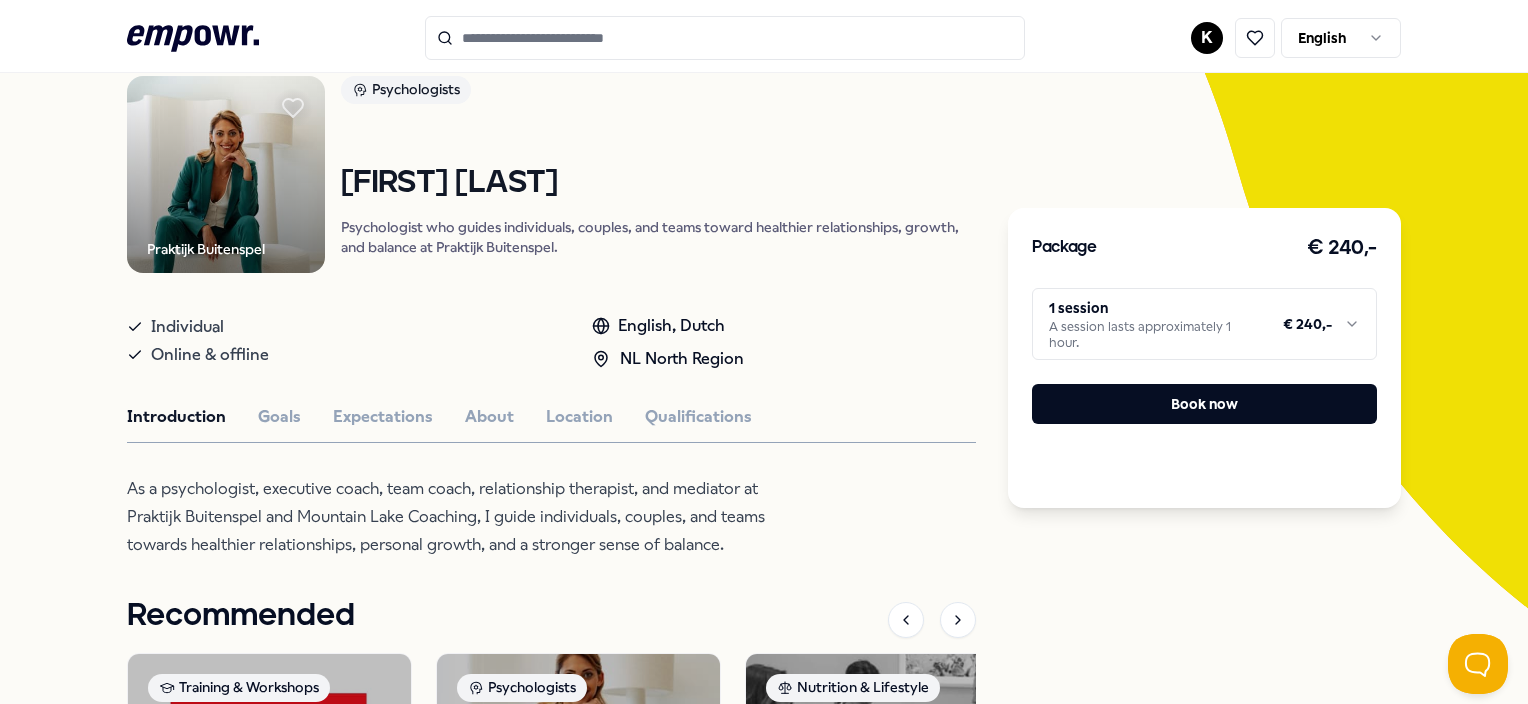 scroll, scrollTop: 71, scrollLeft: 0, axis: vertical 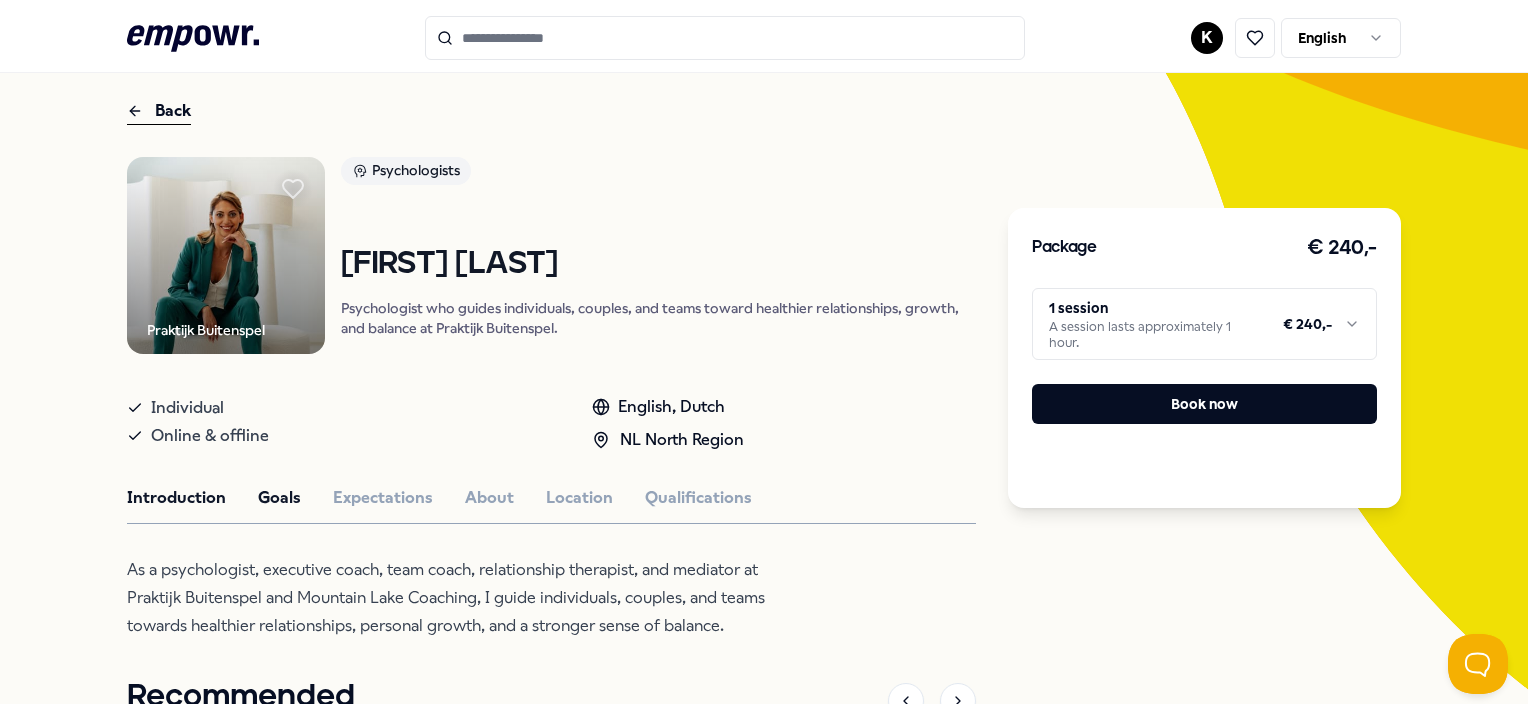click on "Goals" at bounding box center [279, 498] 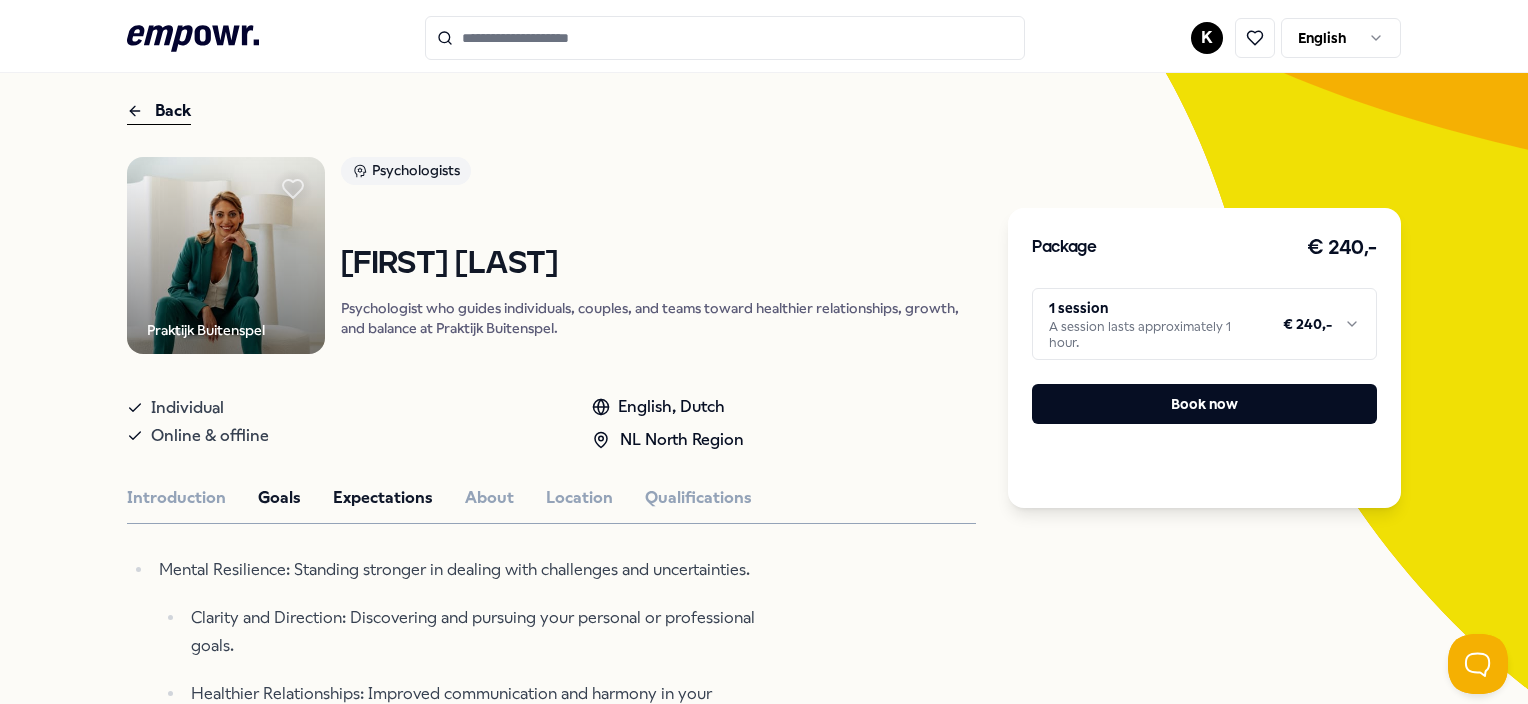 click on "Expectations" at bounding box center (383, 498) 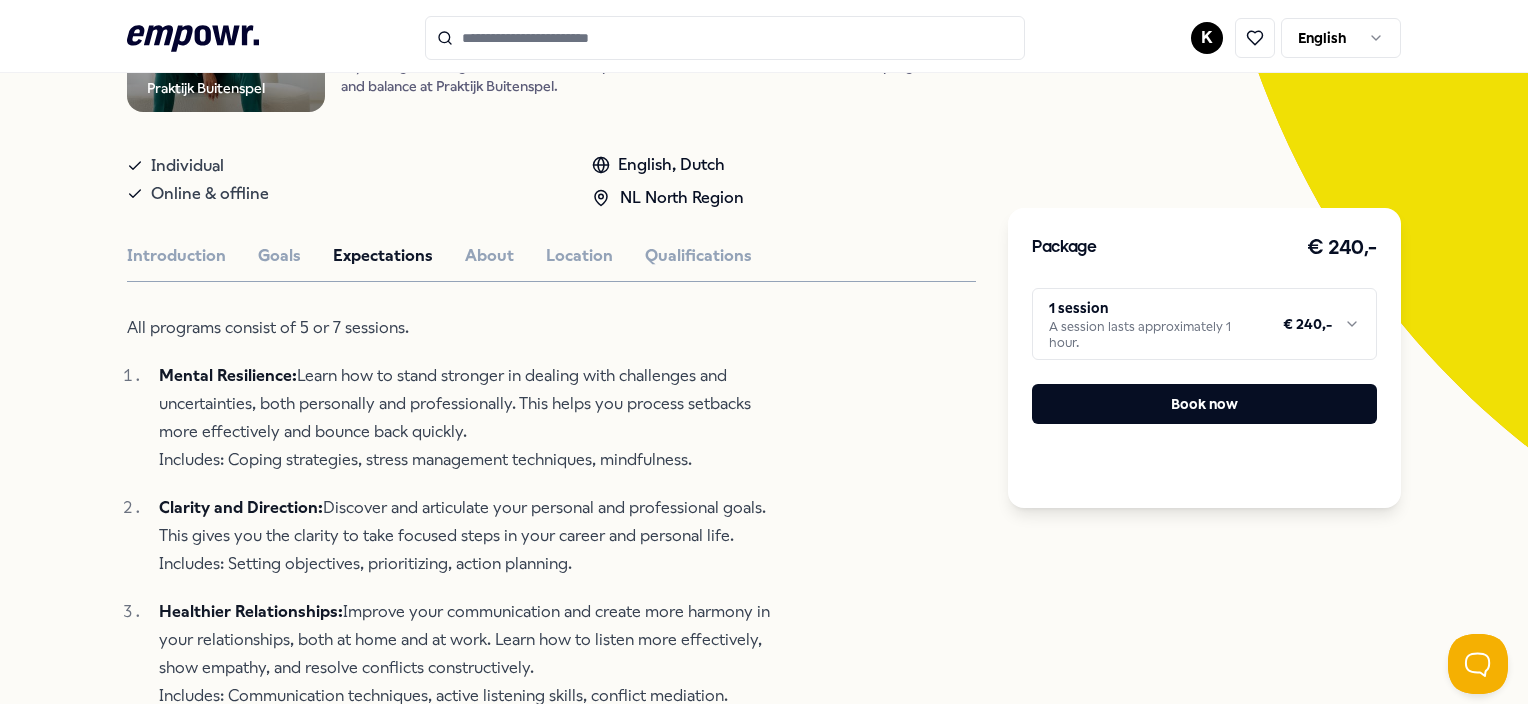 scroll, scrollTop: 271, scrollLeft: 0, axis: vertical 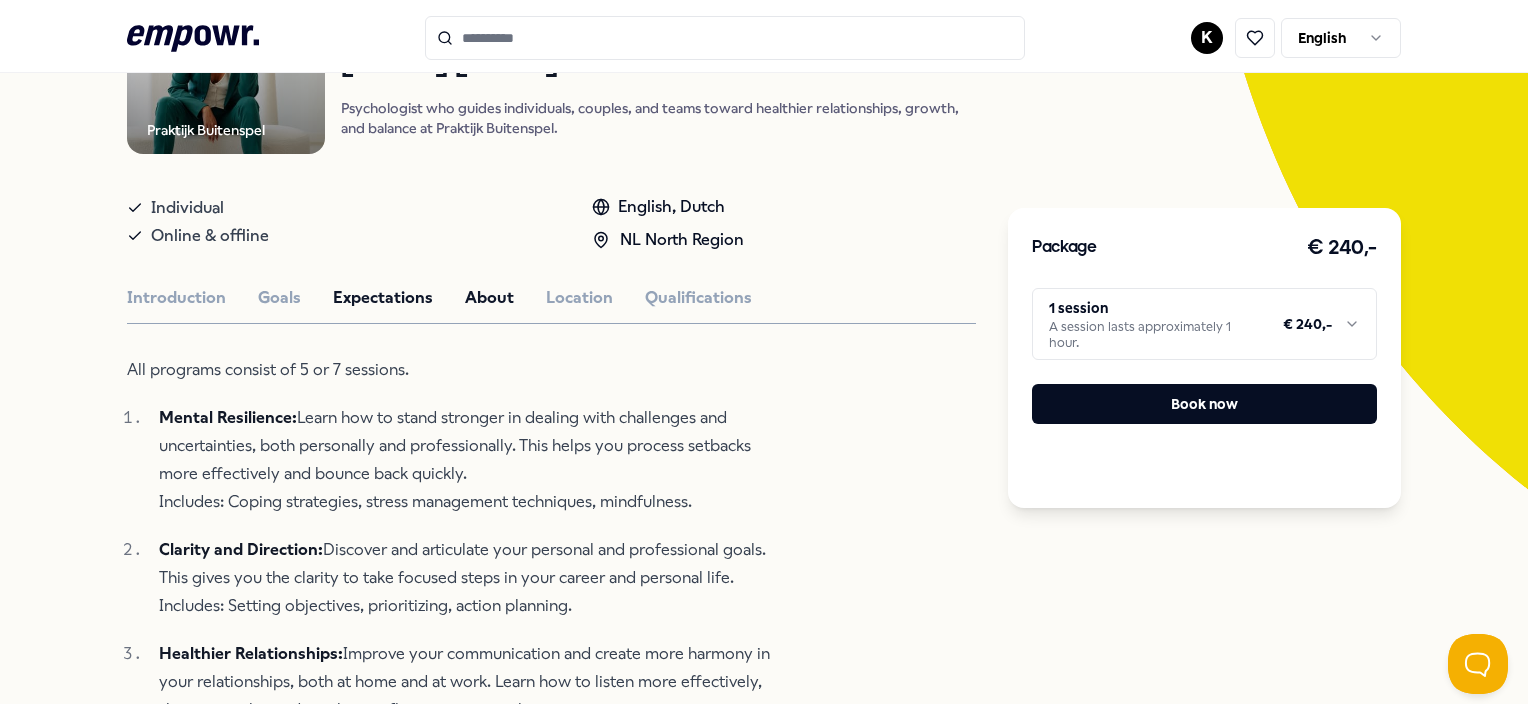 click on "About" at bounding box center [489, 298] 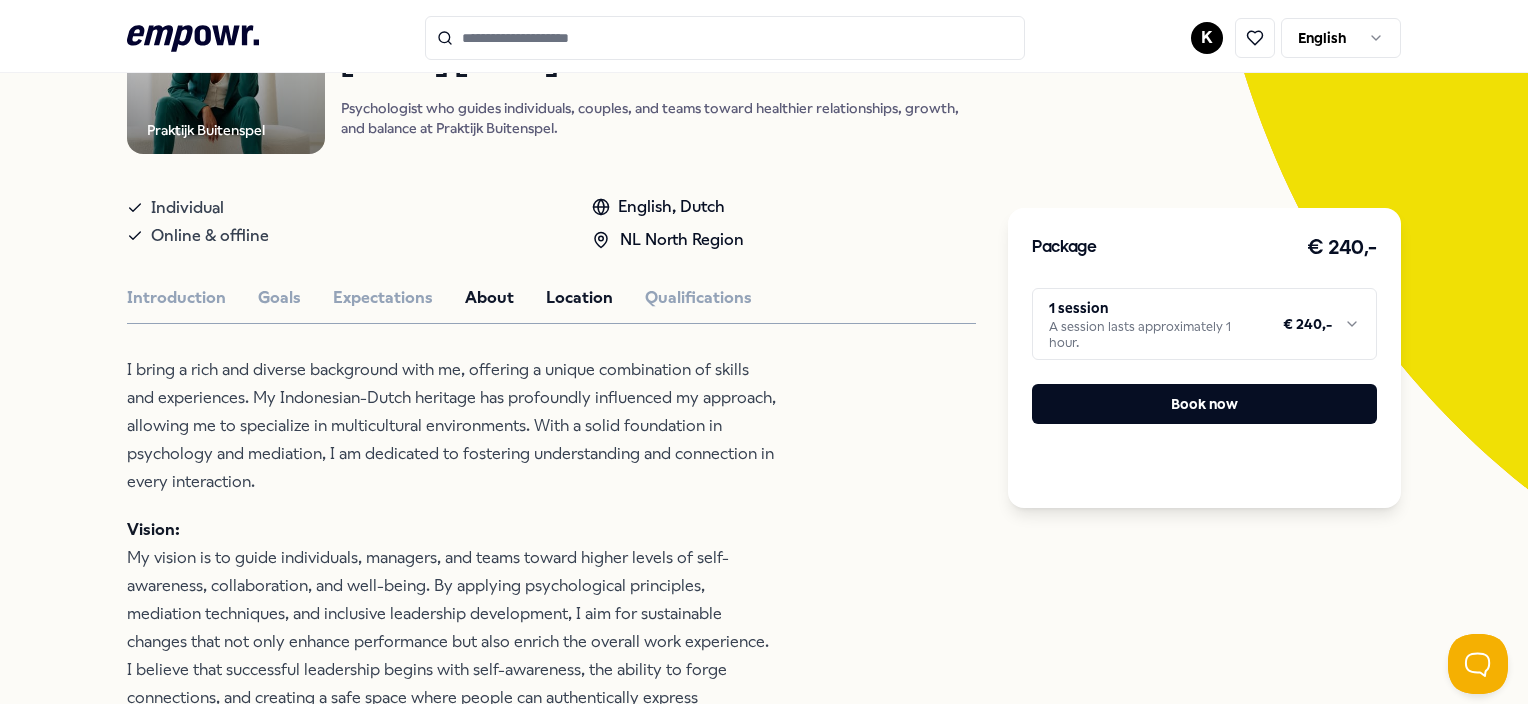 click on "Location" at bounding box center [579, 298] 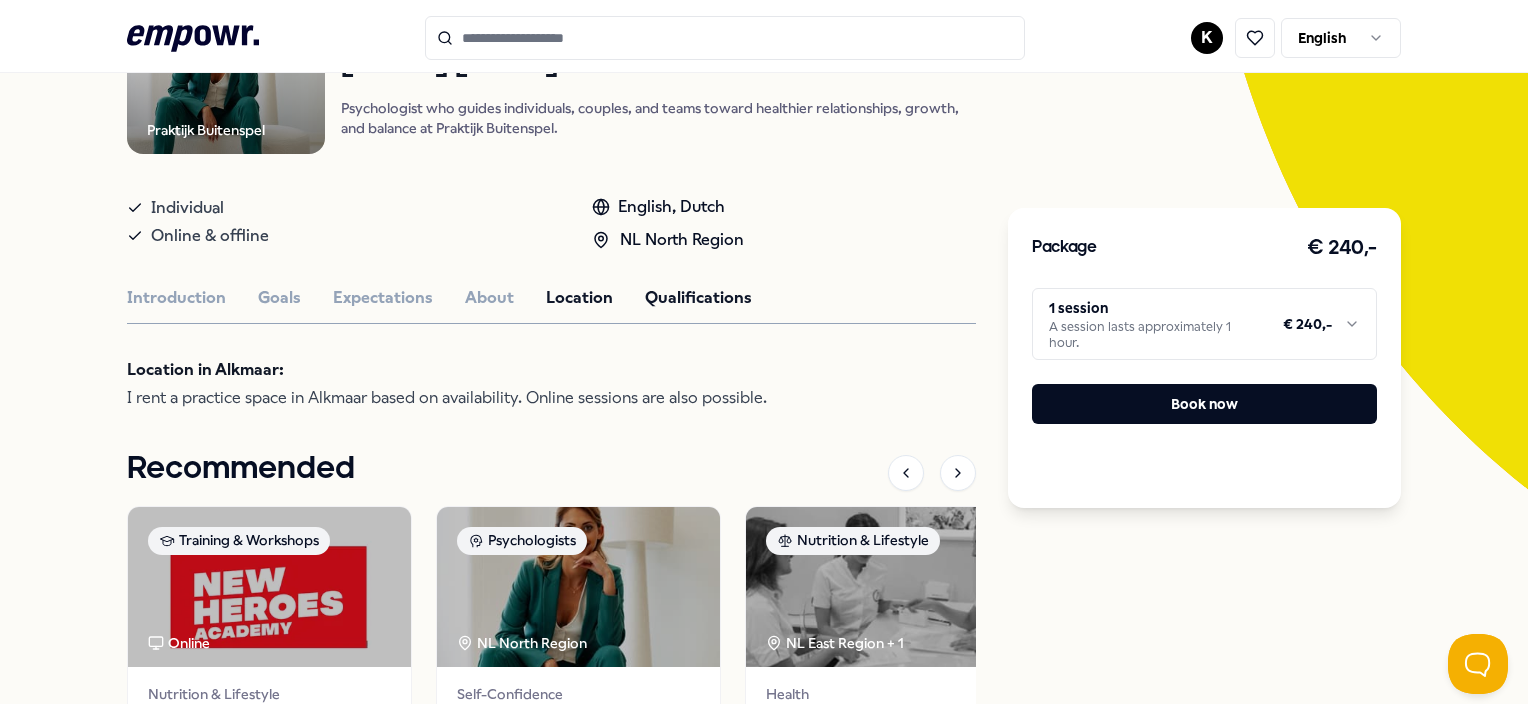 click on "Qualifications" at bounding box center [698, 298] 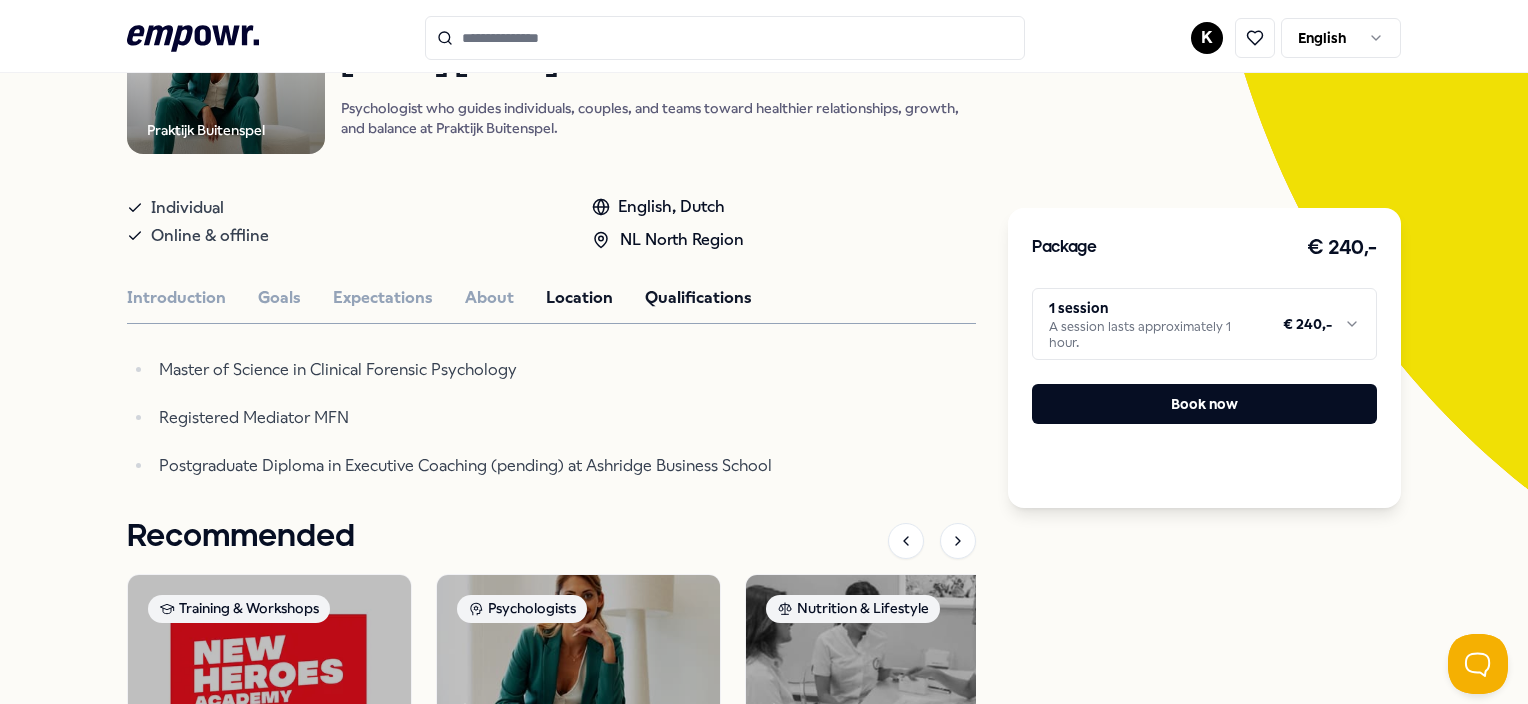 click on "Location" at bounding box center [579, 298] 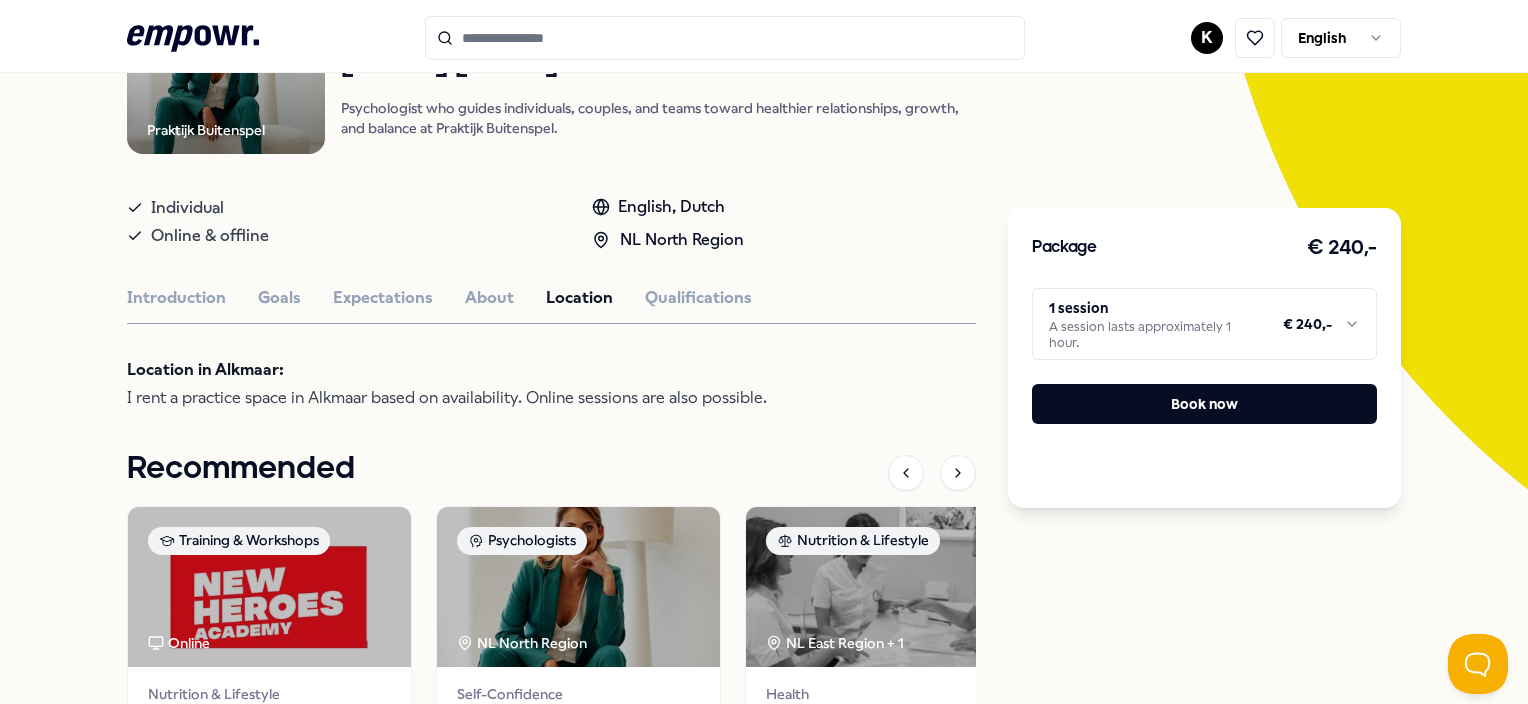 scroll, scrollTop: 0, scrollLeft: 0, axis: both 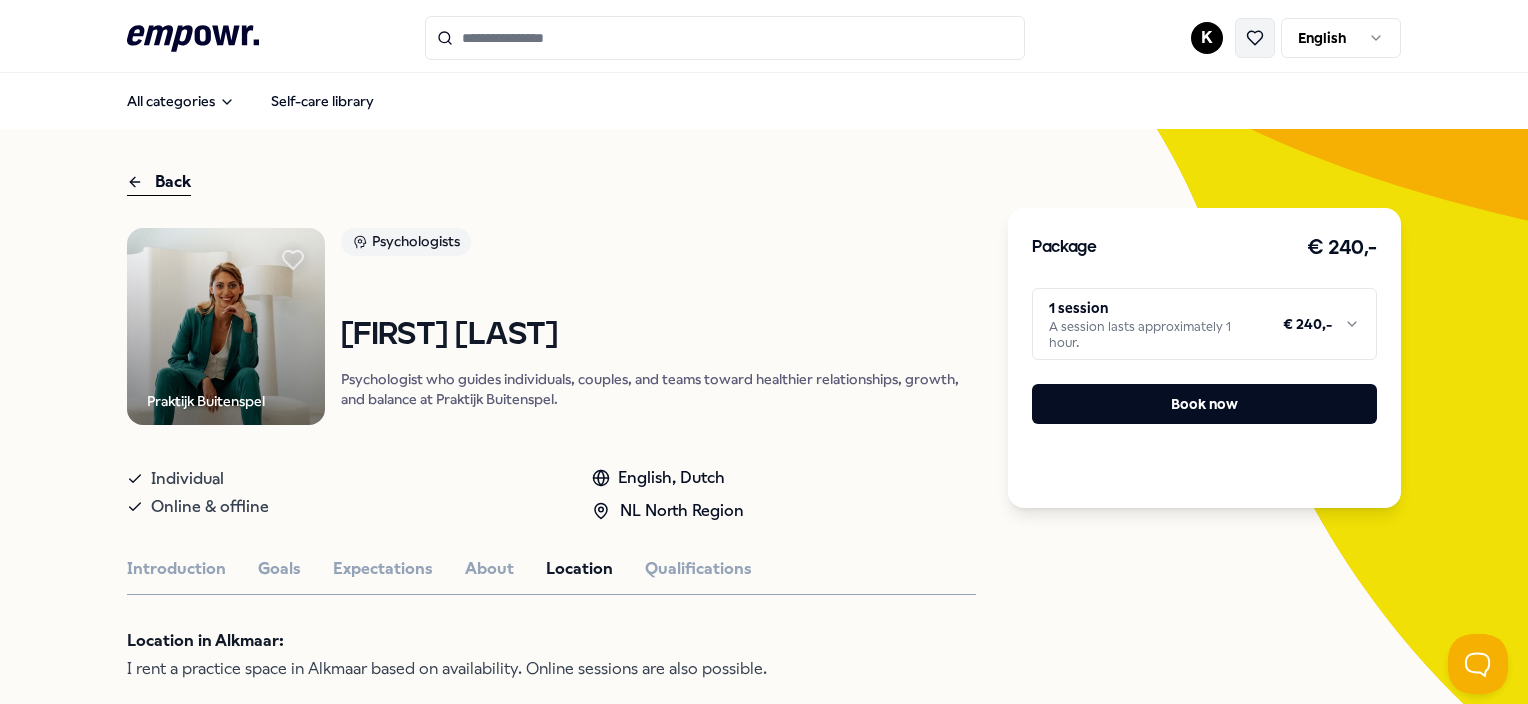click at bounding box center (1255, 38) 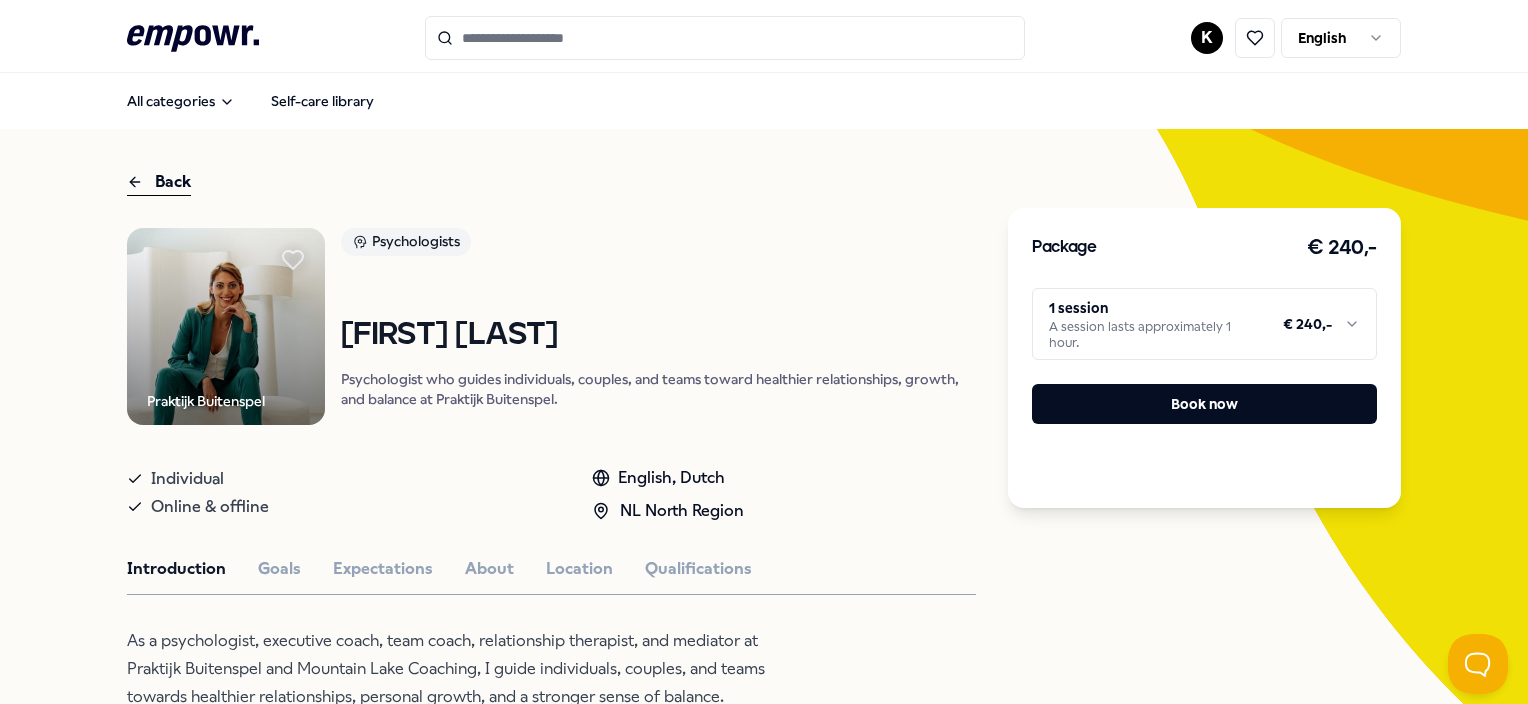click at bounding box center (225, 326) 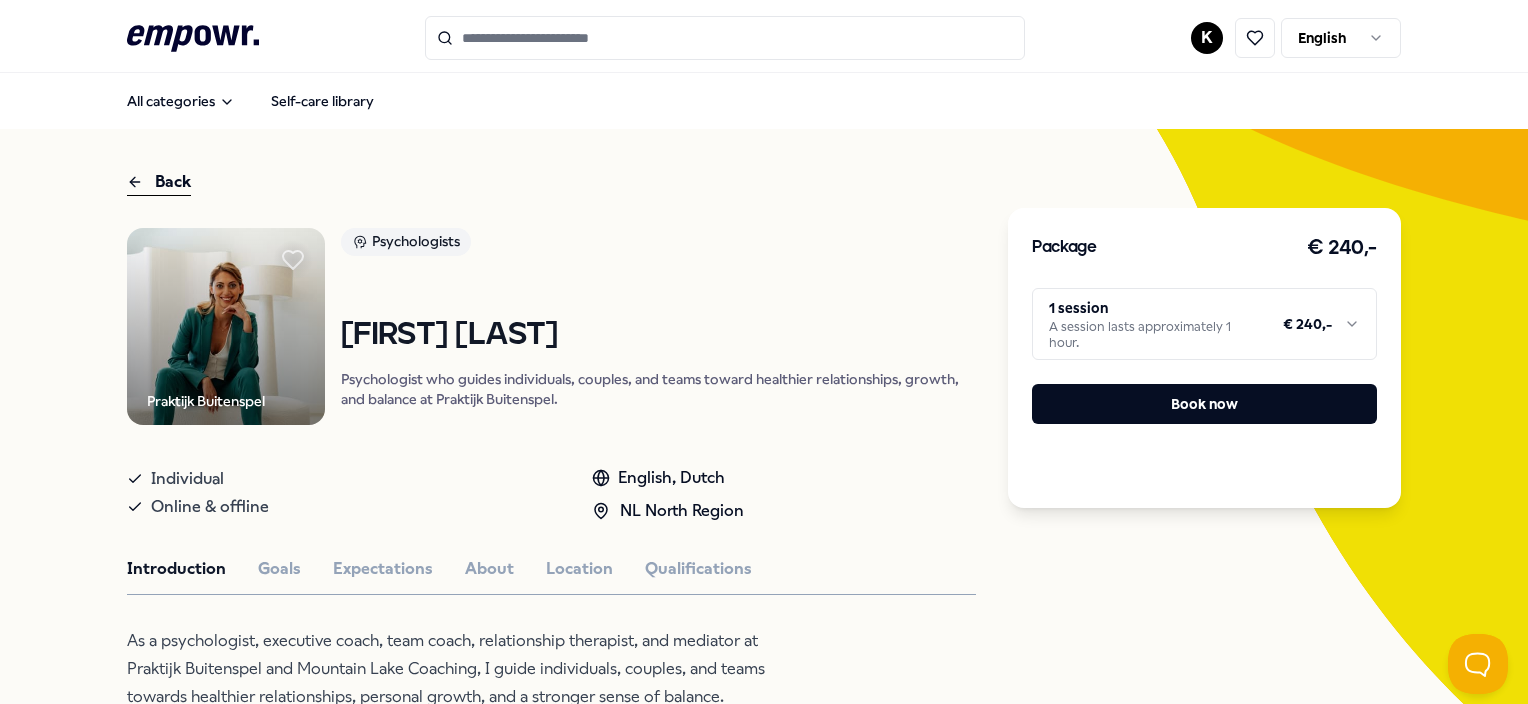 click on "Introduction Goals Expectations About Location Qualifications" at bounding box center (551, 569) 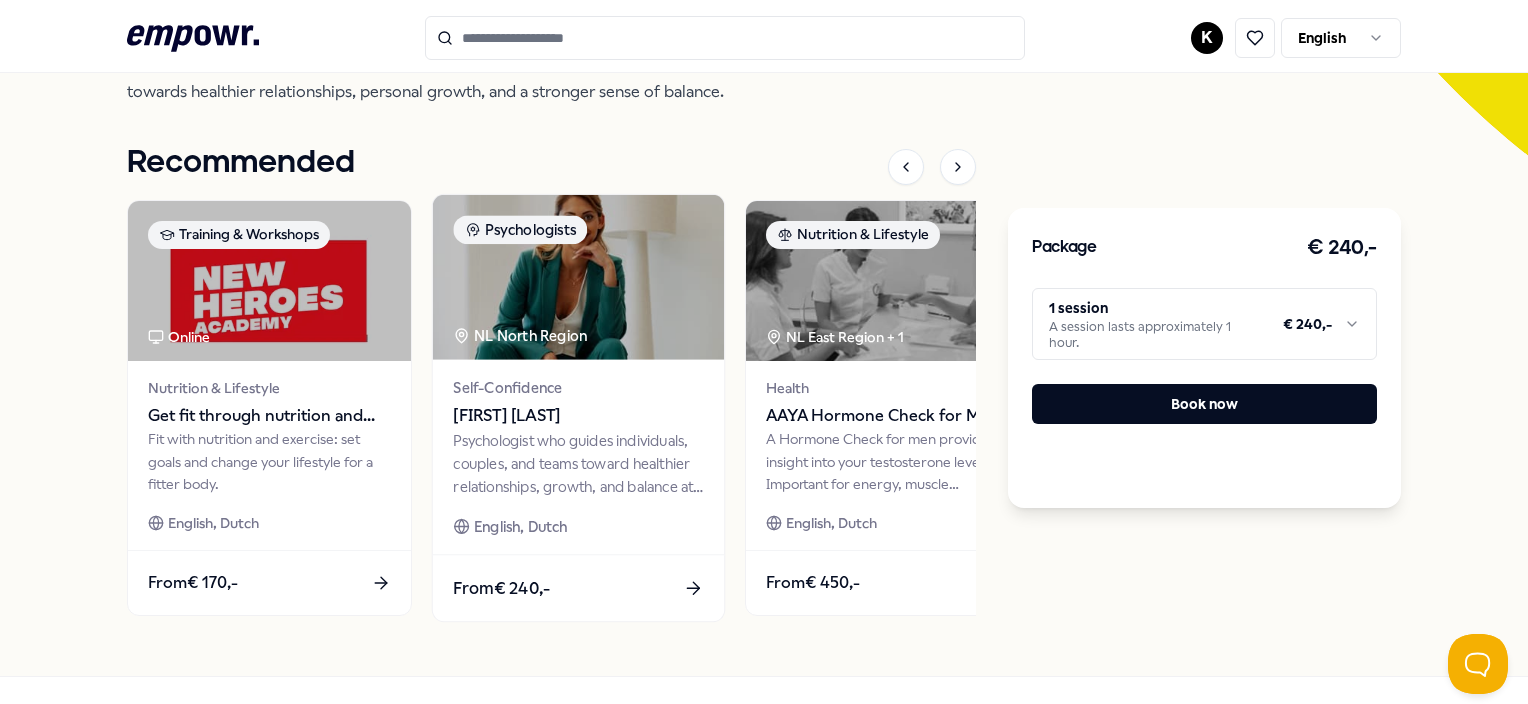 scroll, scrollTop: 571, scrollLeft: 0, axis: vertical 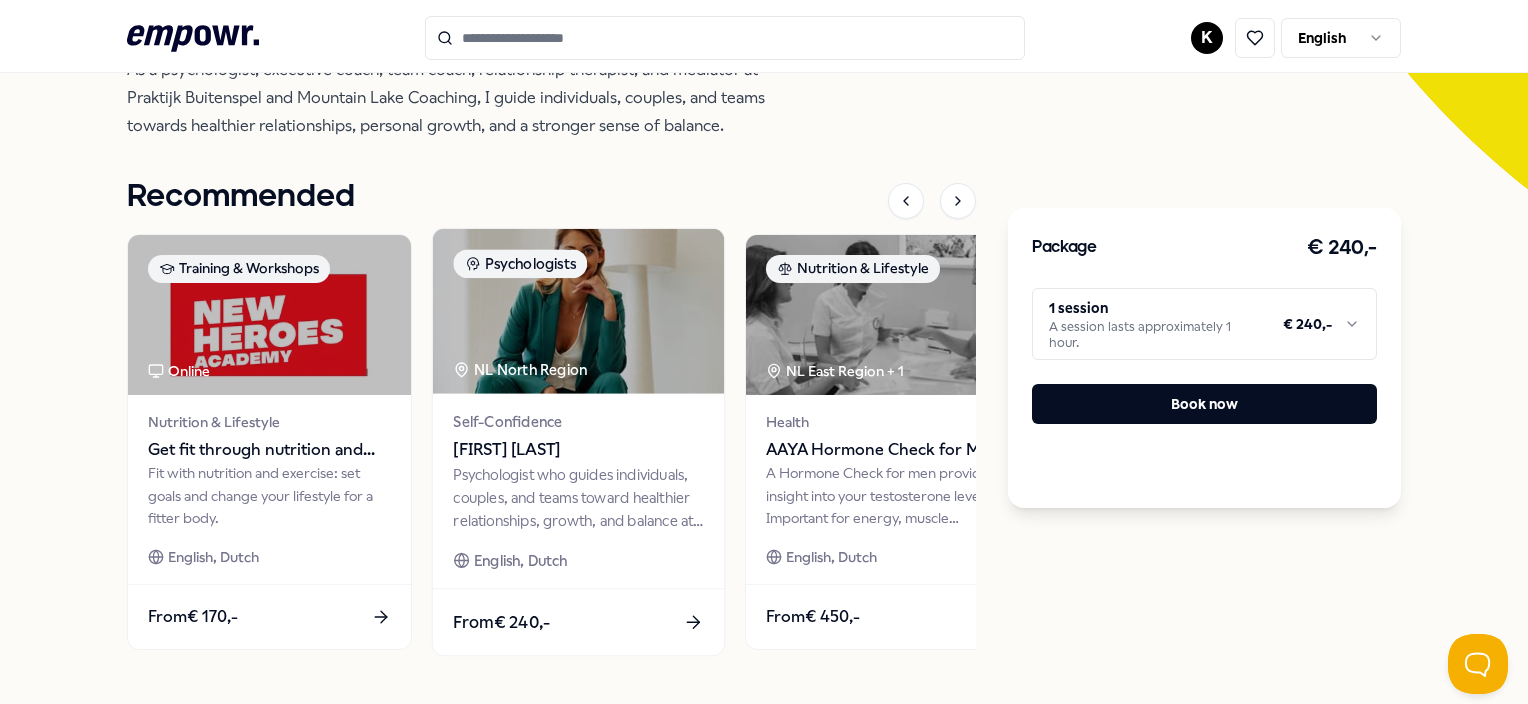 click on "[FIRST] [LAST]" at bounding box center (579, 450) 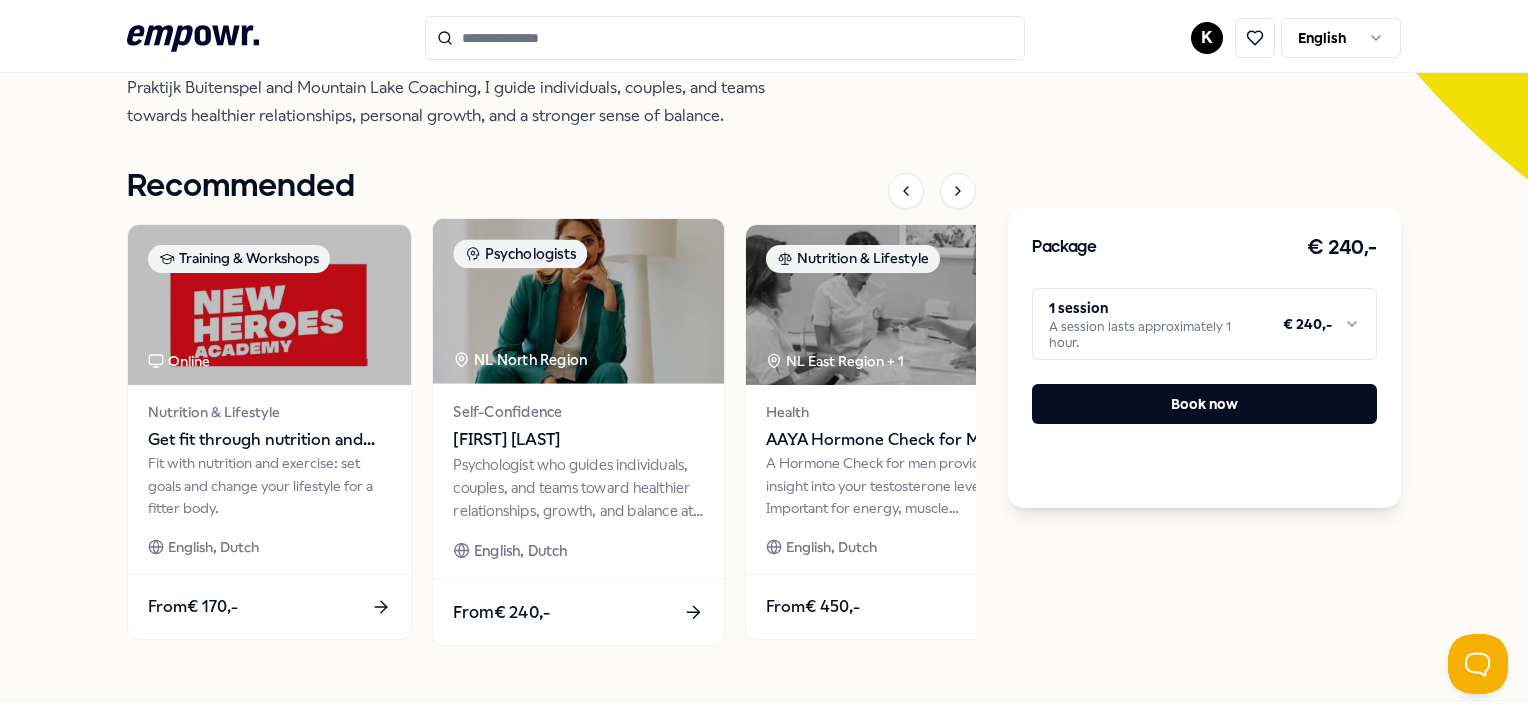 scroll, scrollTop: 671, scrollLeft: 0, axis: vertical 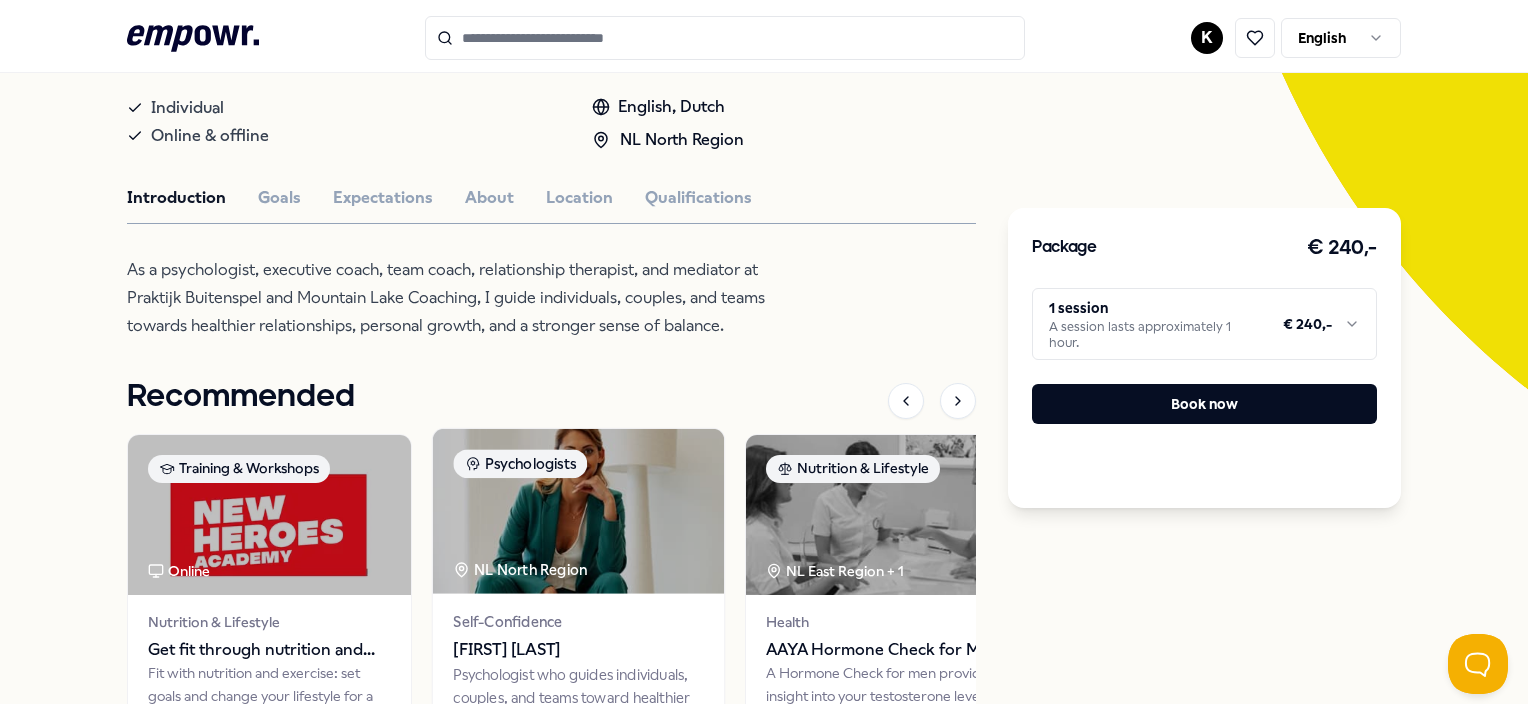 click at bounding box center (578, 510) 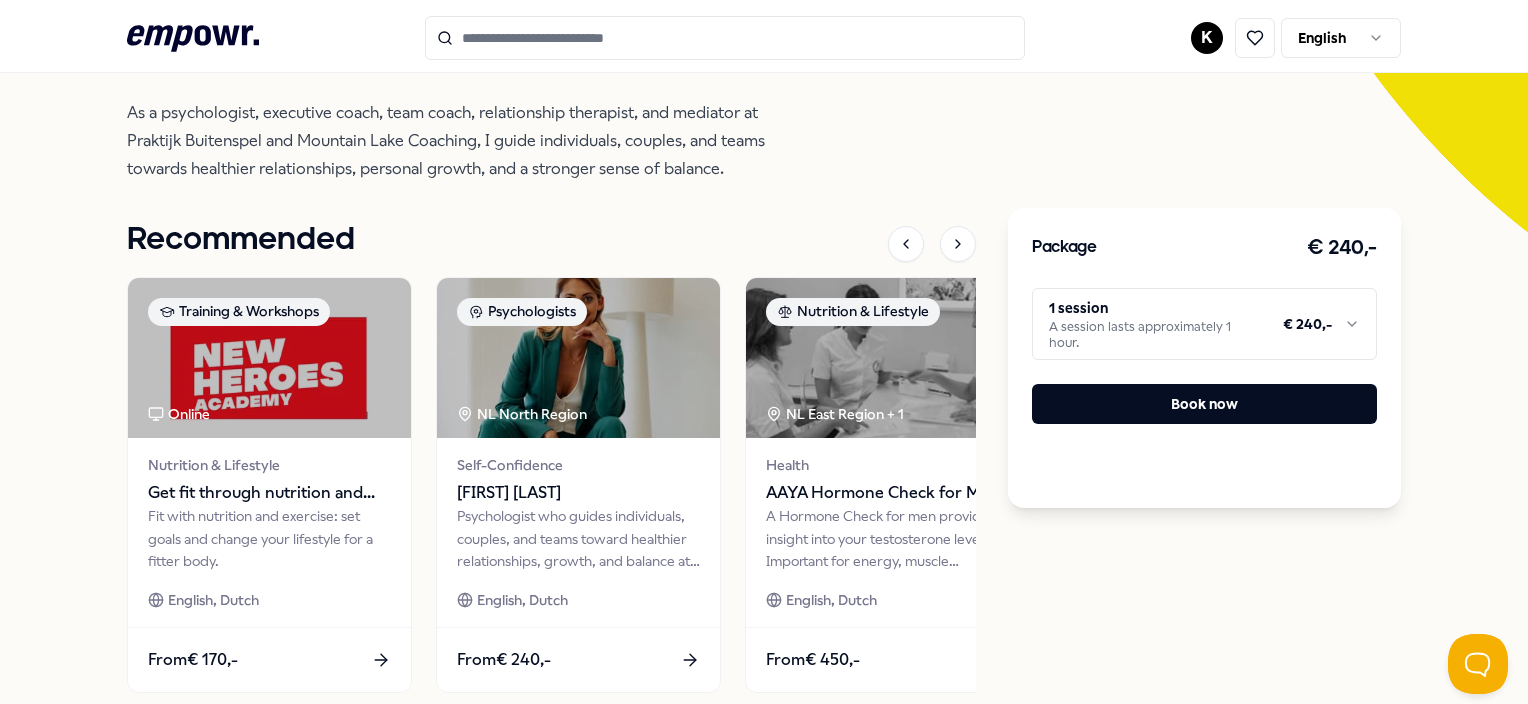 scroll, scrollTop: 0, scrollLeft: 0, axis: both 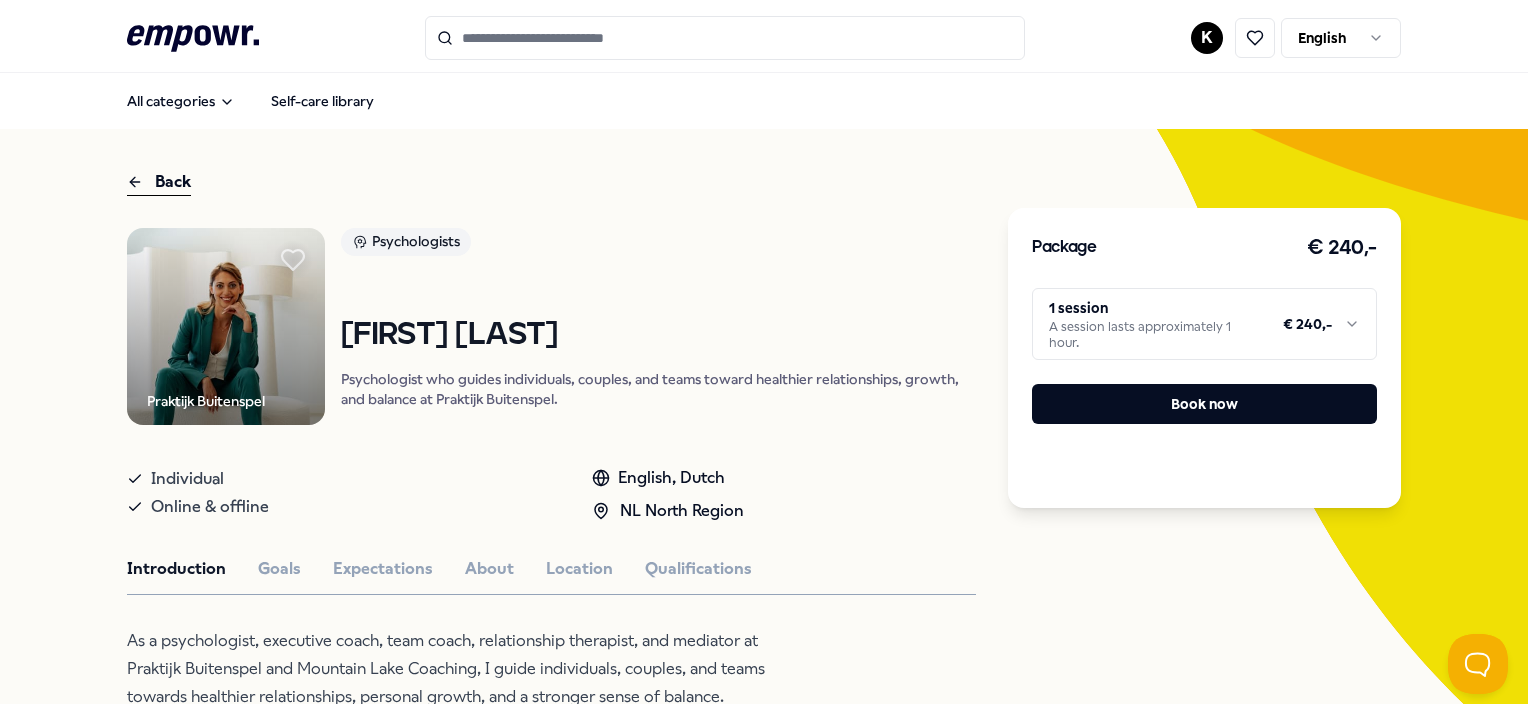 click 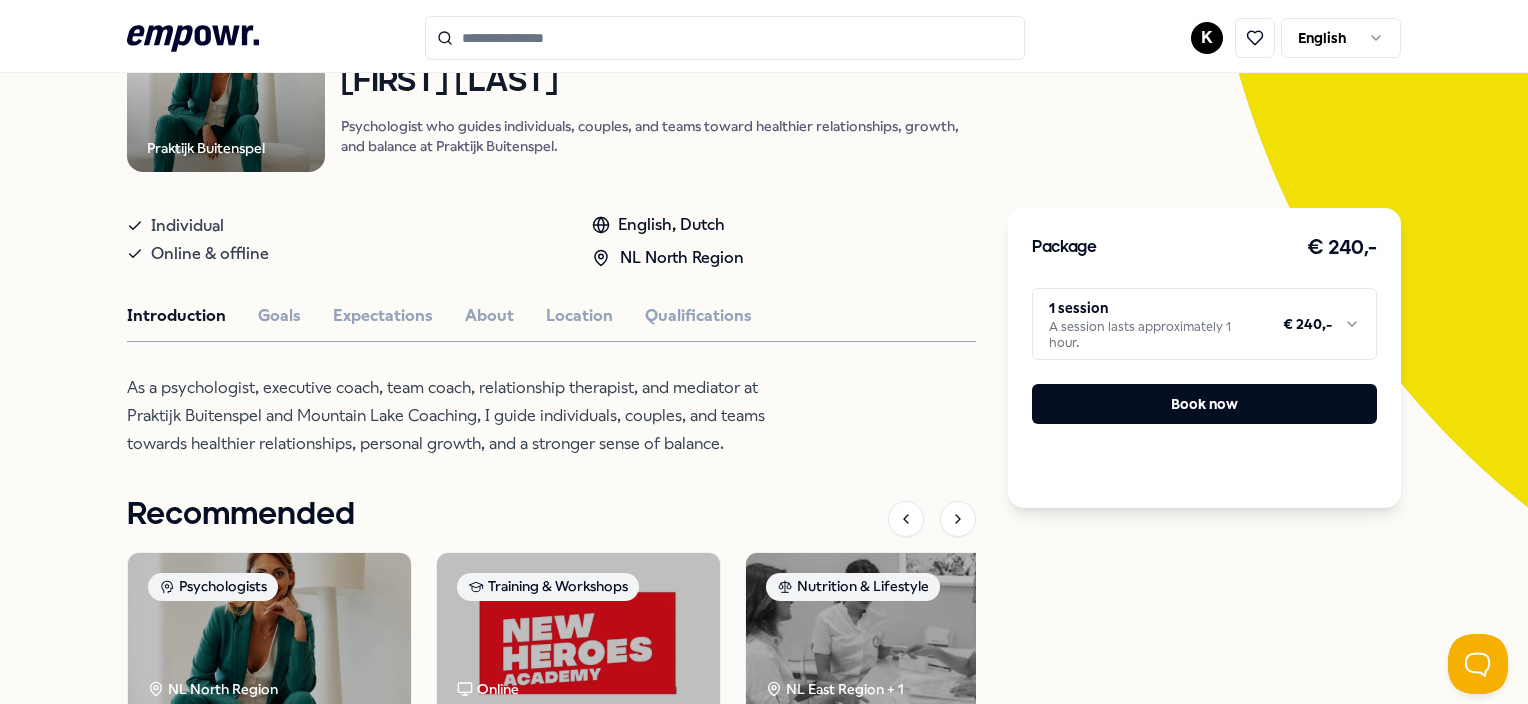 scroll, scrollTop: 0, scrollLeft: 0, axis: both 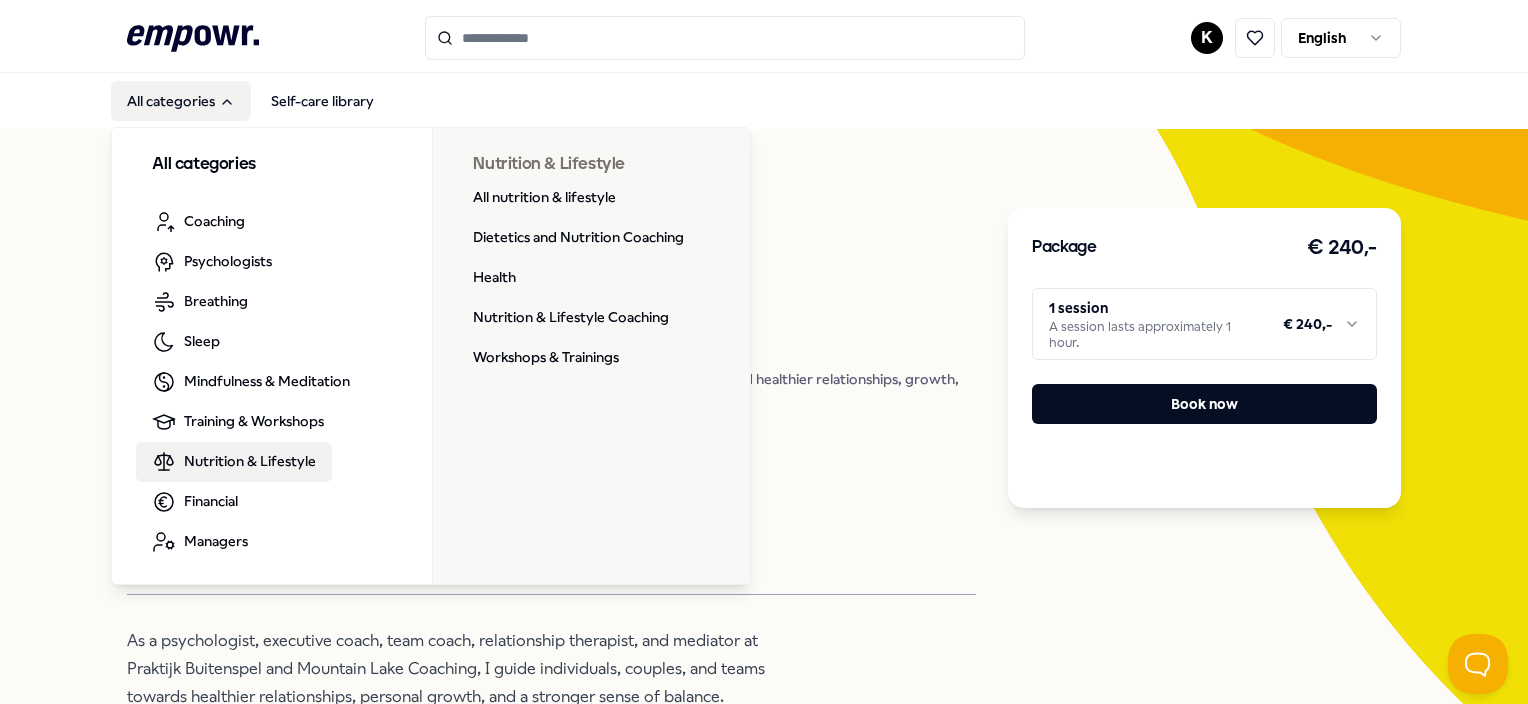 click on "Nutrition & Lifestyle" at bounding box center (250, 461) 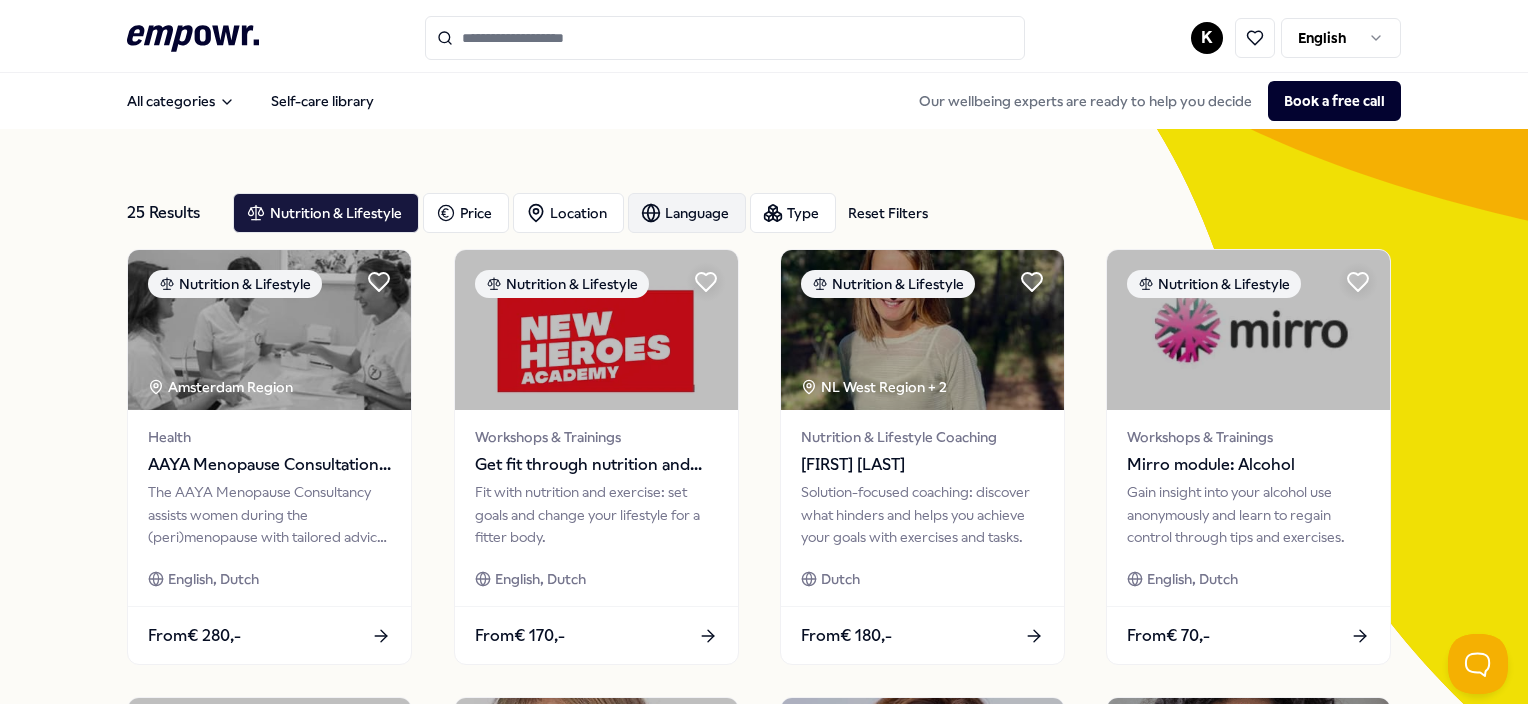 click on "Language" at bounding box center [687, 213] 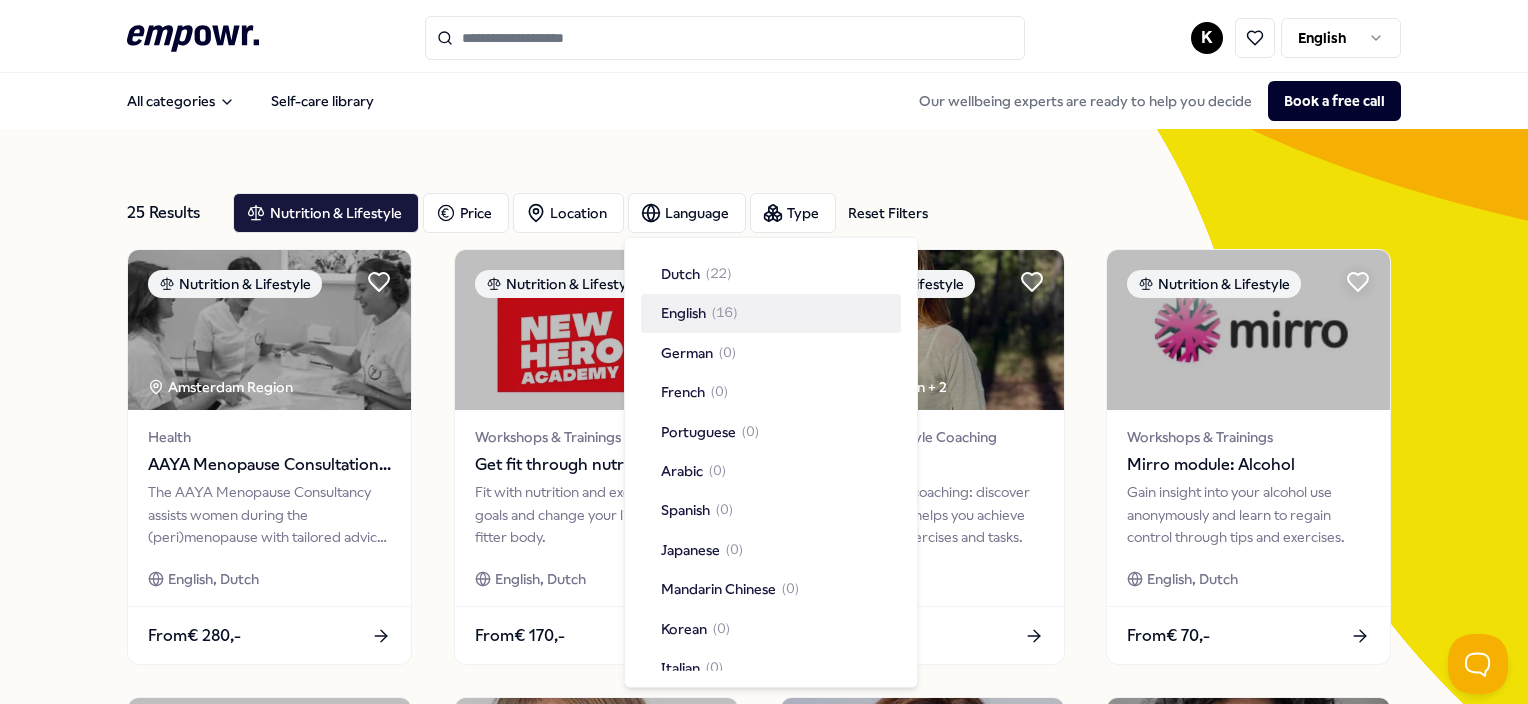 click on "English" at bounding box center (683, 313) 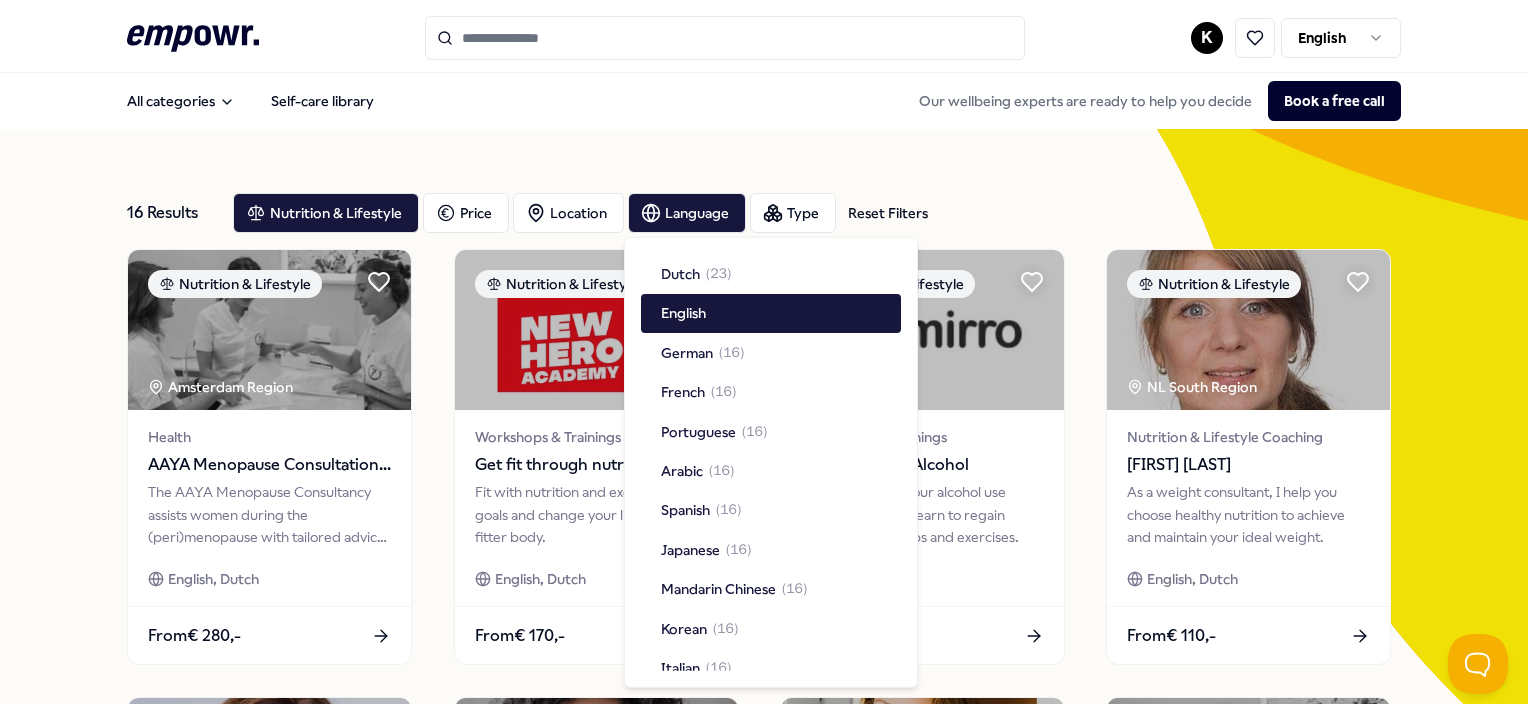 click on "16 Results Reset Filters Nutrition & Lifestyle Price Location Language Type Reset Filters Nutrition & Lifestyle [CITY] Region &nbsp; Health AAYA Menopause Consultation Gynaecologist The AAYA Menopause Consultancy assists women during the (peri)menopause with
tailored advice on hormones, medication, and symptoms. Personal and expert
guidance. English, Dutch From  € 280,- Nutrition & Lifestyle Workshops & Trainings Get fit through nutrition and exercising Fit with nutrition and exercise: set goals and change your lifestyle for a
fitter body. English, Dutch From  € 170,- Nutrition & Lifestyle Workshops & Trainings Mirro module: Alcohol Gain insight into your alcohol use anonymously and learn to regain control
through tips and exercises. English, Dutch From  € 70,- Nutrition & Lifestyle NL South Region &nbsp; Nutrition & Lifestyle Coaching [FIRST] [LAST] As a weight consultant, I help you choose healthy nutrition to achieve and
maintain your ideal weight. English, Dutch From  € 110,- NL East Region" at bounding box center (764, 909) 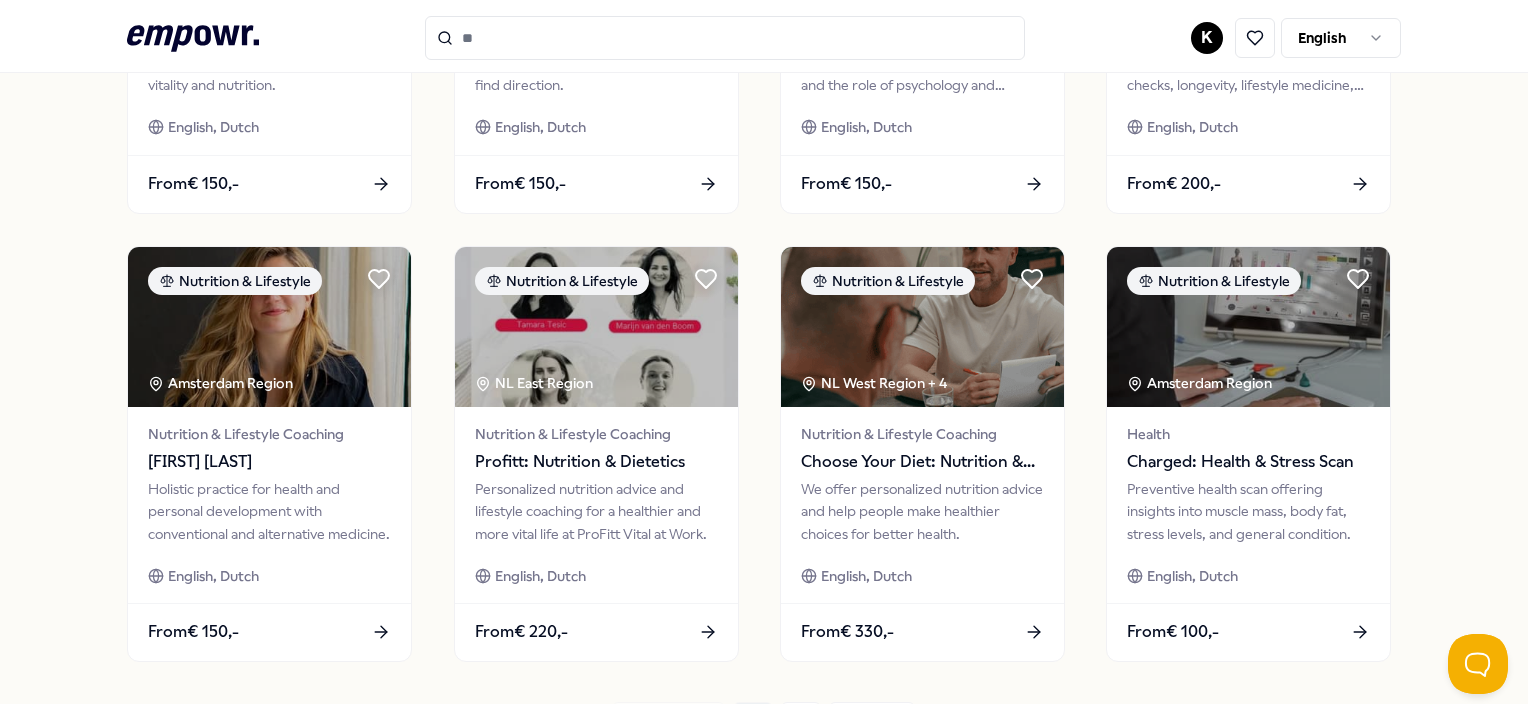 scroll, scrollTop: 1084, scrollLeft: 0, axis: vertical 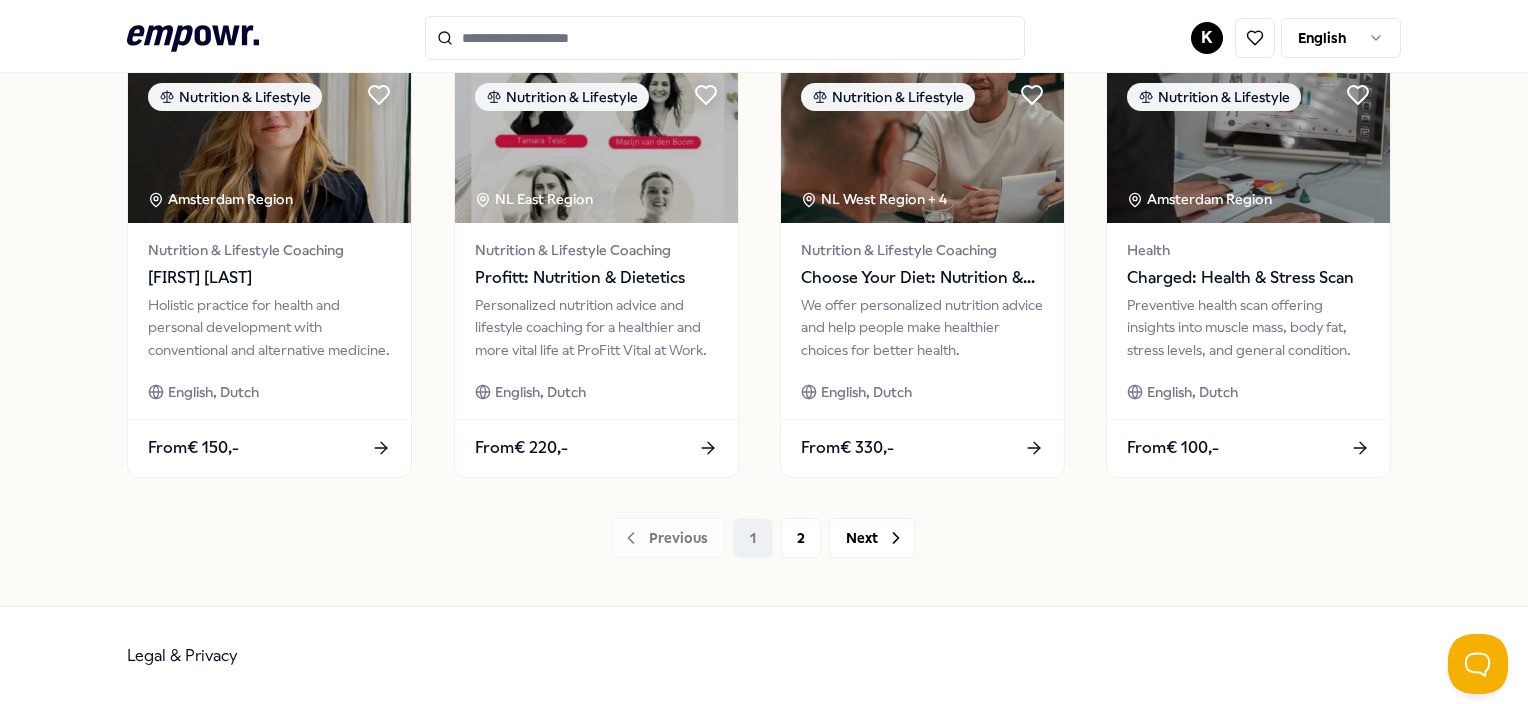 click on "16 Results Reset Filters Nutrition & Lifestyle Price Location Language Type Reset Filters Nutrition & Lifestyle [CITY] Region &nbsp; Health AAYA Menopause Consultation Gynaecologist The AAYA Menopause Consultancy assists women during the (peri)menopause with
tailored advice on hormones, medication, and symptoms. Personal and expert
guidance. English, Dutch From  € 280,- Nutrition & Lifestyle Workshops & Trainings Get fit through nutrition and exercising Fit with nutrition and exercise: set goals and change your lifestyle for a
fitter body. English, Dutch From  € 170,- Nutrition & Lifestyle Workshops & Trainings Mirro module: Alcohol Gain insight into your alcohol use anonymously and learn to regain control
through tips and exercises. English, Dutch From  € 70,- Nutrition & Lifestyle NL South Region &nbsp; Nutrition & Lifestyle Coaching [FIRST] [LAST] As a weight consultant, I help you choose healthy nutrition to achieve and
maintain your ideal weight. English, Dutch From  € 110,- NL East Region" at bounding box center (763, -175) 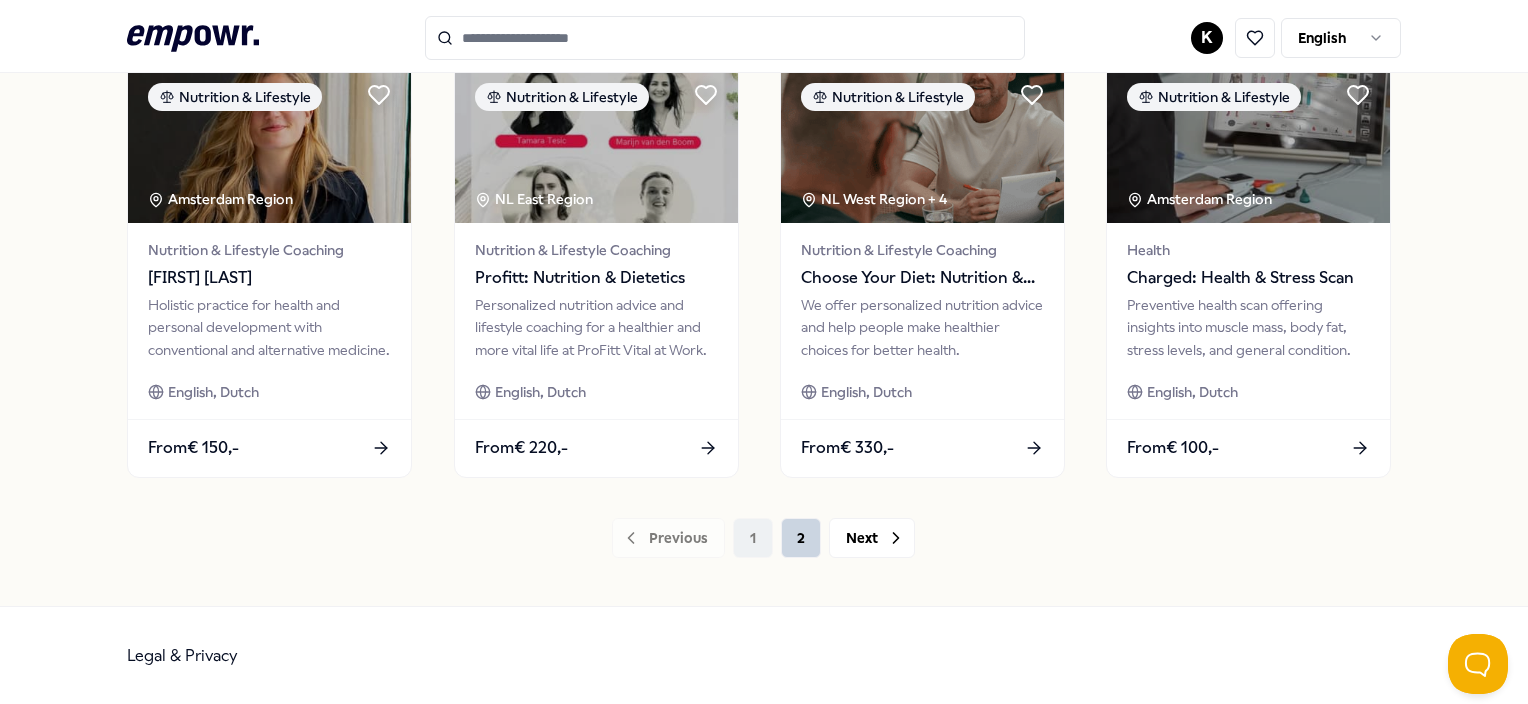 click on "2" at bounding box center (801, 538) 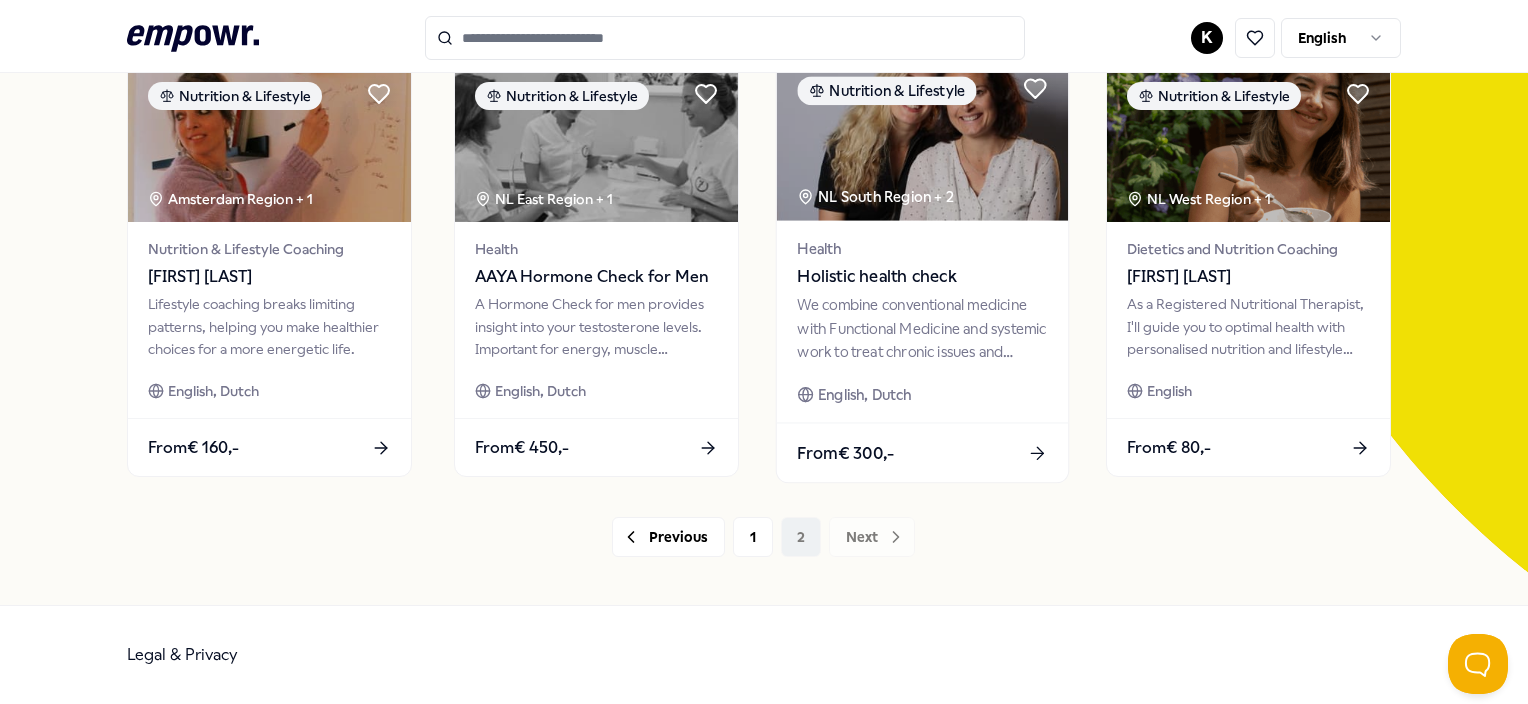 click on "Holistic health check" at bounding box center [922, 277] 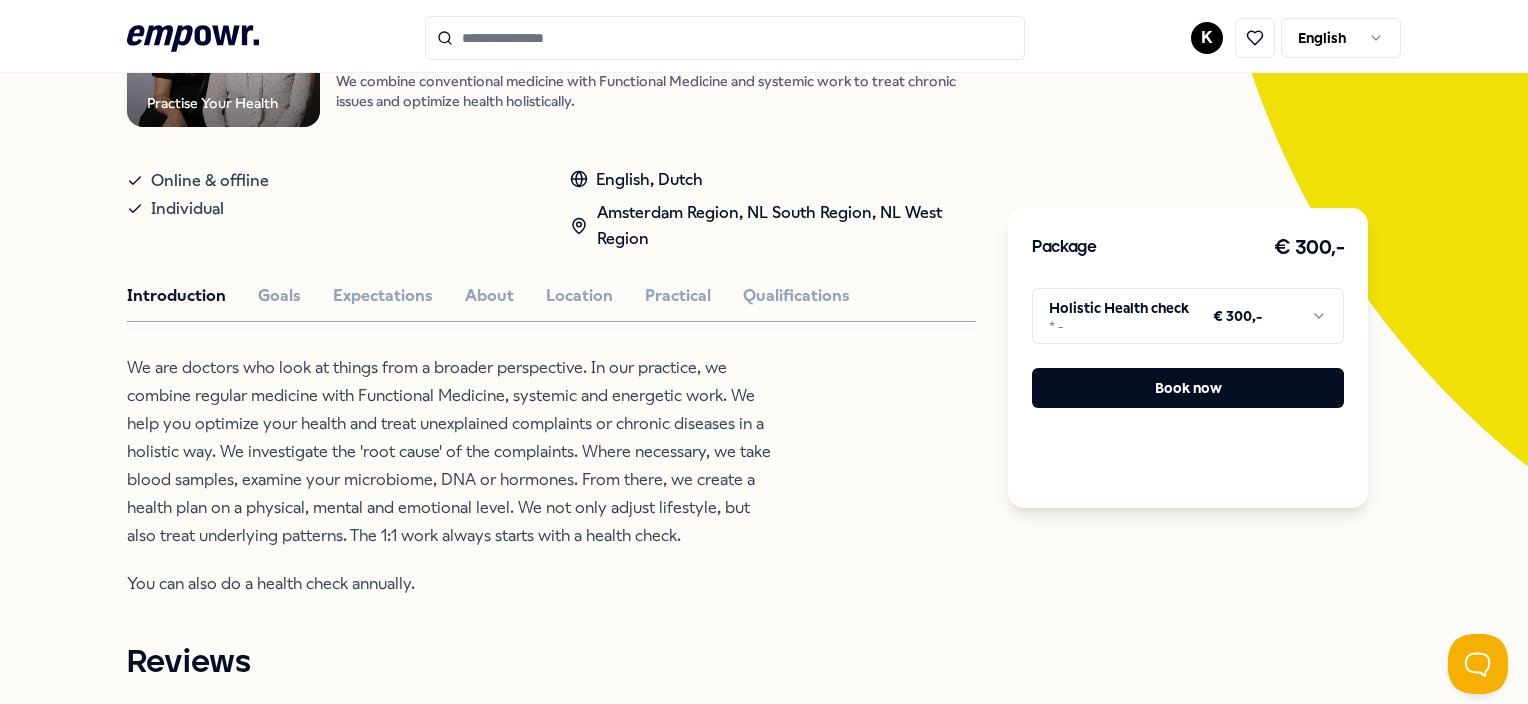 scroll, scrollTop: 128, scrollLeft: 0, axis: vertical 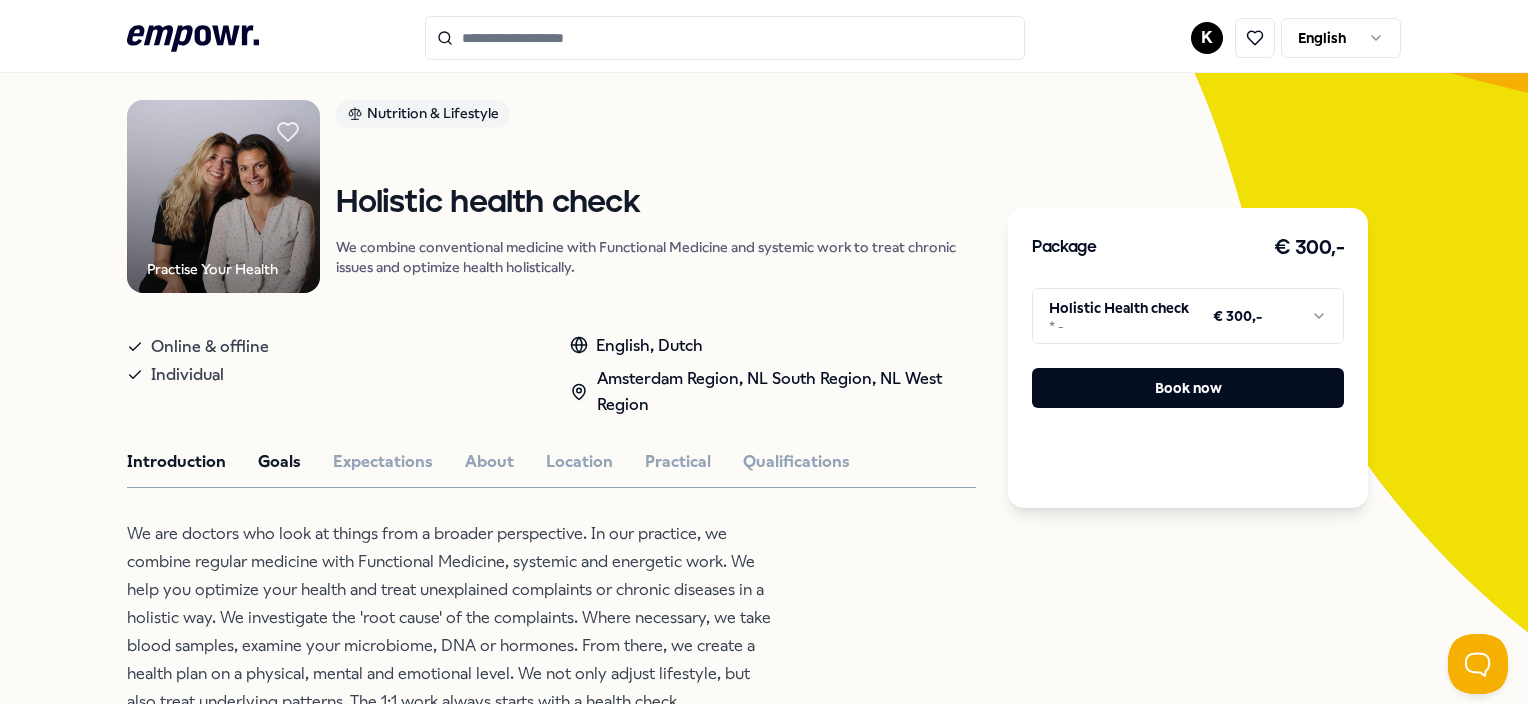 click on "Goals" at bounding box center (279, 462) 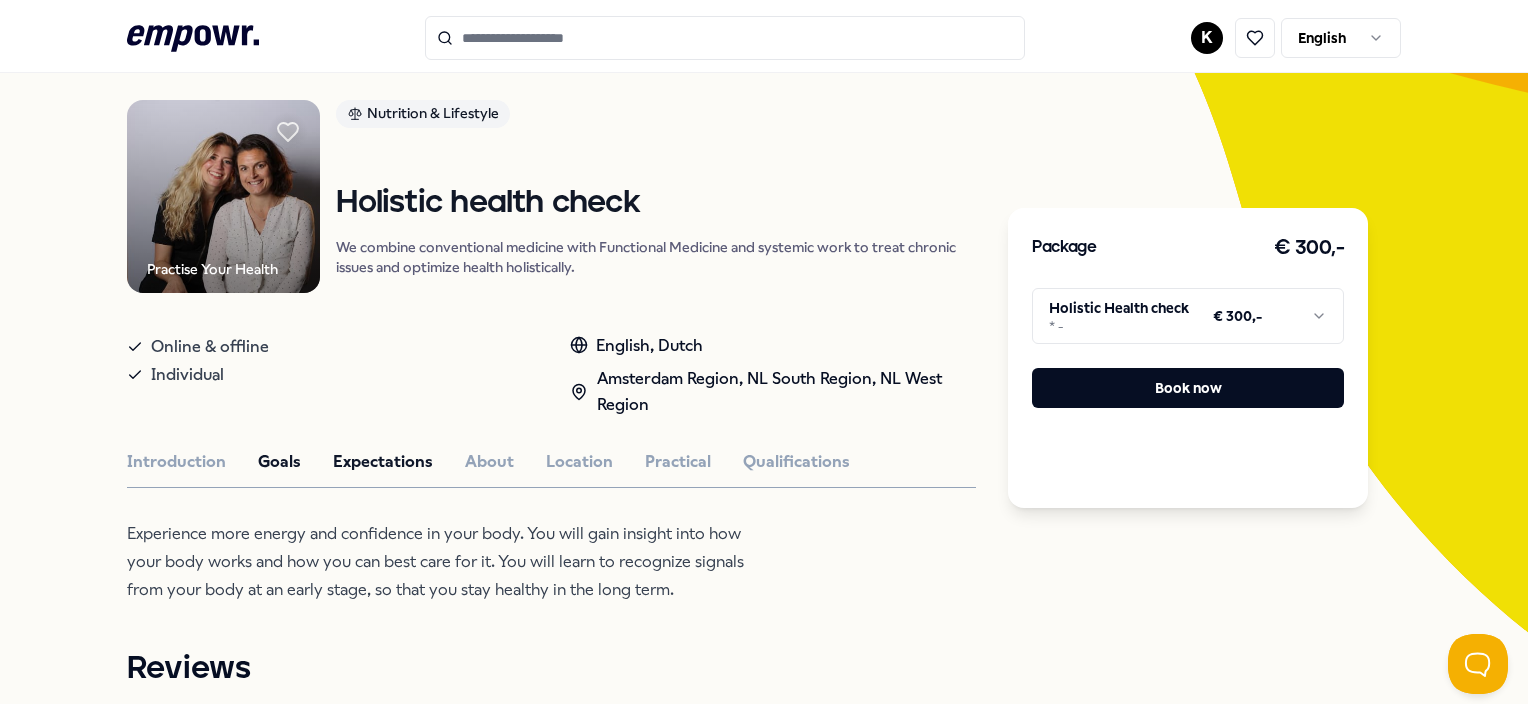 click on "Expectations" at bounding box center [383, 462] 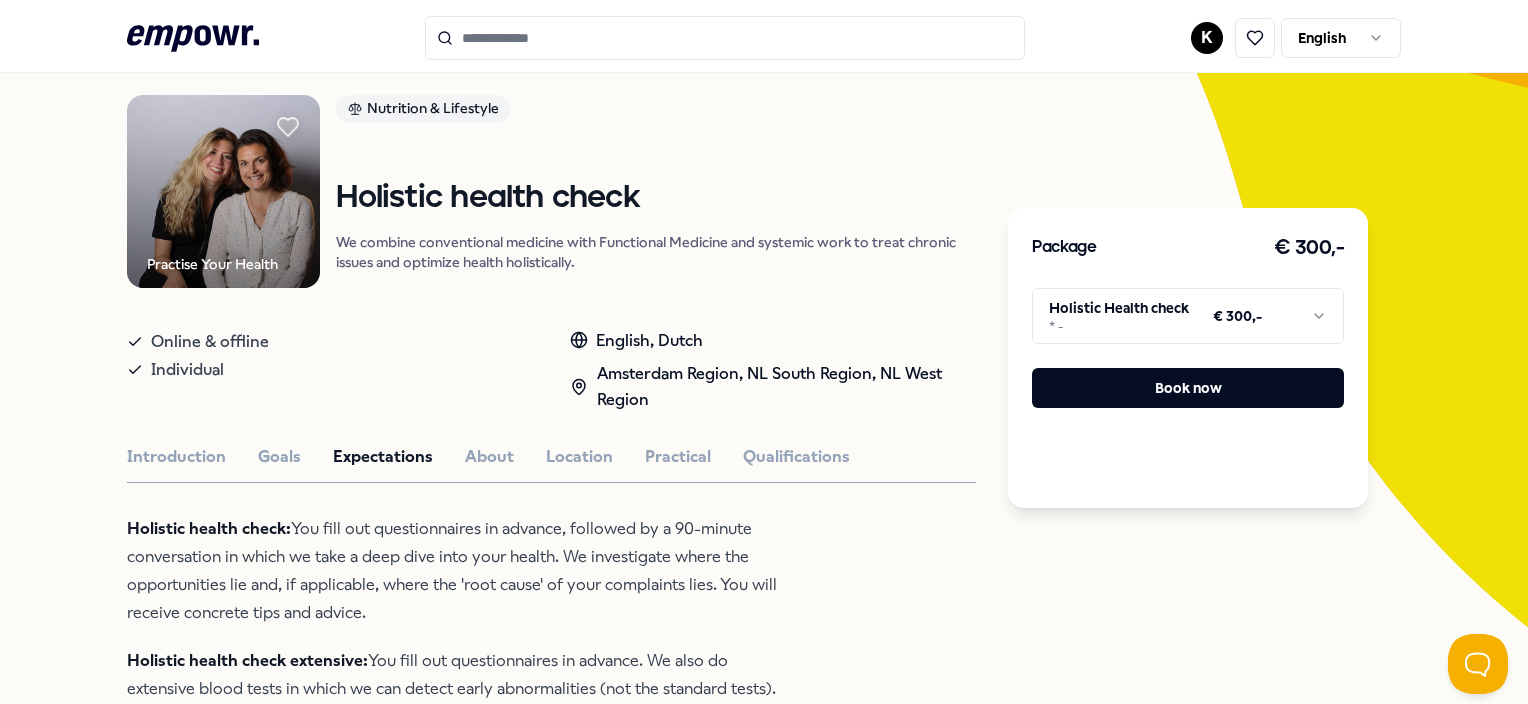 scroll, scrollTop: 128, scrollLeft: 0, axis: vertical 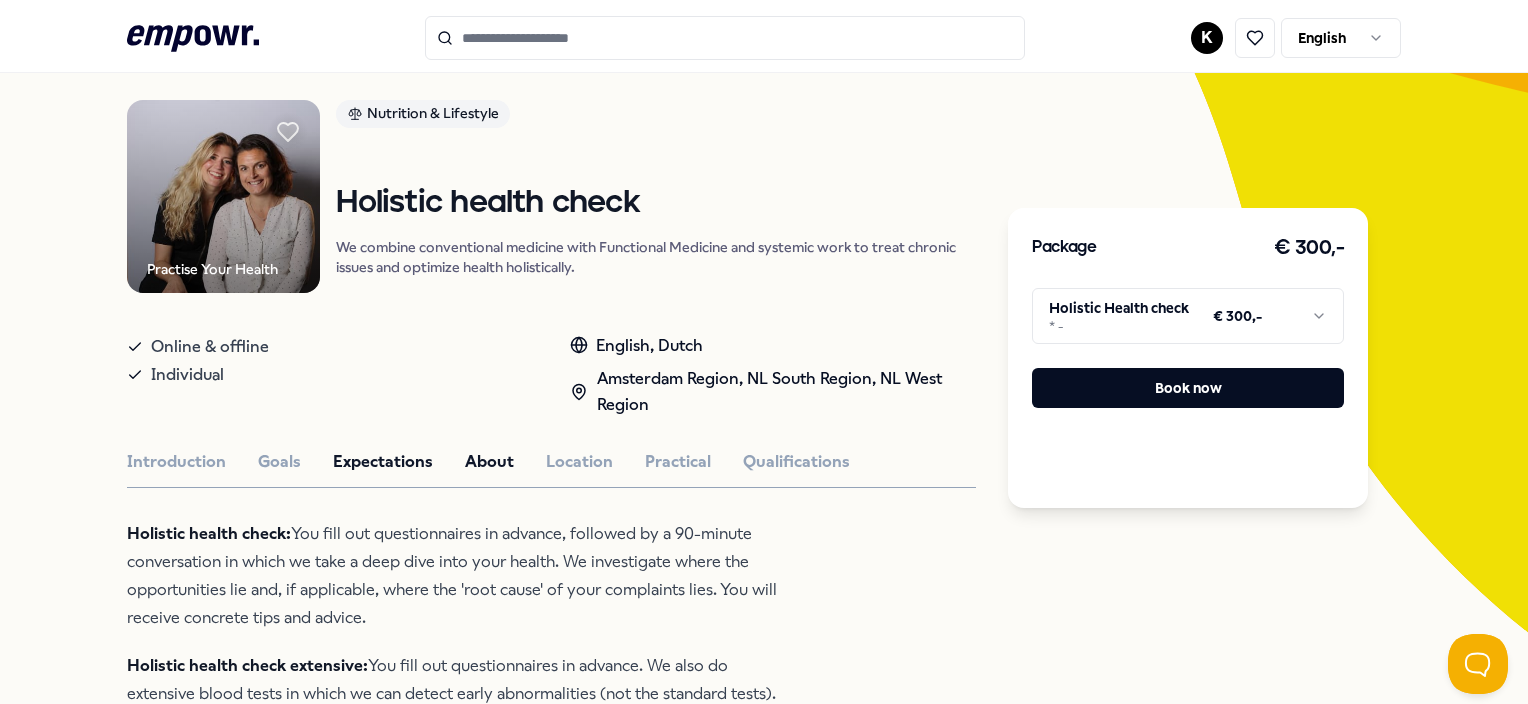 click on "About" at bounding box center [489, 462] 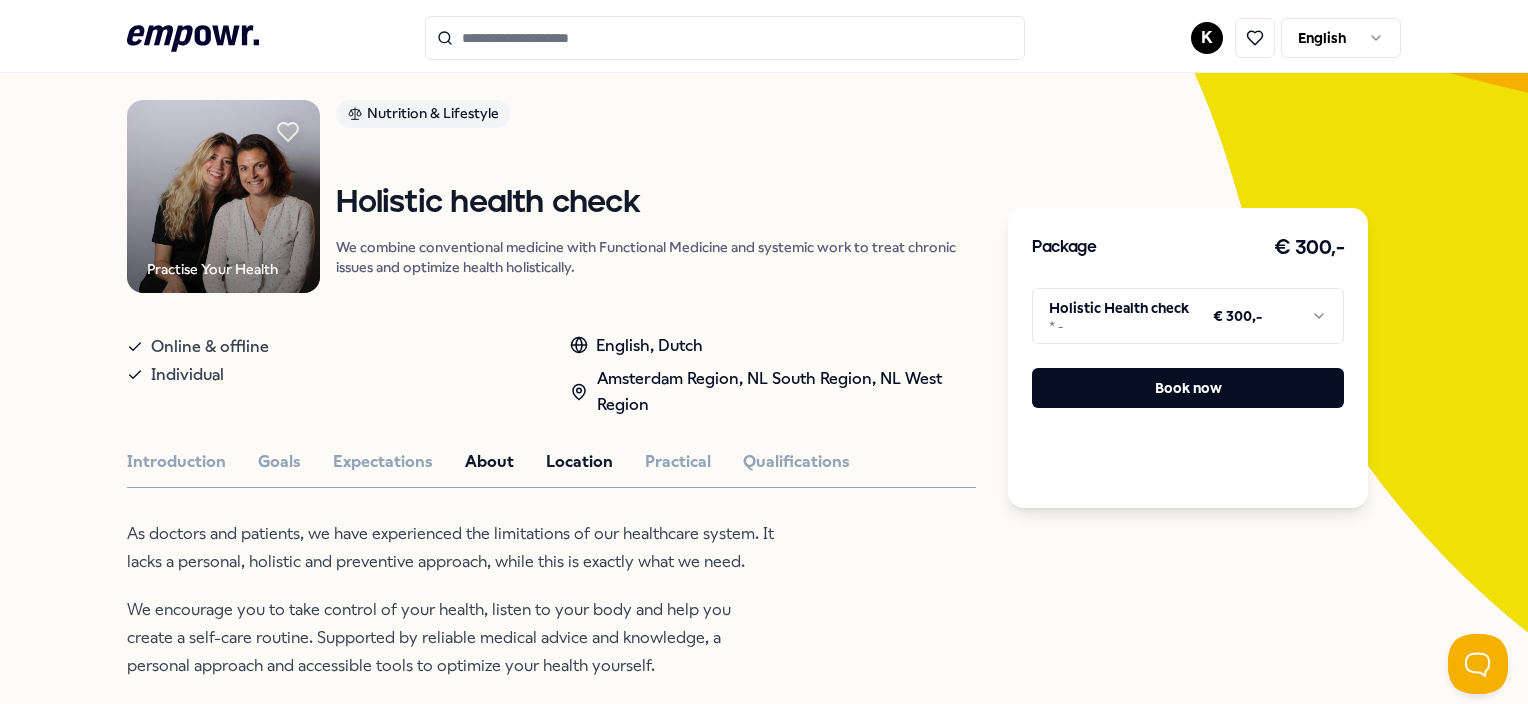 click on "Location" at bounding box center [579, 462] 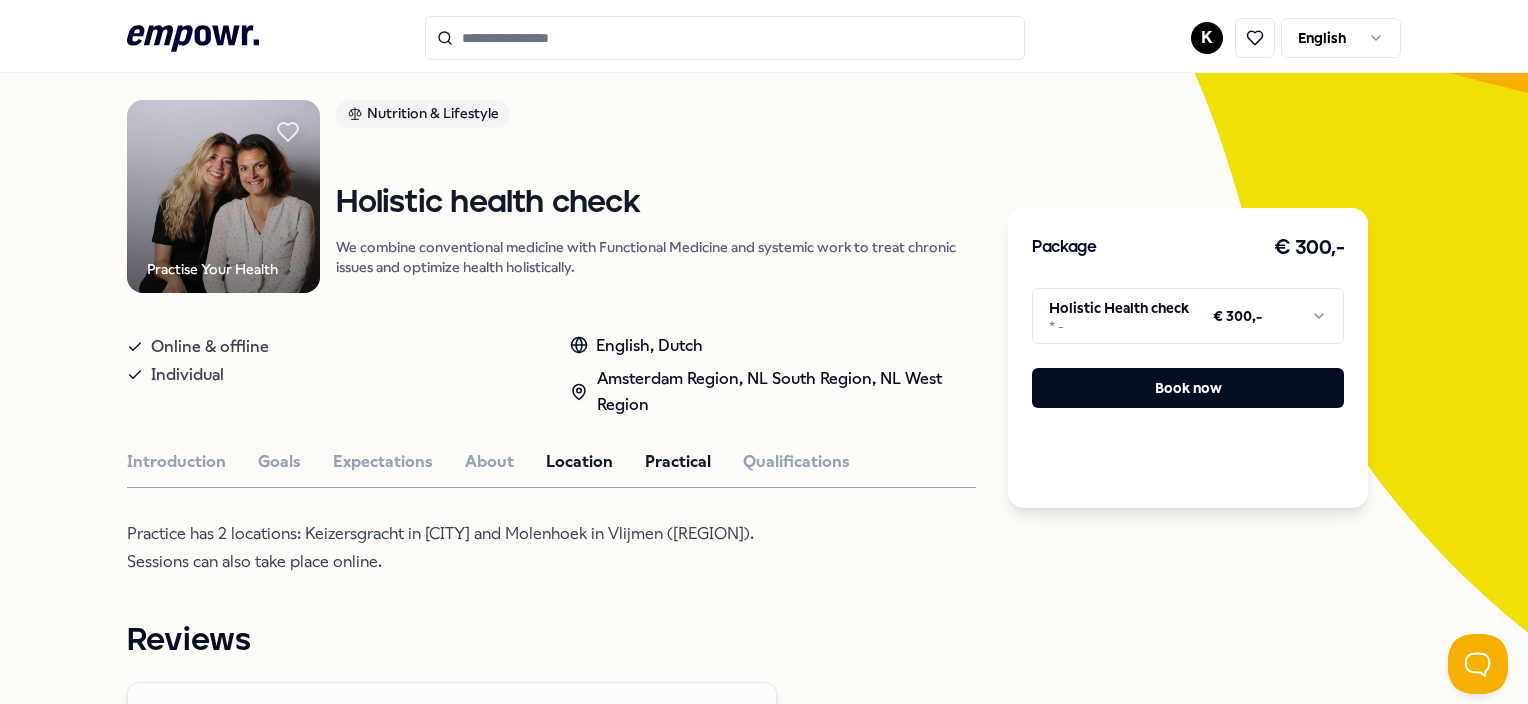 click on "Practical" at bounding box center (678, 462) 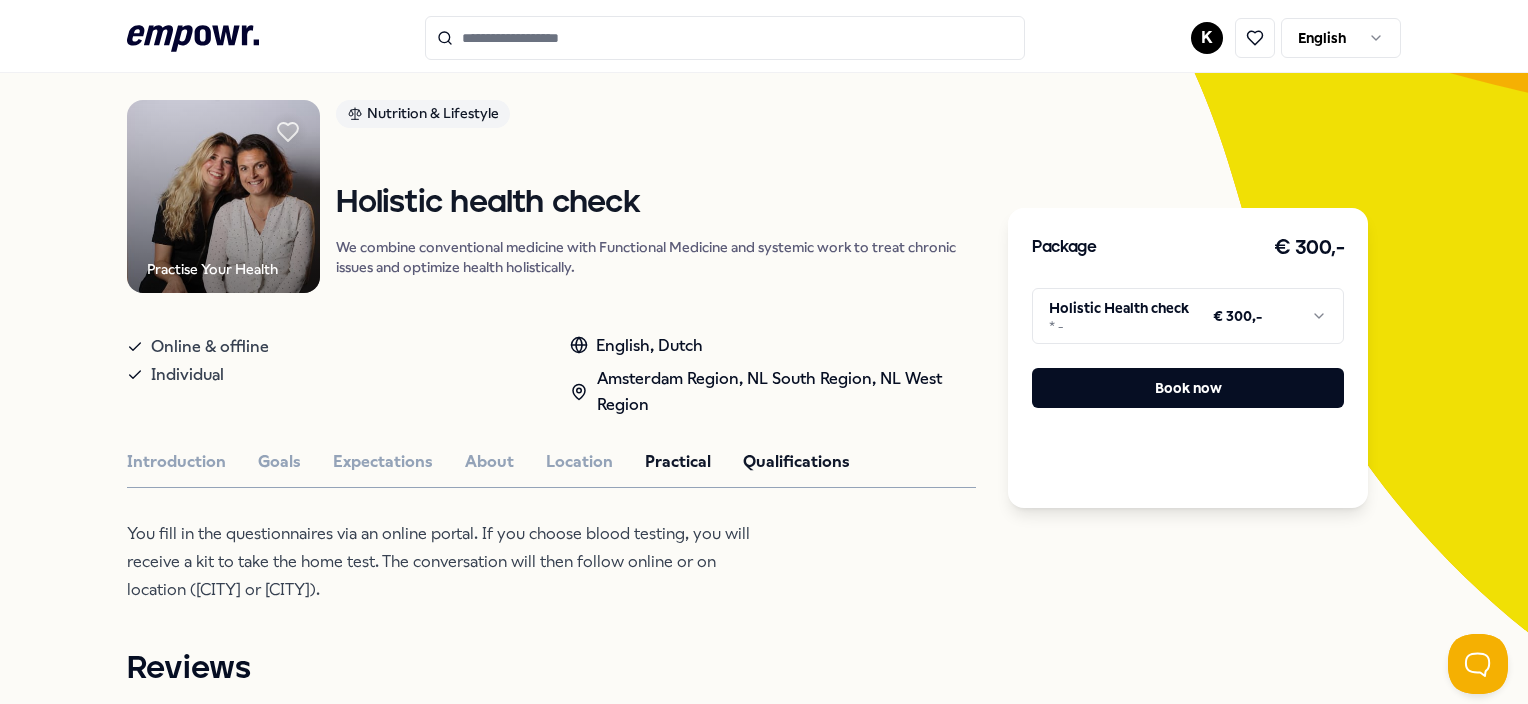 click on "Qualifications" at bounding box center [796, 462] 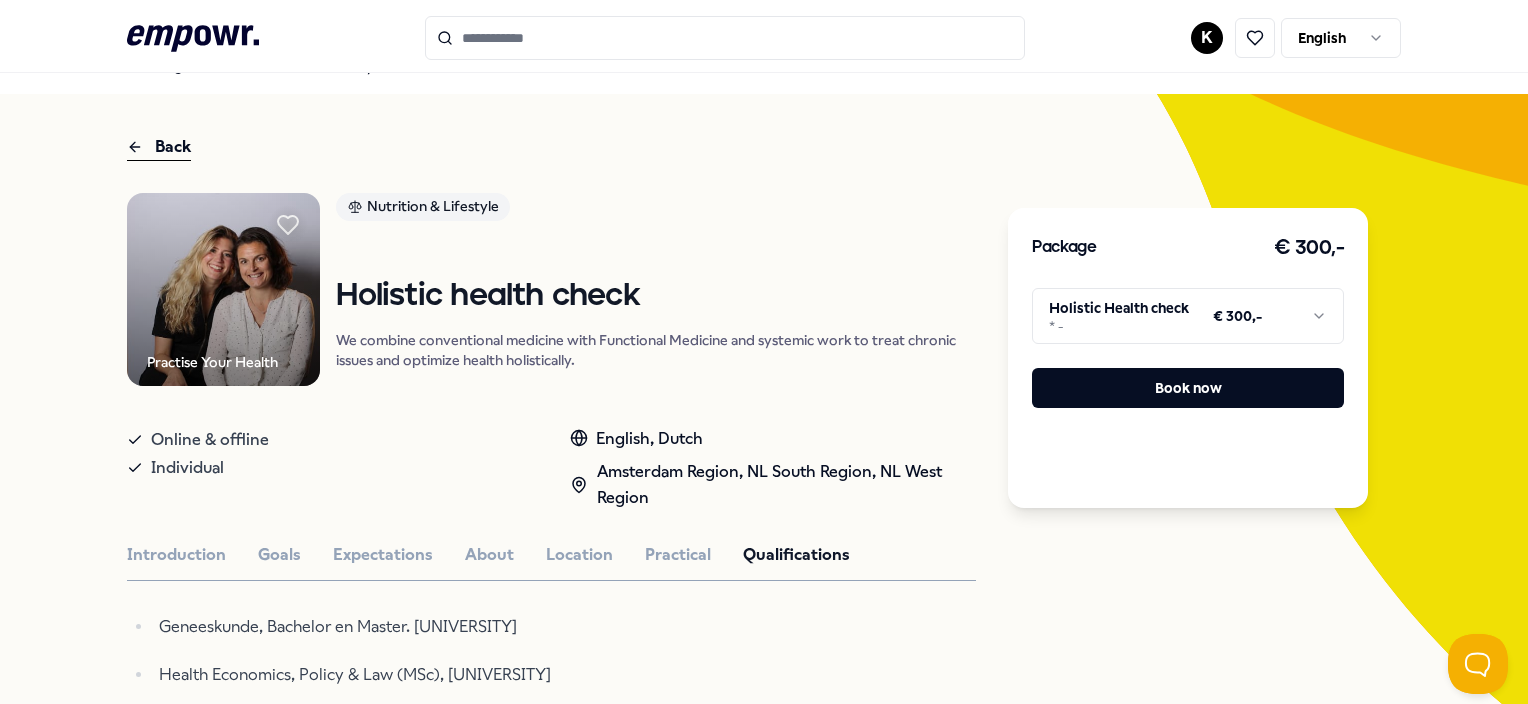 scroll, scrollTop: 0, scrollLeft: 0, axis: both 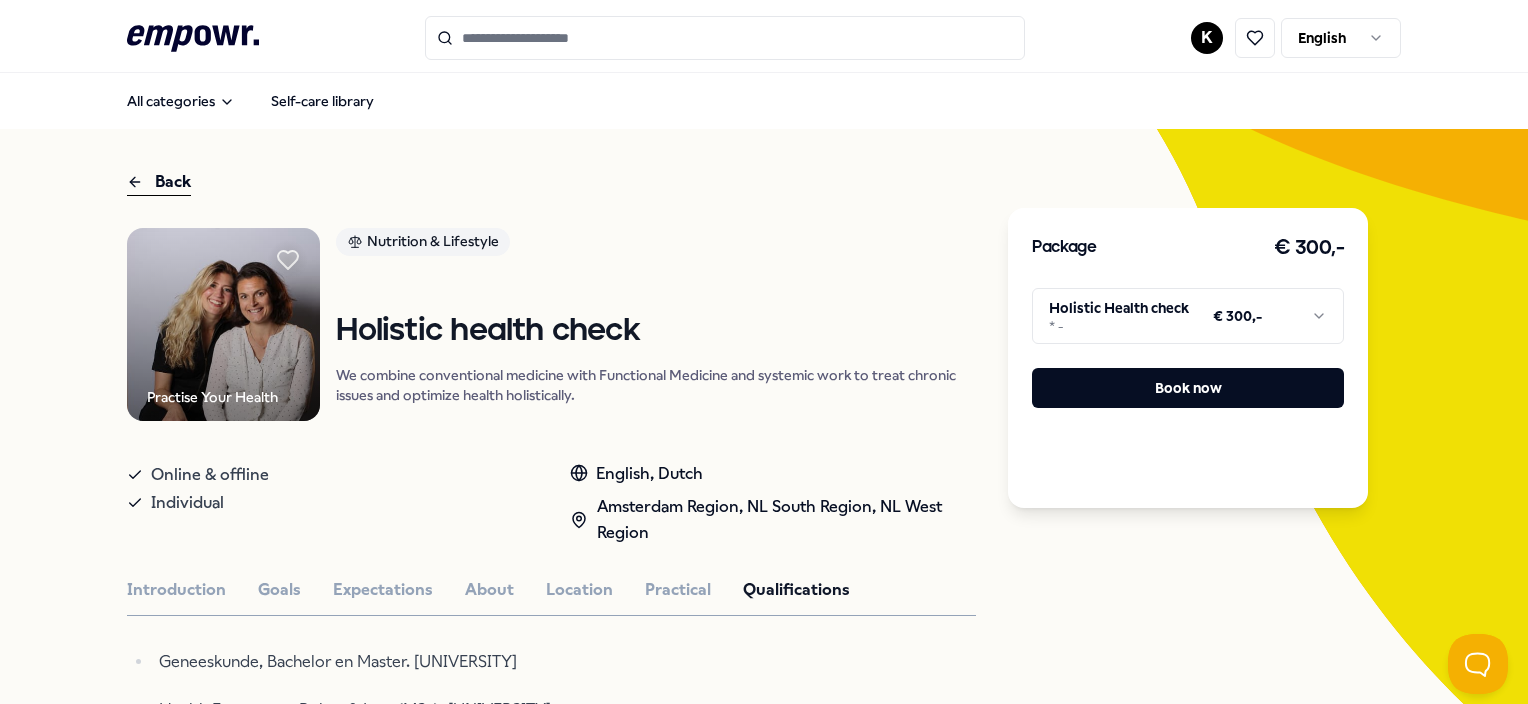 click on "Back" at bounding box center (159, 182) 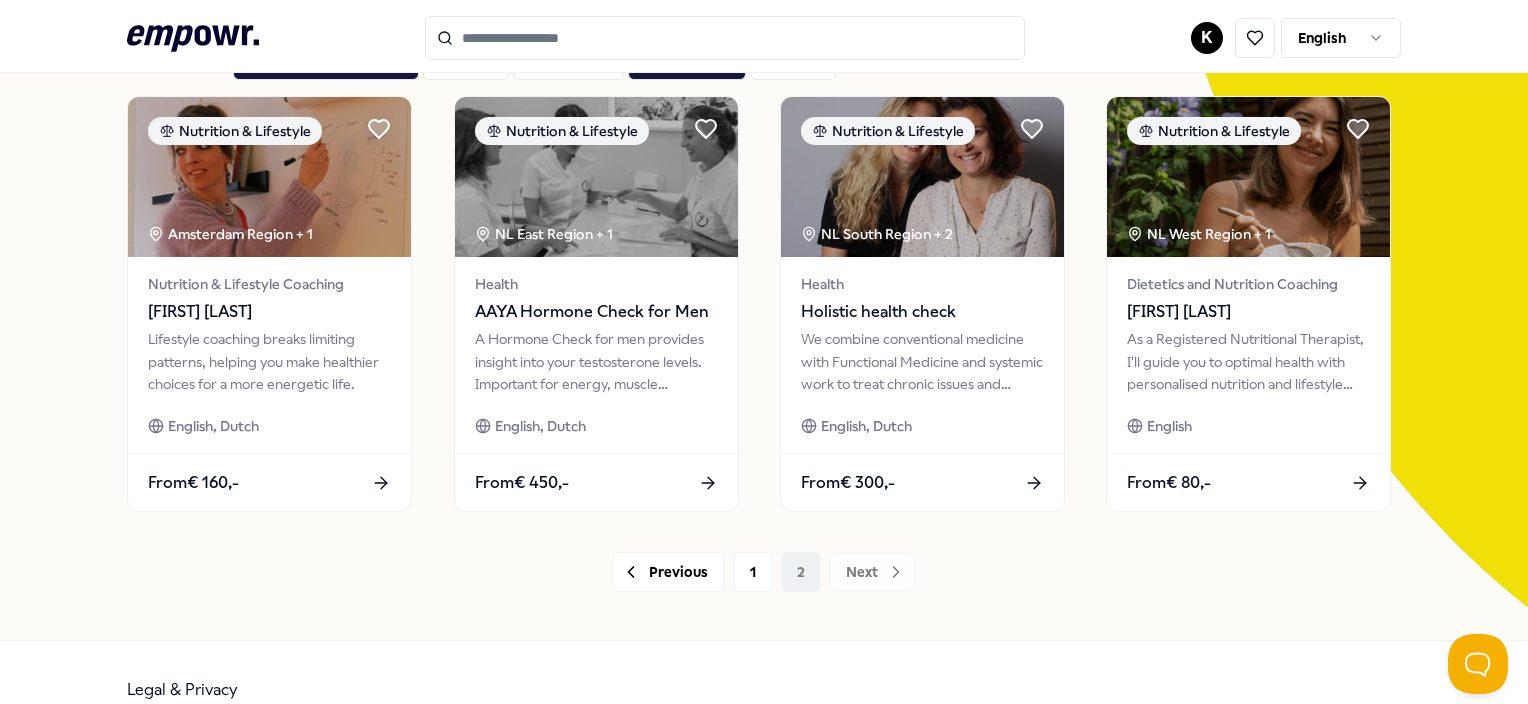 scroll, scrollTop: 188, scrollLeft: 0, axis: vertical 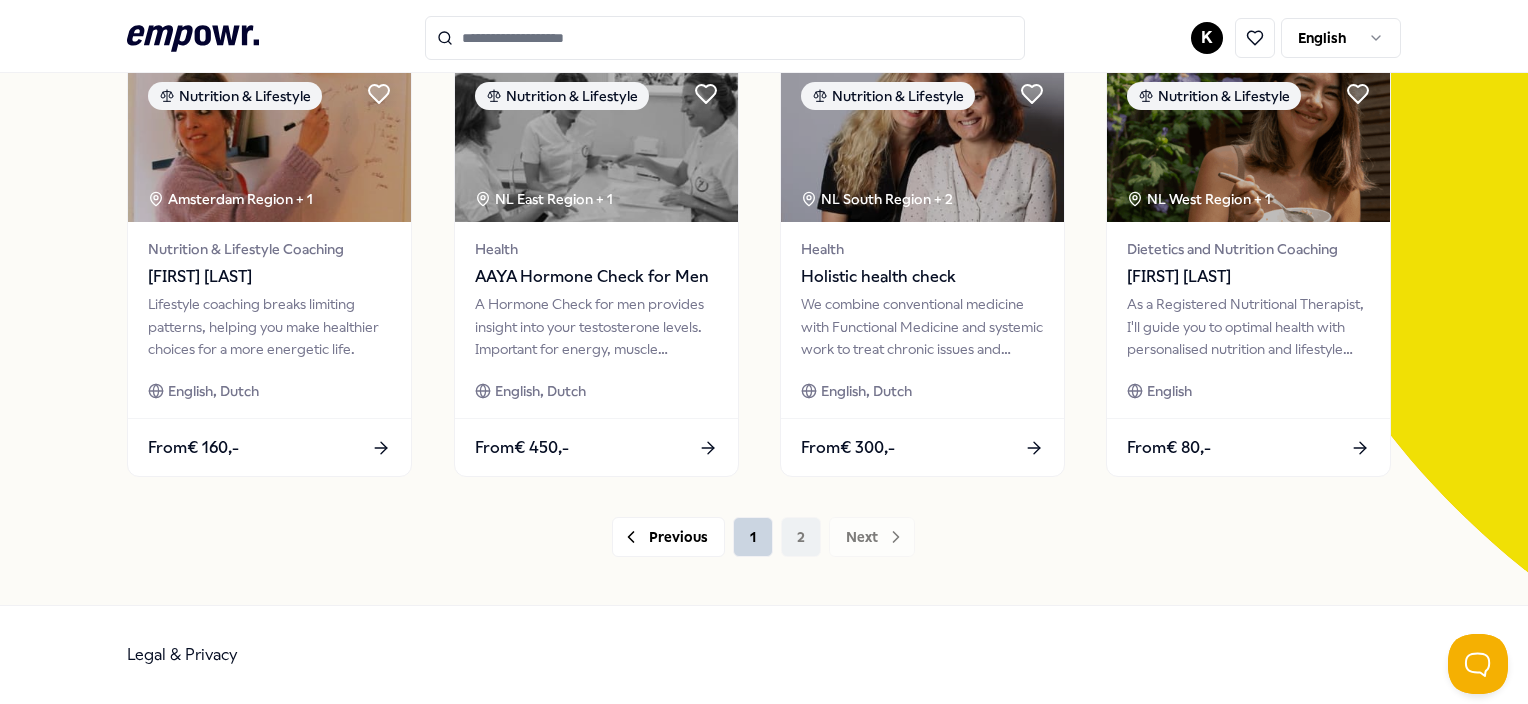 click on "1" at bounding box center (753, 537) 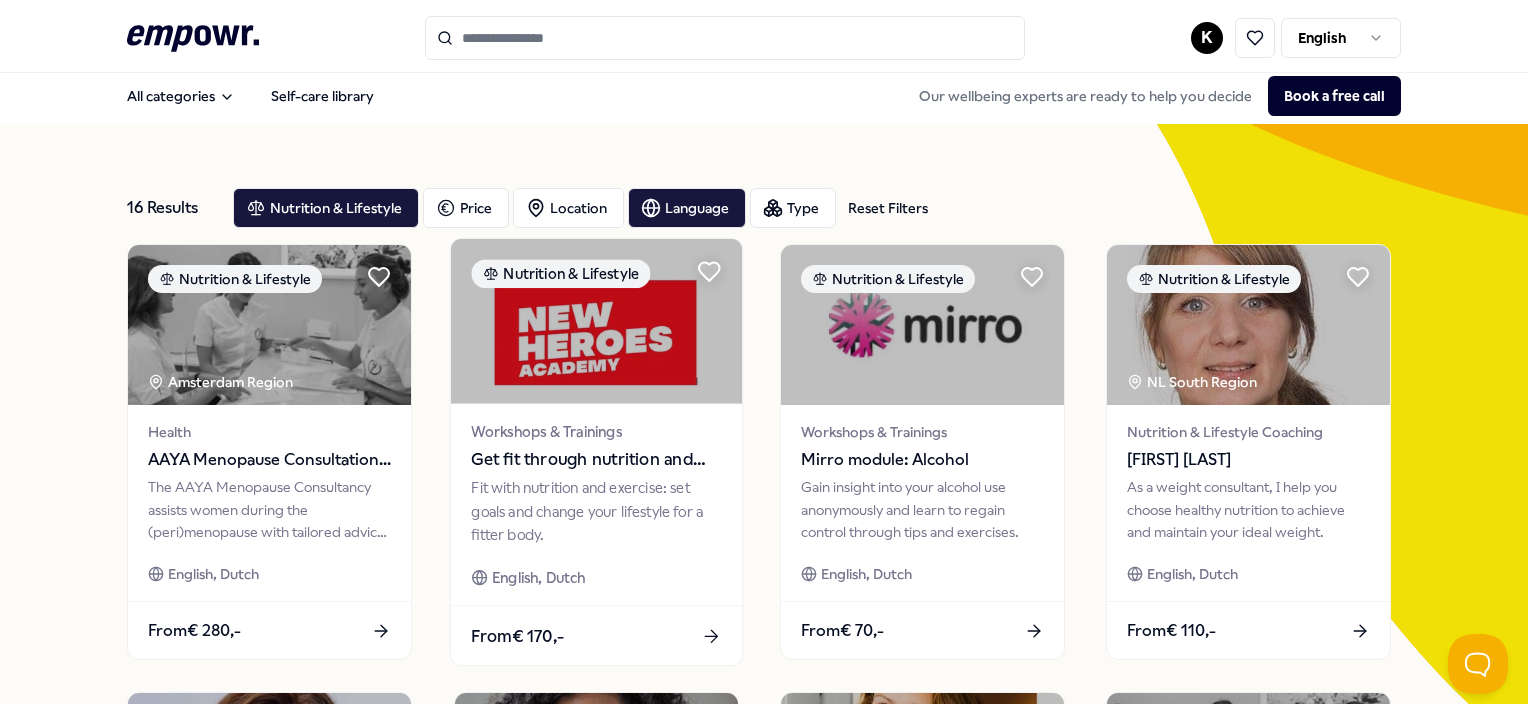 scroll, scrollTop: 0, scrollLeft: 0, axis: both 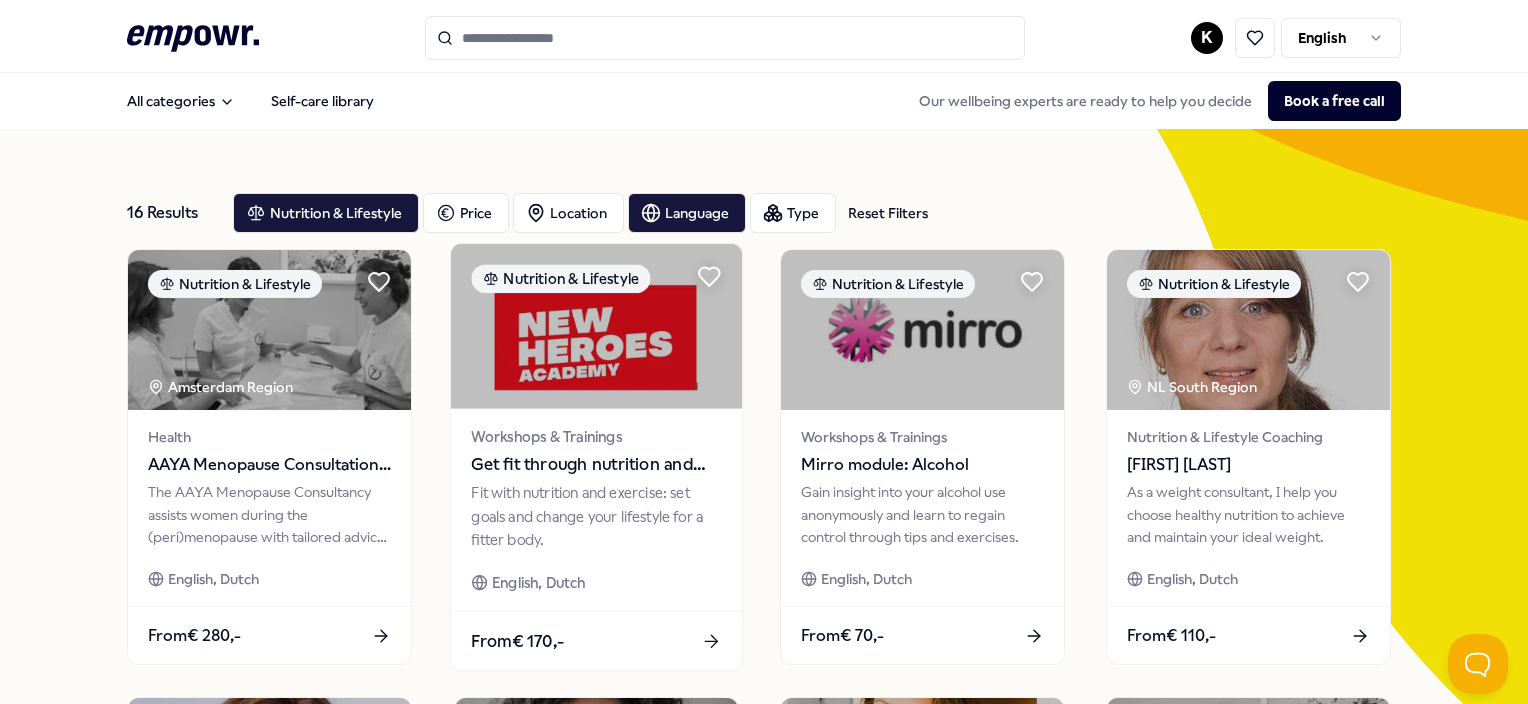 click on "Workshops & Trainings" at bounding box center [596, 436] 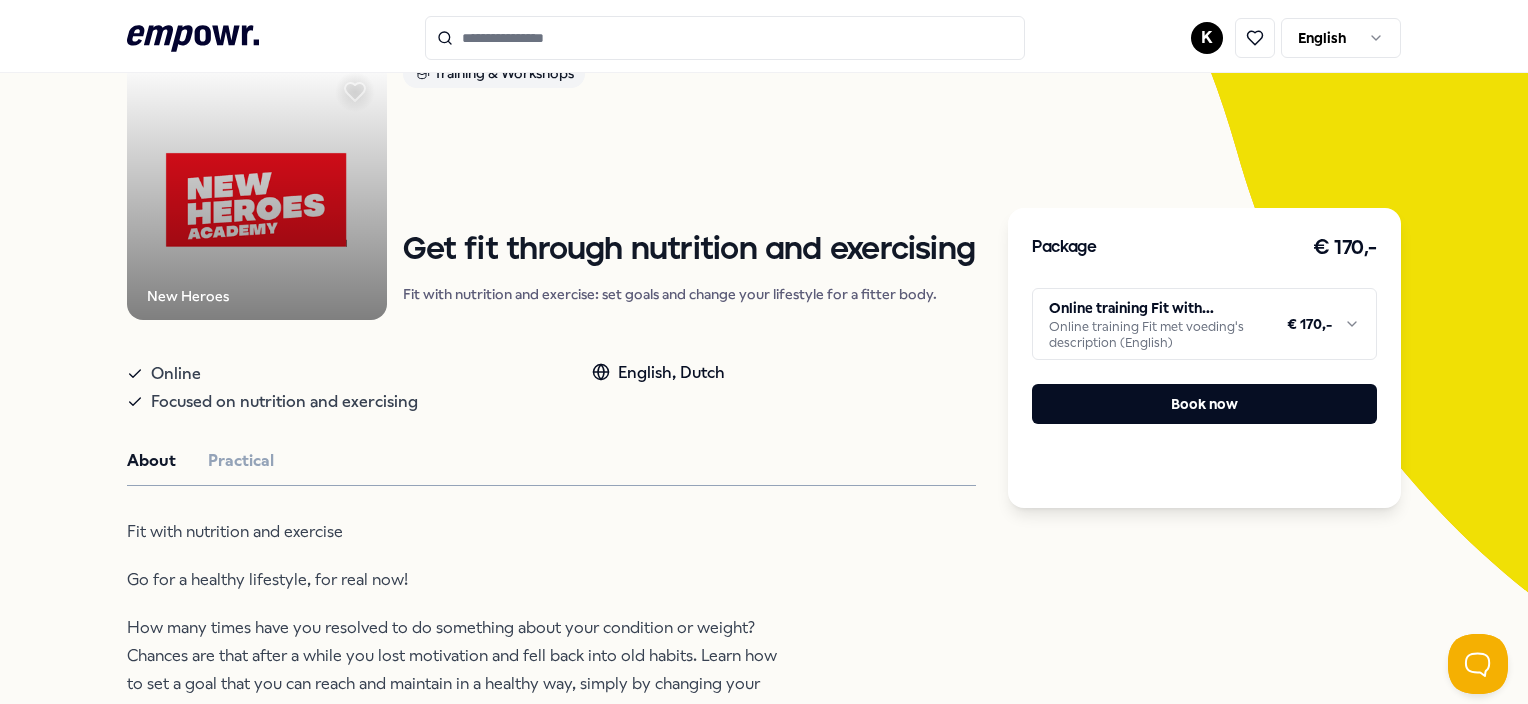 scroll, scrollTop: 0, scrollLeft: 0, axis: both 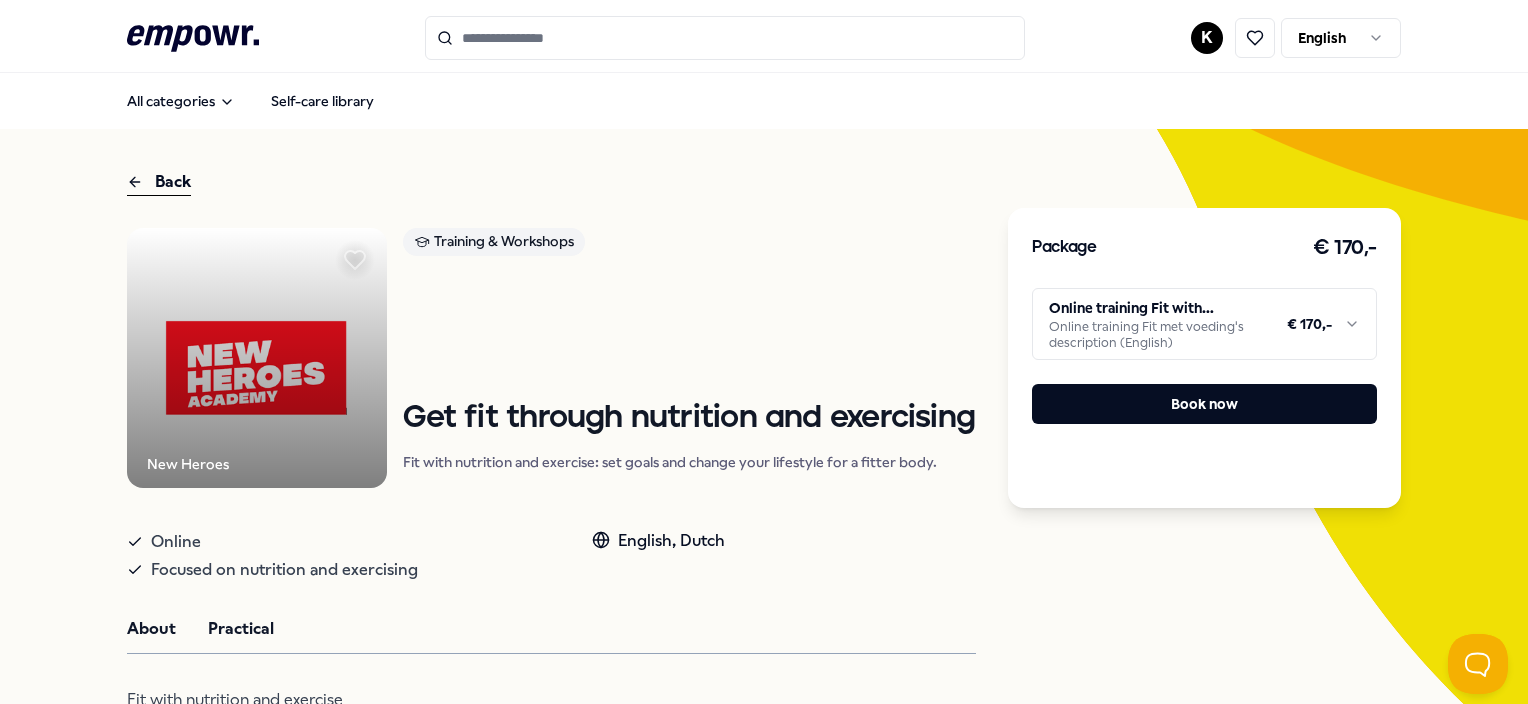 click on "Practical" at bounding box center (241, 629) 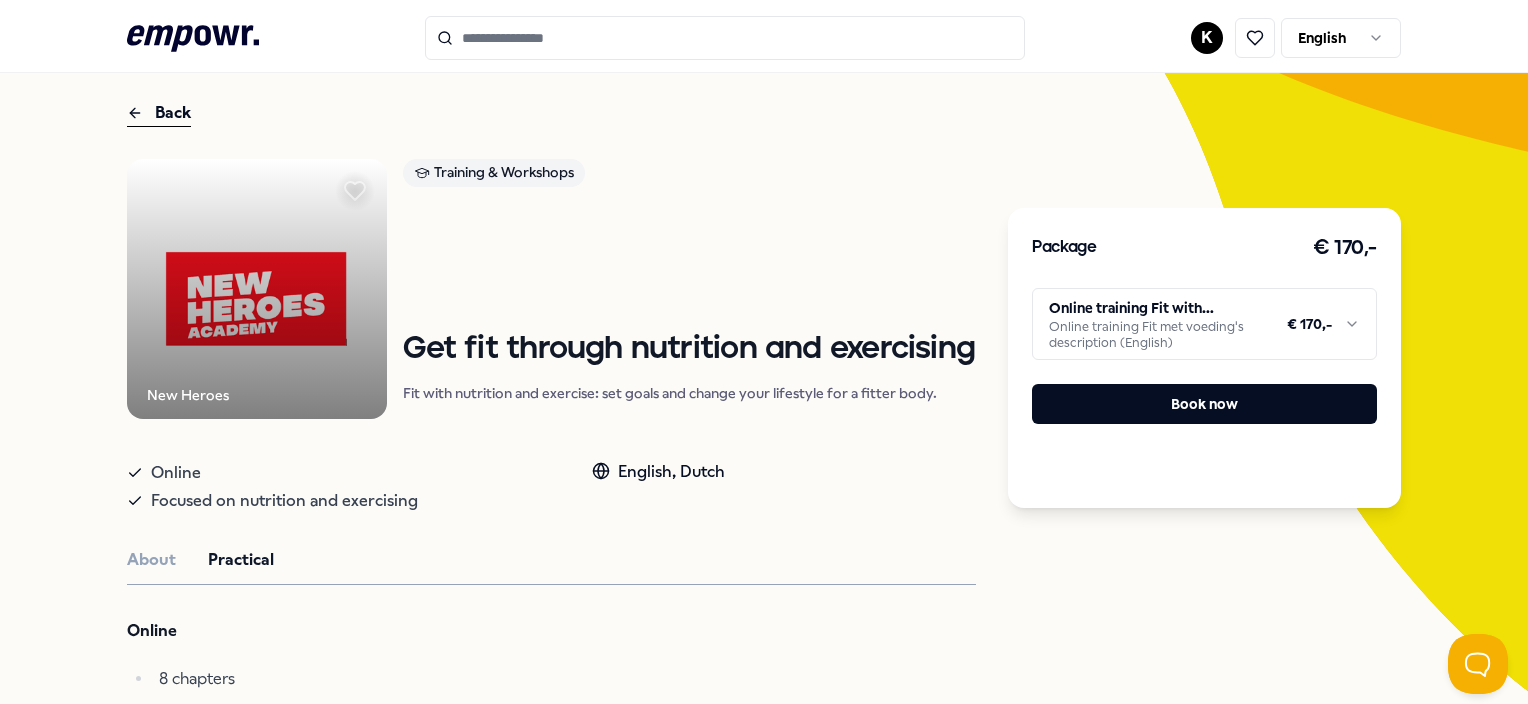 scroll, scrollTop: 0, scrollLeft: 0, axis: both 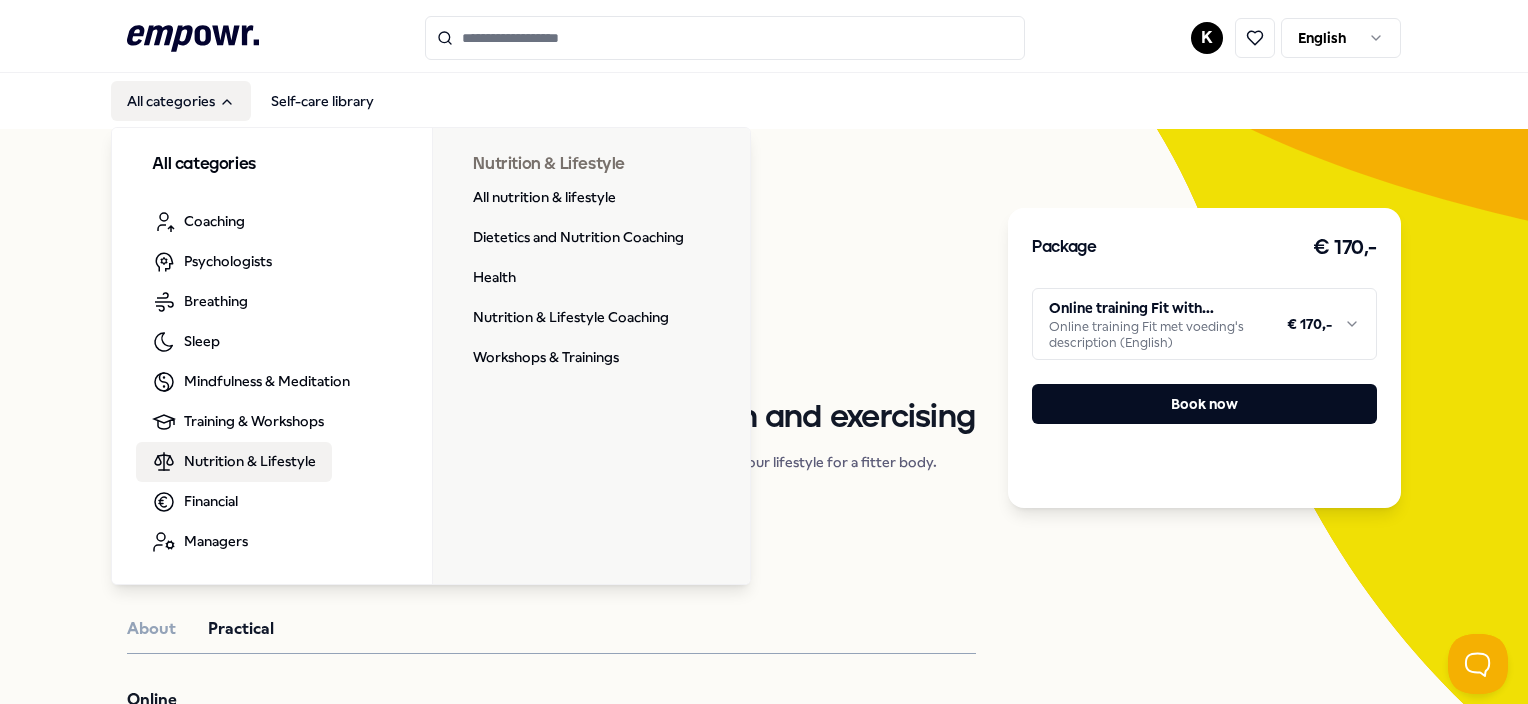 click on "Nutrition & Lifestyle" at bounding box center [250, 461] 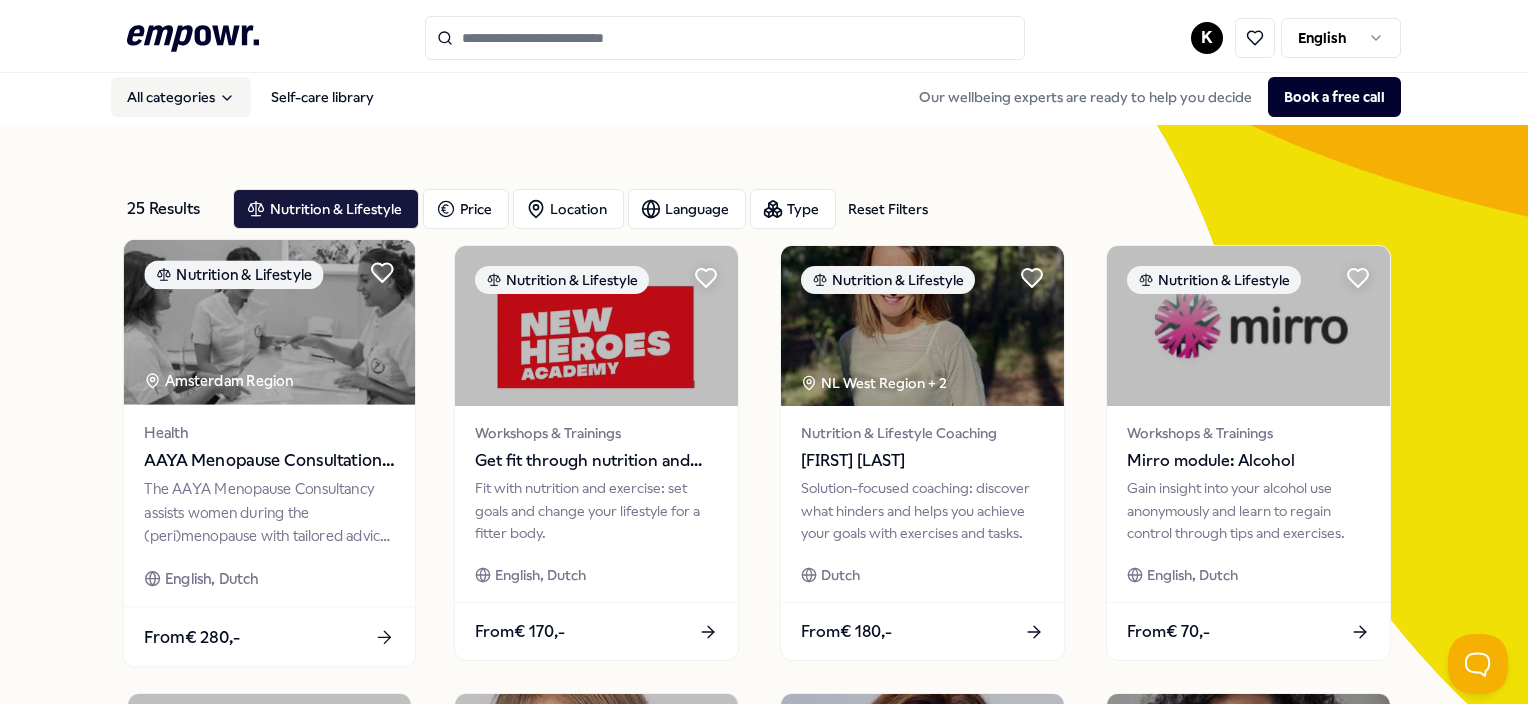 scroll, scrollTop: 0, scrollLeft: 0, axis: both 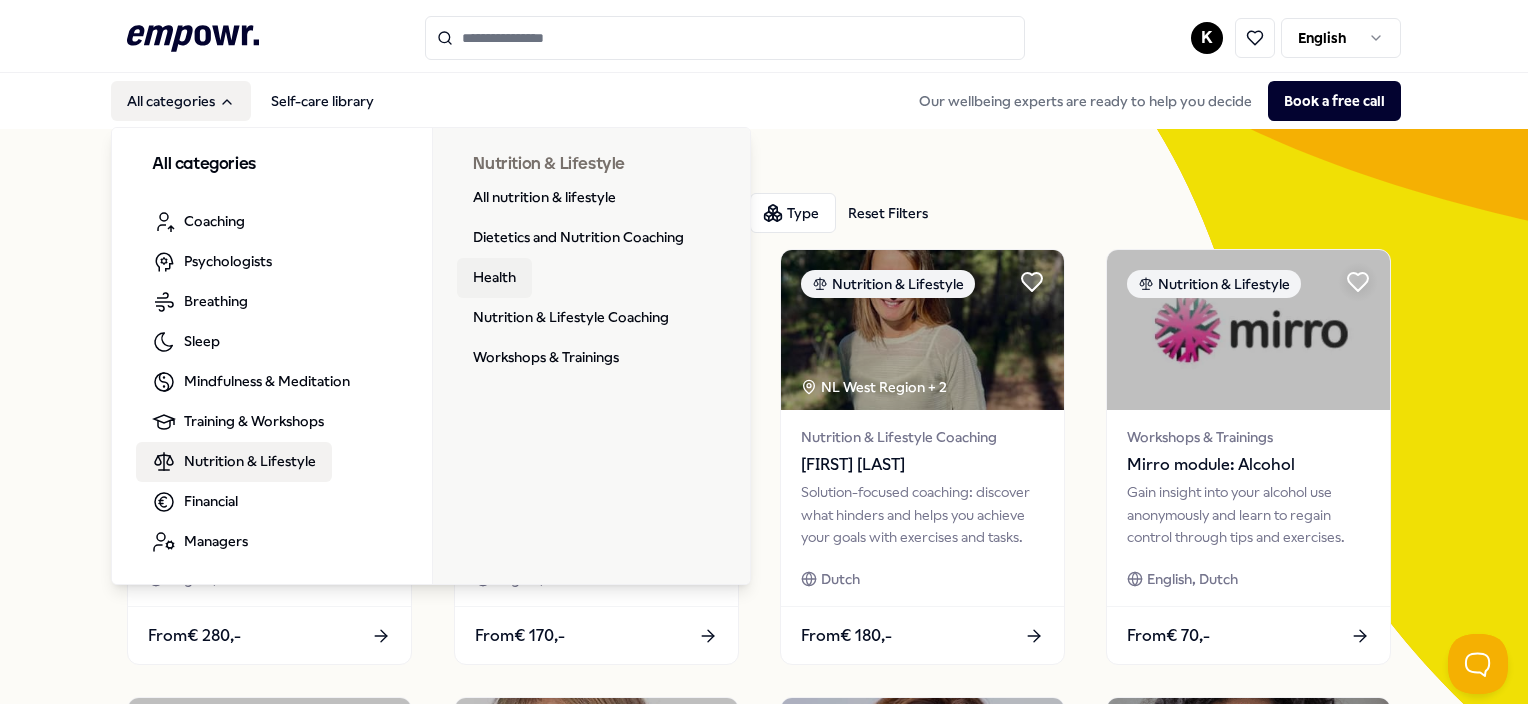 click on "Health" at bounding box center [494, 278] 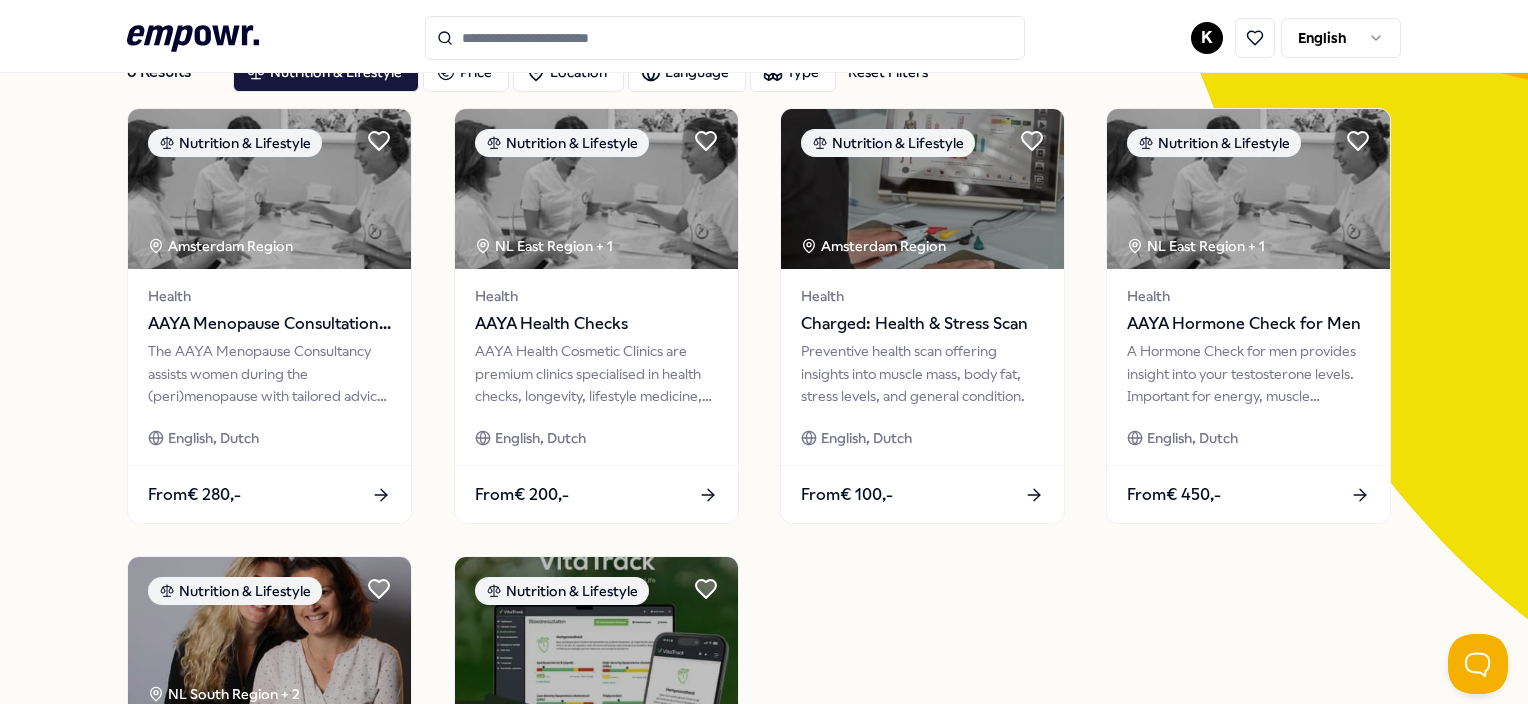 scroll, scrollTop: 0, scrollLeft: 0, axis: both 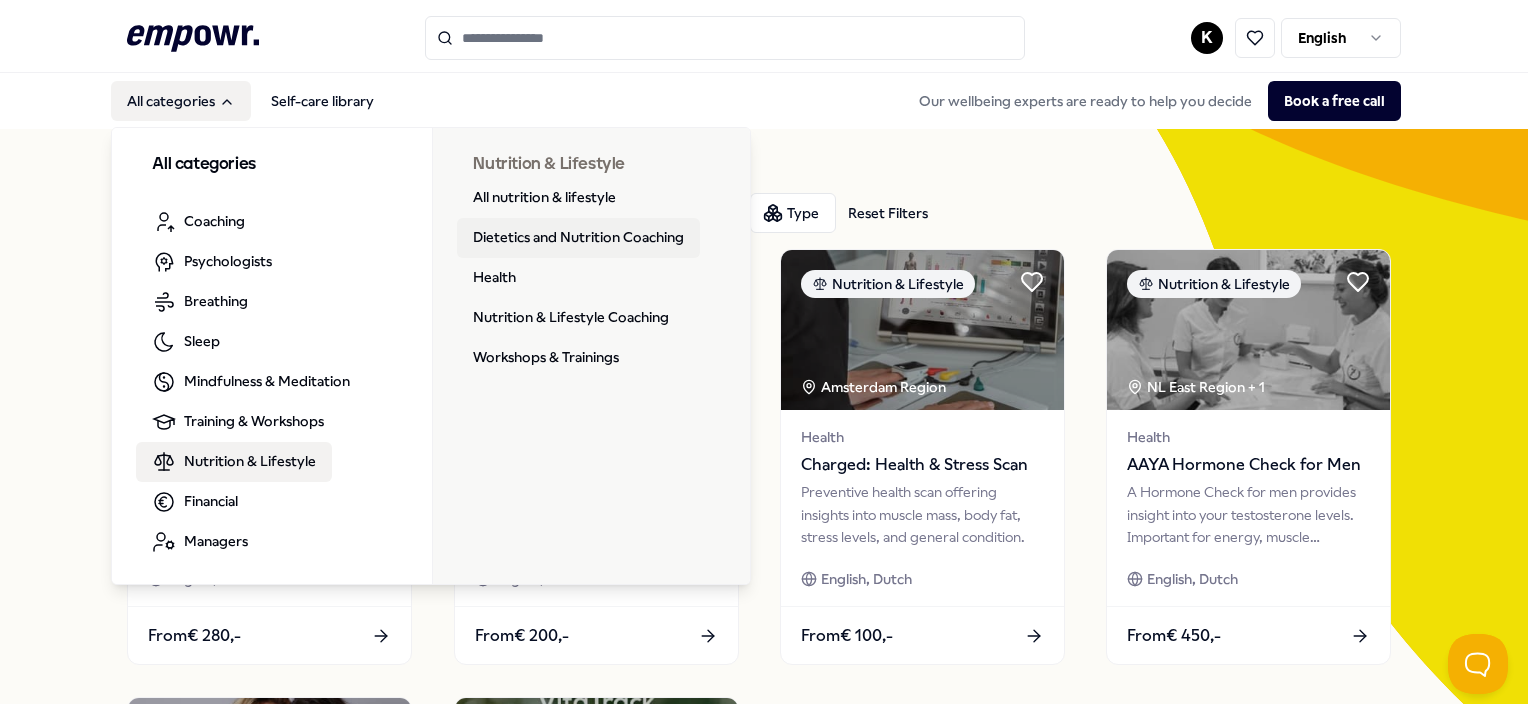click on "Dietetics and Nutrition Coaching" at bounding box center [578, 238] 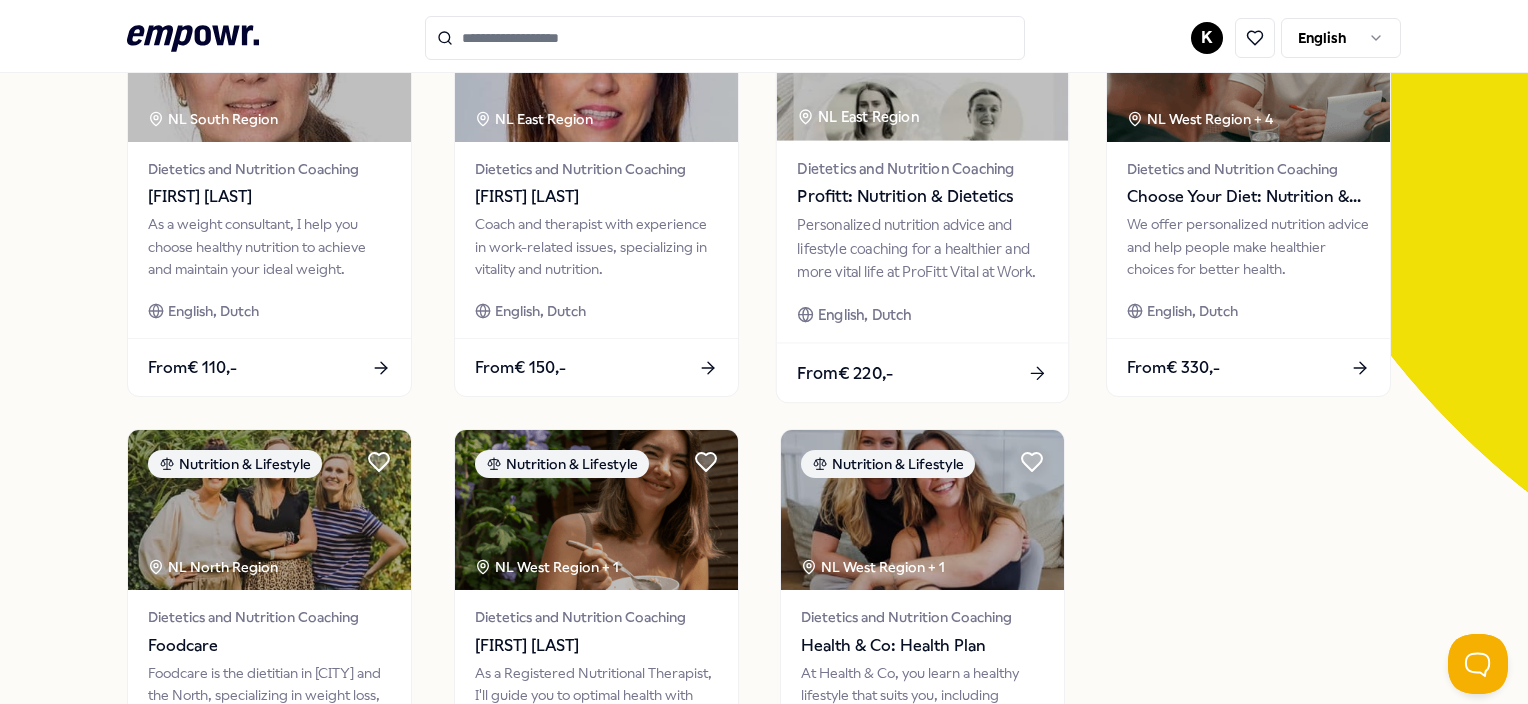 scroll, scrollTop: 0, scrollLeft: 0, axis: both 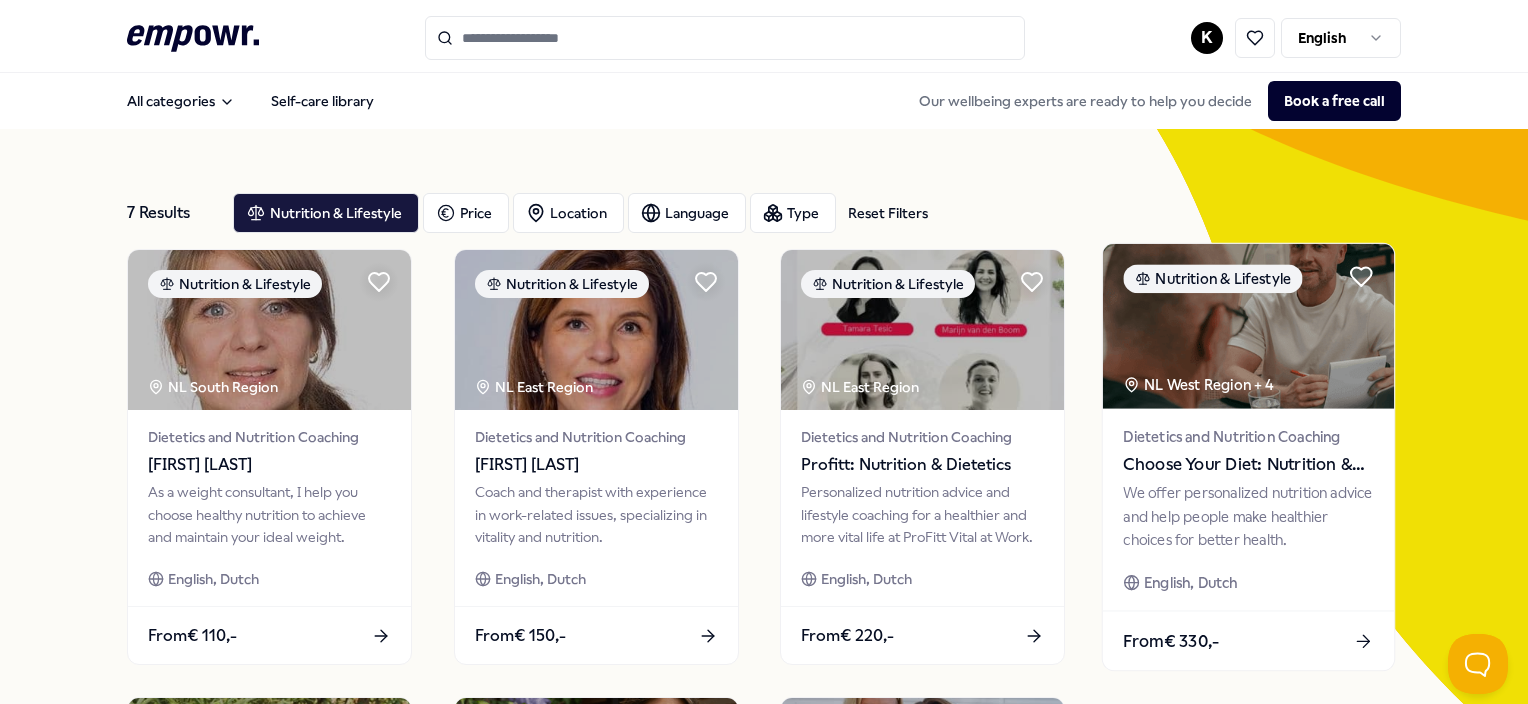 click on "Dietetics and Nutrition Coaching" at bounding box center [1249, 436] 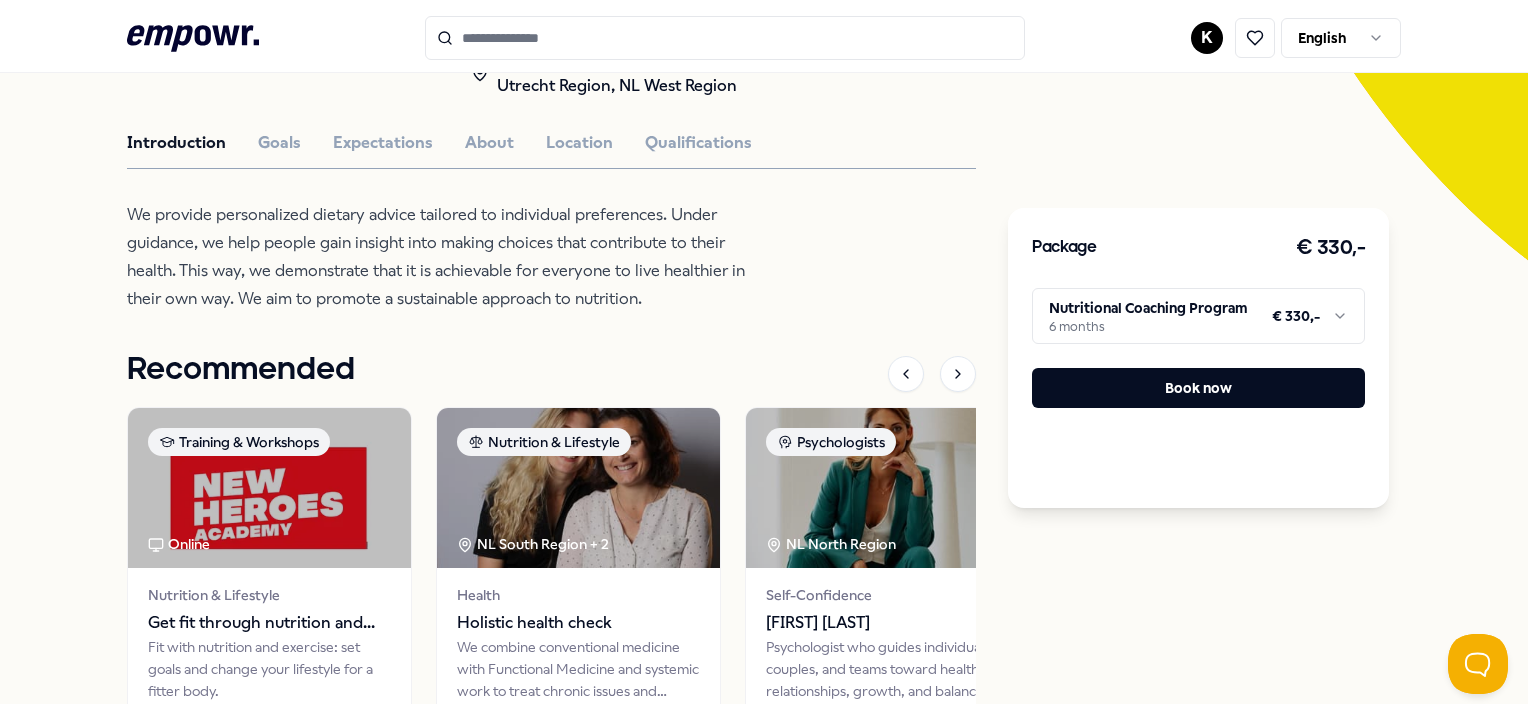scroll, scrollTop: 200, scrollLeft: 0, axis: vertical 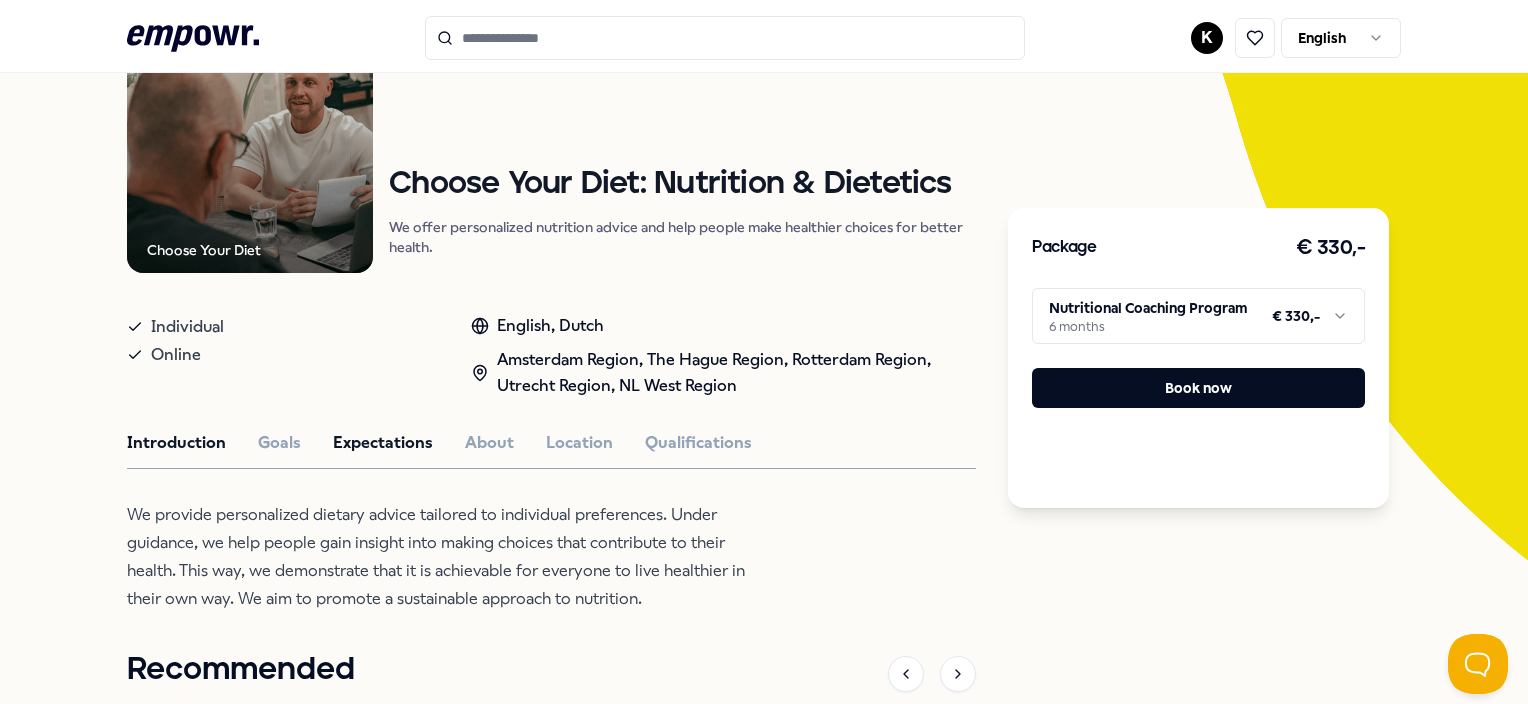 click on "Expectations" at bounding box center [383, 443] 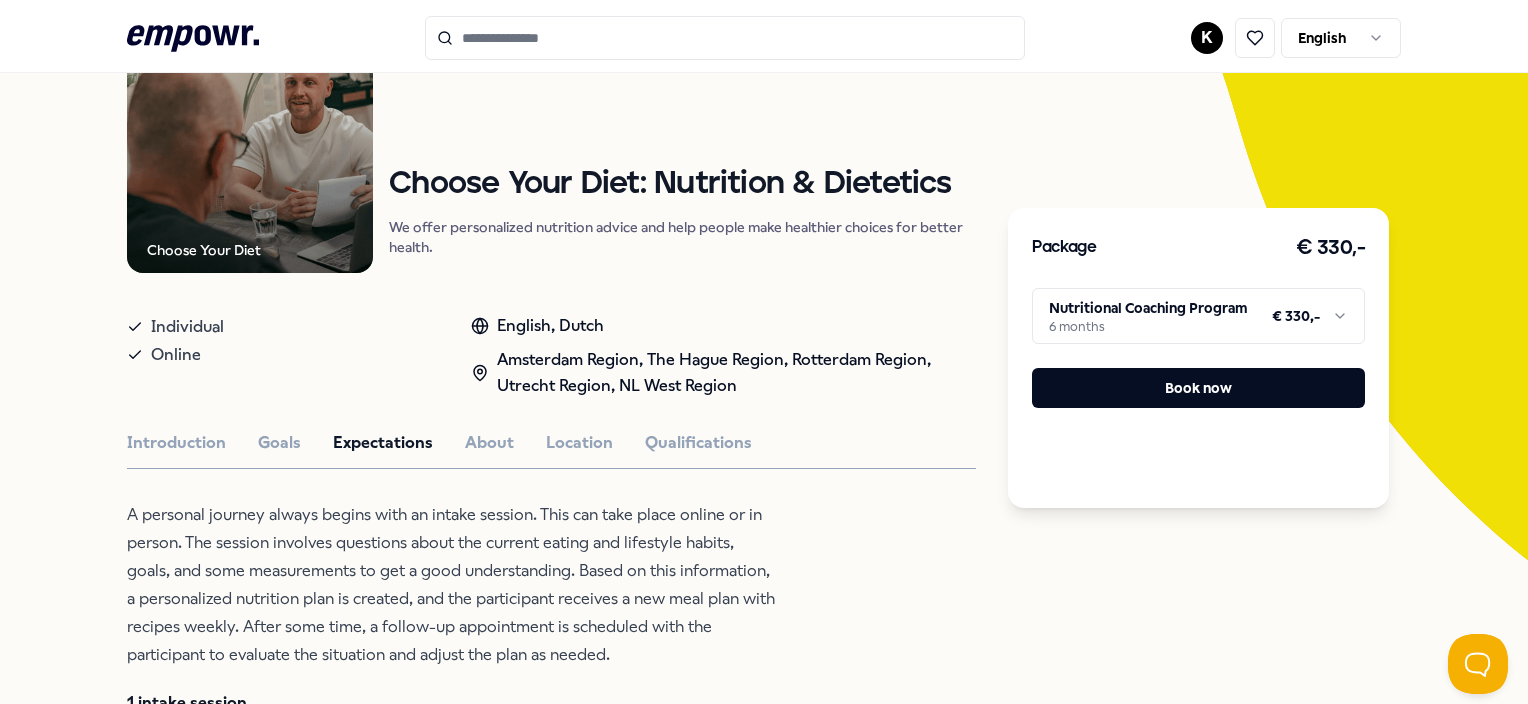 click on "Choose Your Diet Coaching Choose Your Diet: Nutrition & Dietetics We offer personalized nutrition advice and help people make healthier choices for better health. Individual Online English, Dutch [CITY] Region, [CITY] Region, [CITY] Region, [CITY] Region, NL West Region Introduction Goals Expectations About Location Qualifications A personal journey always begins with an intake session. This can take place online or in person. The session involves questions about the current eating and lifestyle habits, goals, and some measurements to get a good understanding. Based on this information, a personalized nutrition plan is created, and the participant receives a new meal plan with recipes weekly. After some time, a follow-up appointment is scheduled with the participant to evaluate the situation and adjust the plan as needed. 1 intake session 2 follow-up appointments 6 months of meal plans In total, you will meet and speak with the coach three times over 6 months. Recommended Training & Workshops" at bounding box center (551, 710) 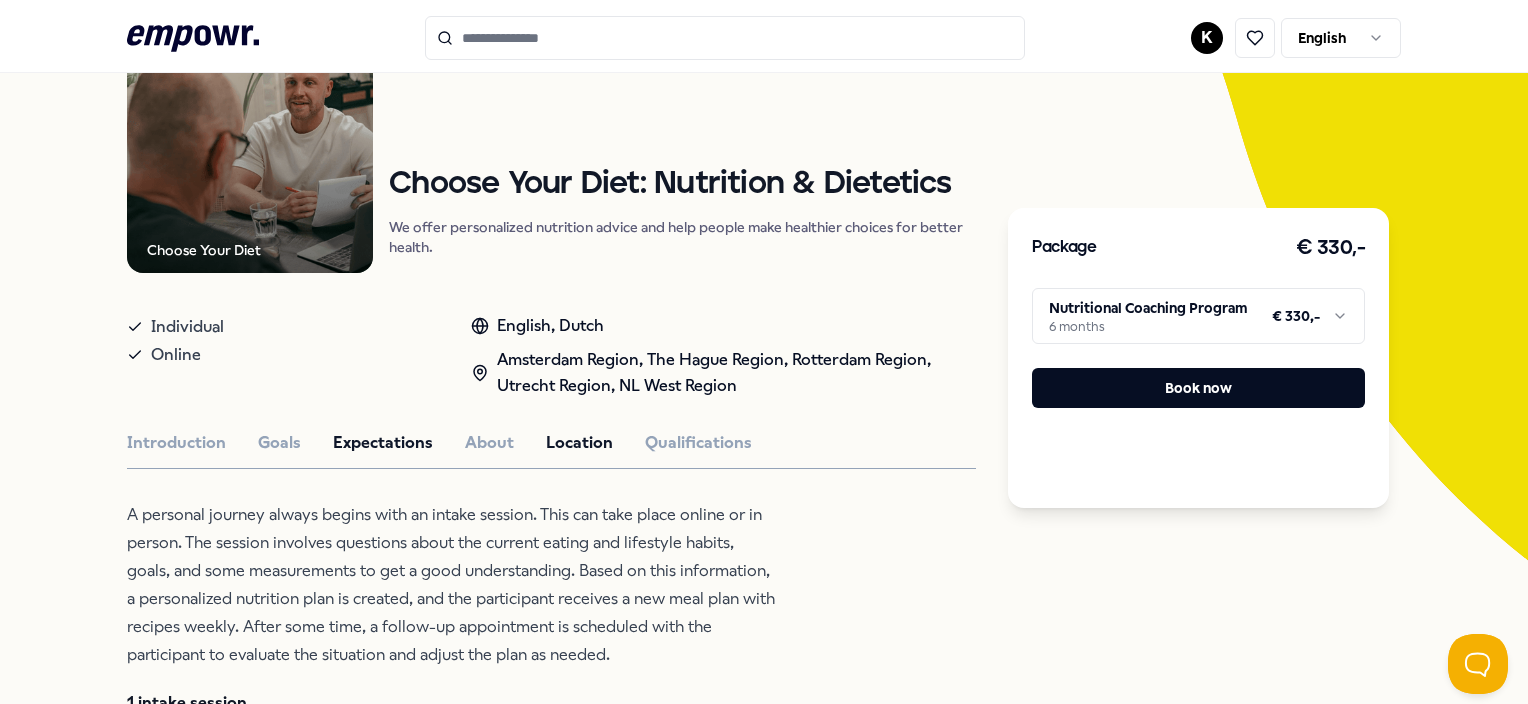 click on "Location" at bounding box center [579, 443] 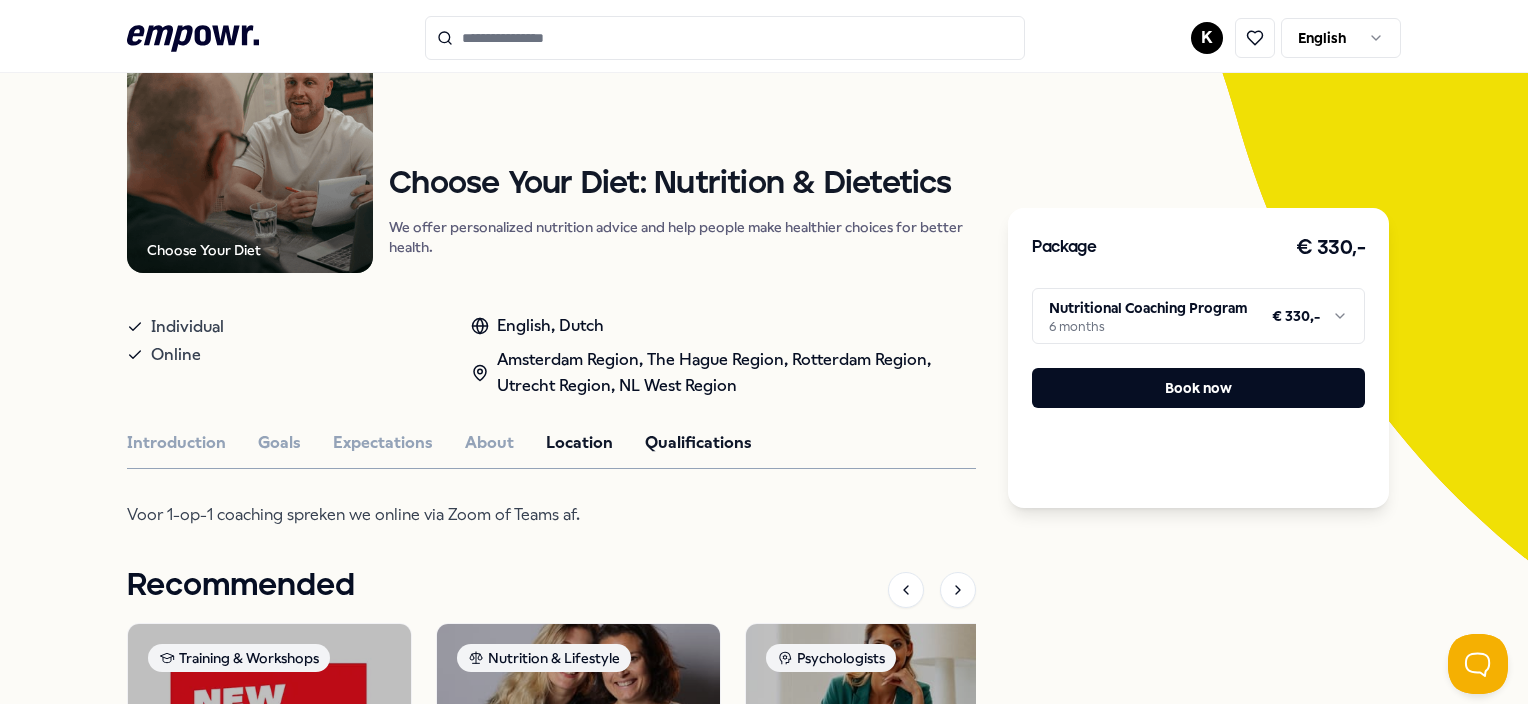 click on "Qualifications" at bounding box center [698, 443] 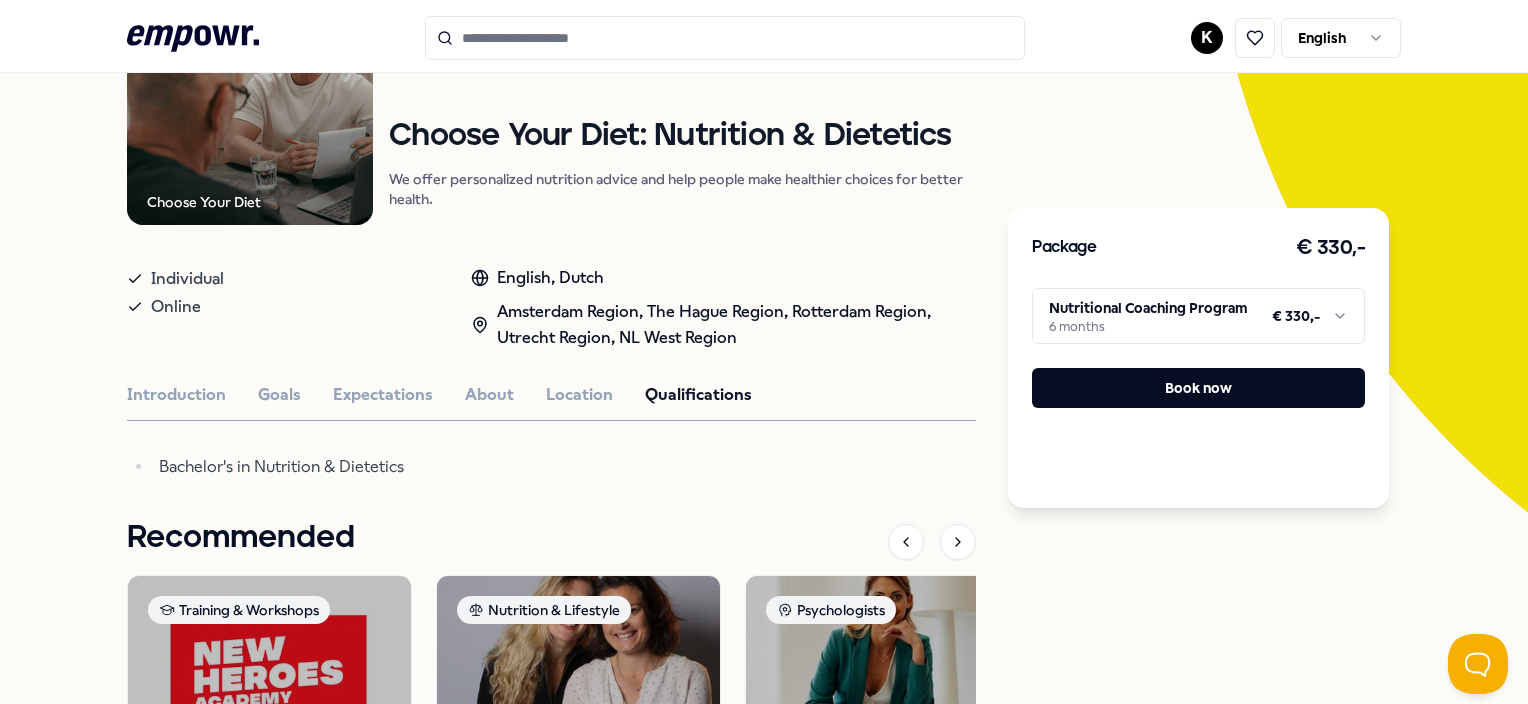 scroll, scrollTop: 200, scrollLeft: 0, axis: vertical 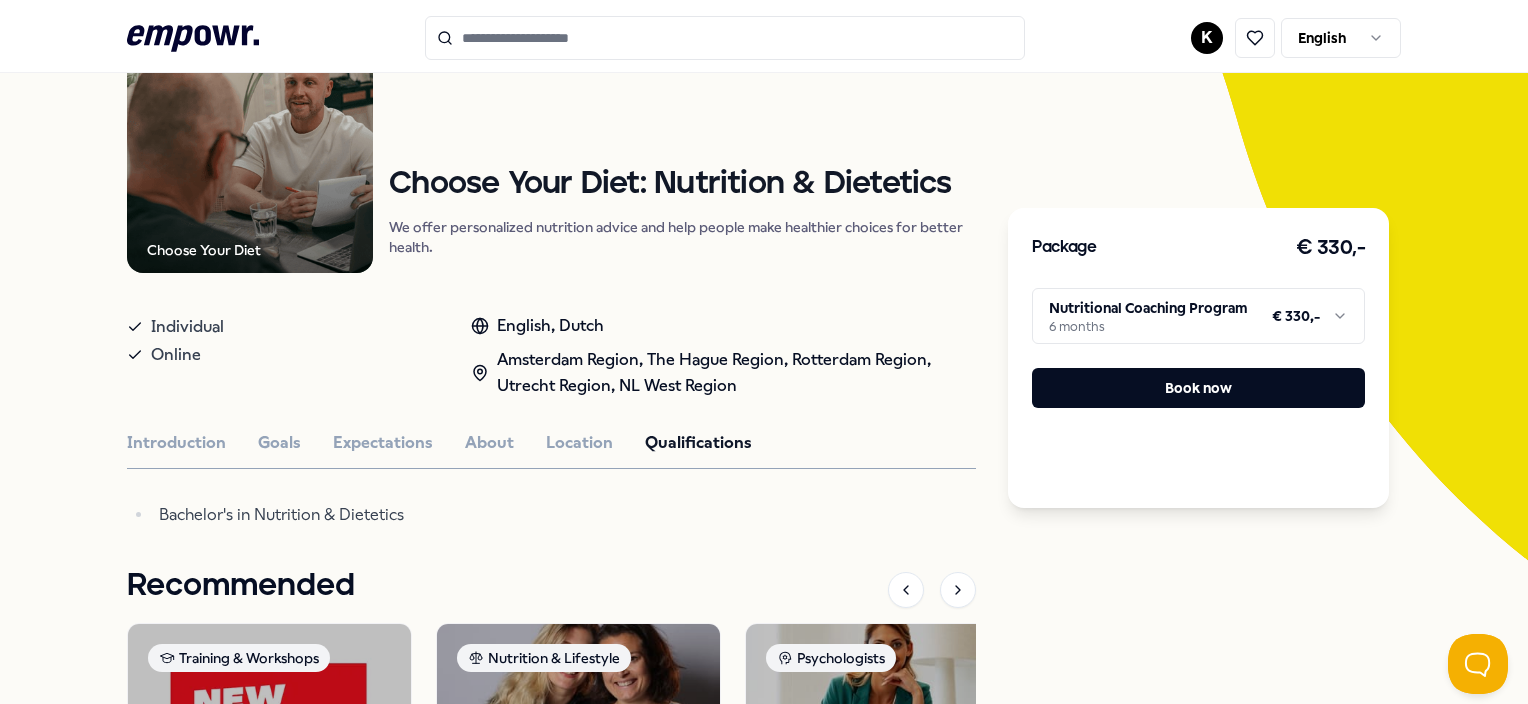 click on "Introduction Goals Expectations About Location Qualifications" at bounding box center [551, 443] 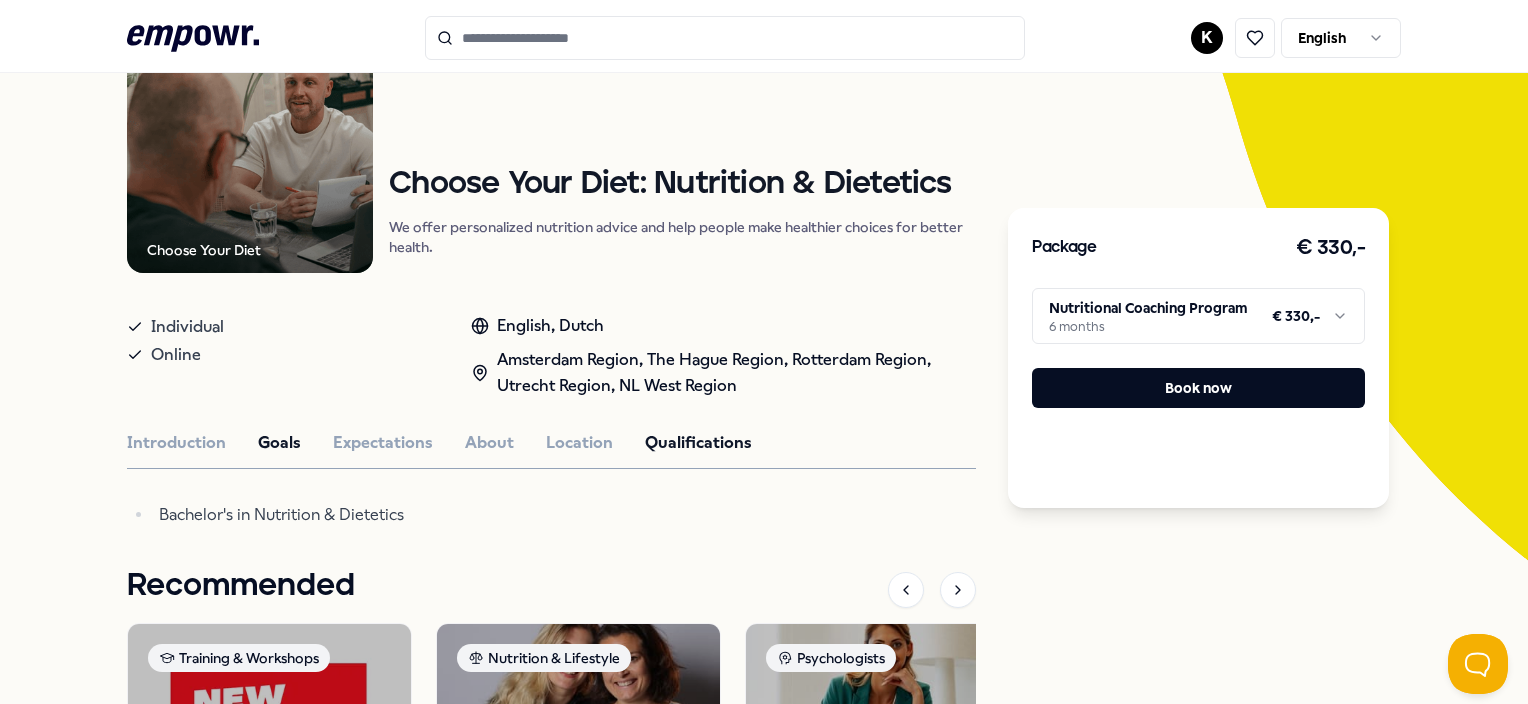 click on "Goals" at bounding box center [279, 443] 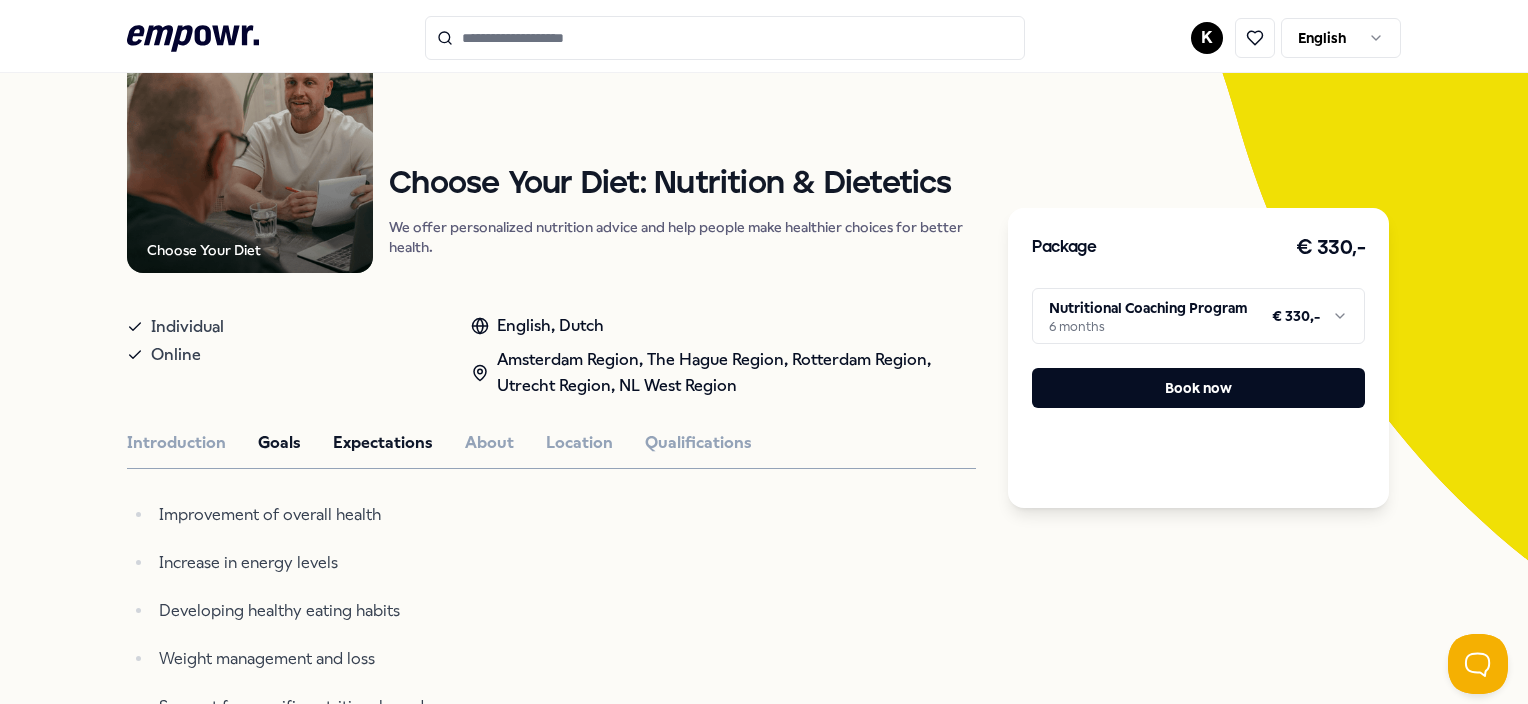 click on "Expectations" at bounding box center (383, 443) 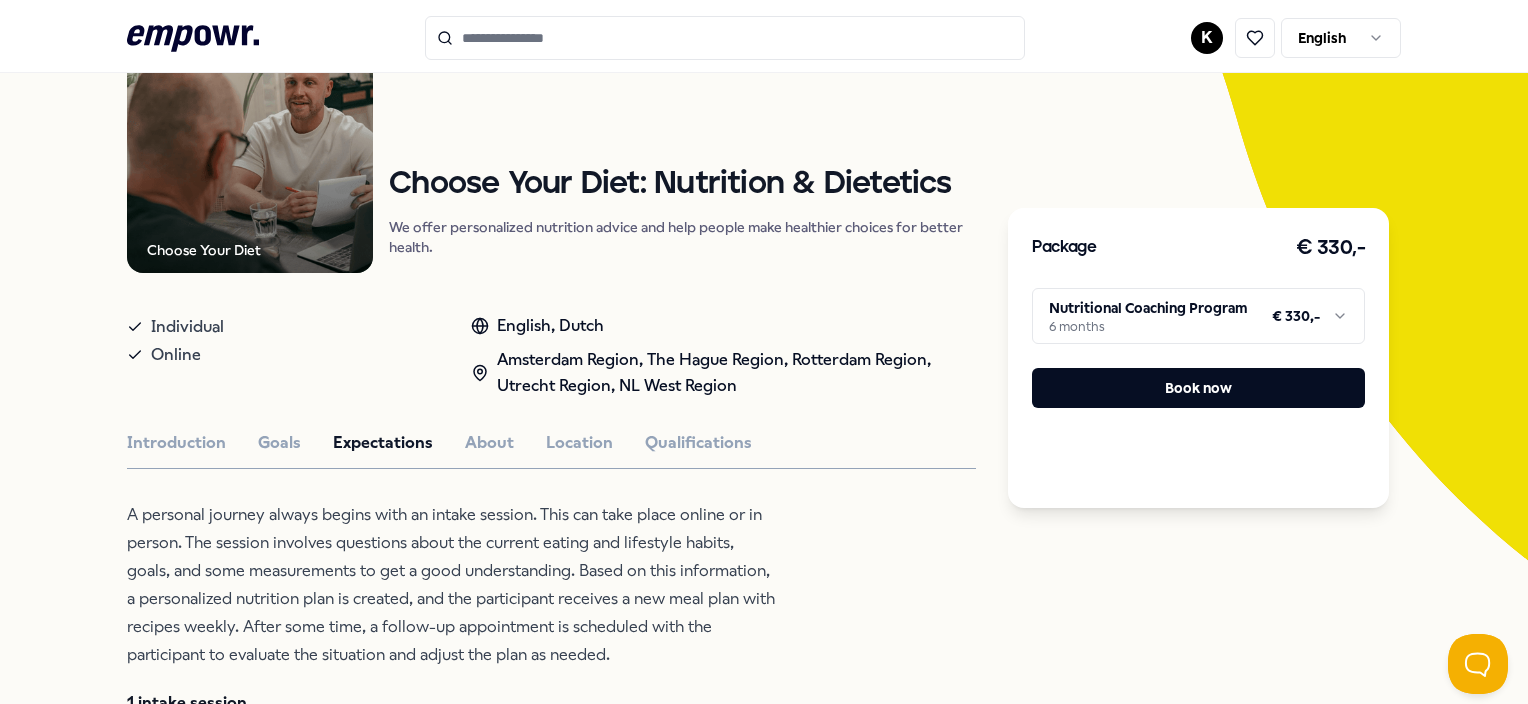 click on "Introduction Goals Expectations About Location Qualifications" at bounding box center (551, 443) 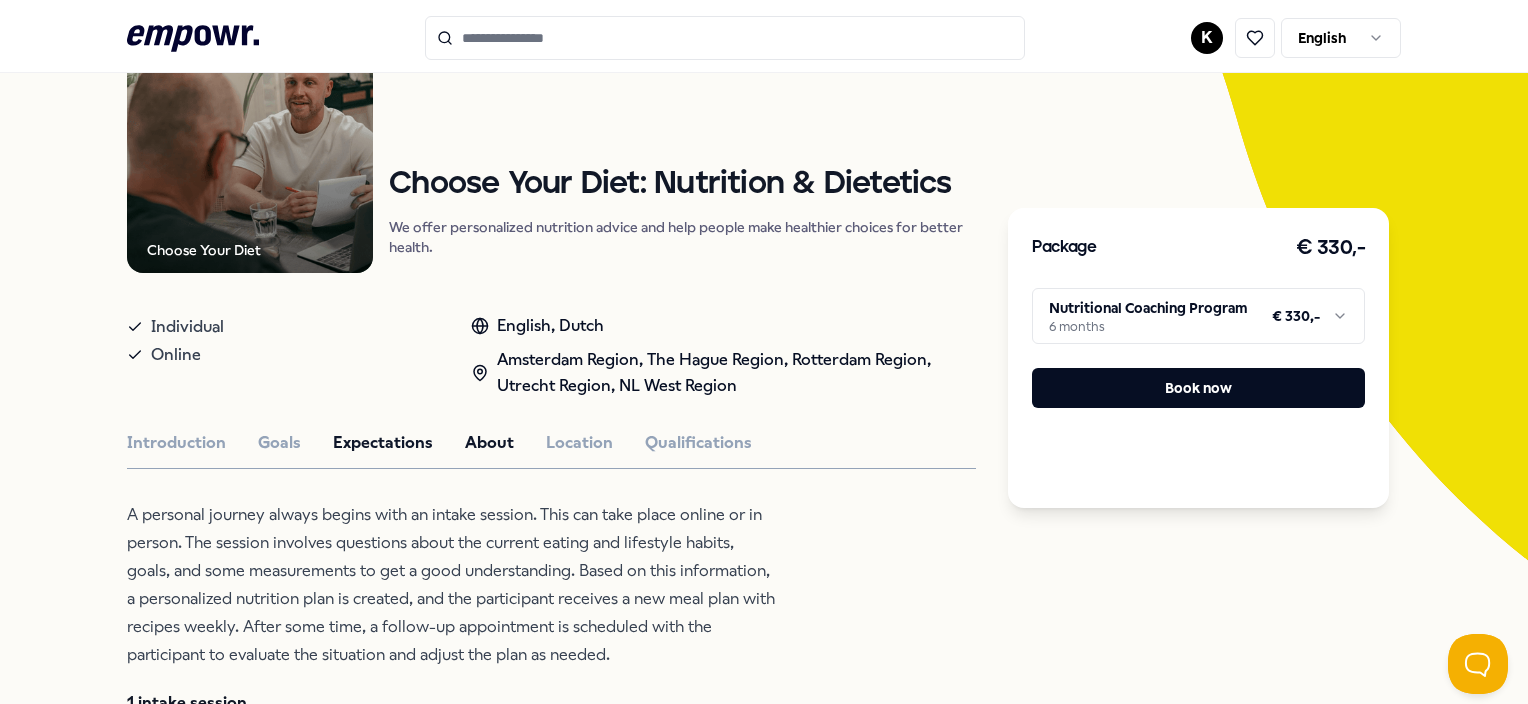 click on "About" at bounding box center [489, 443] 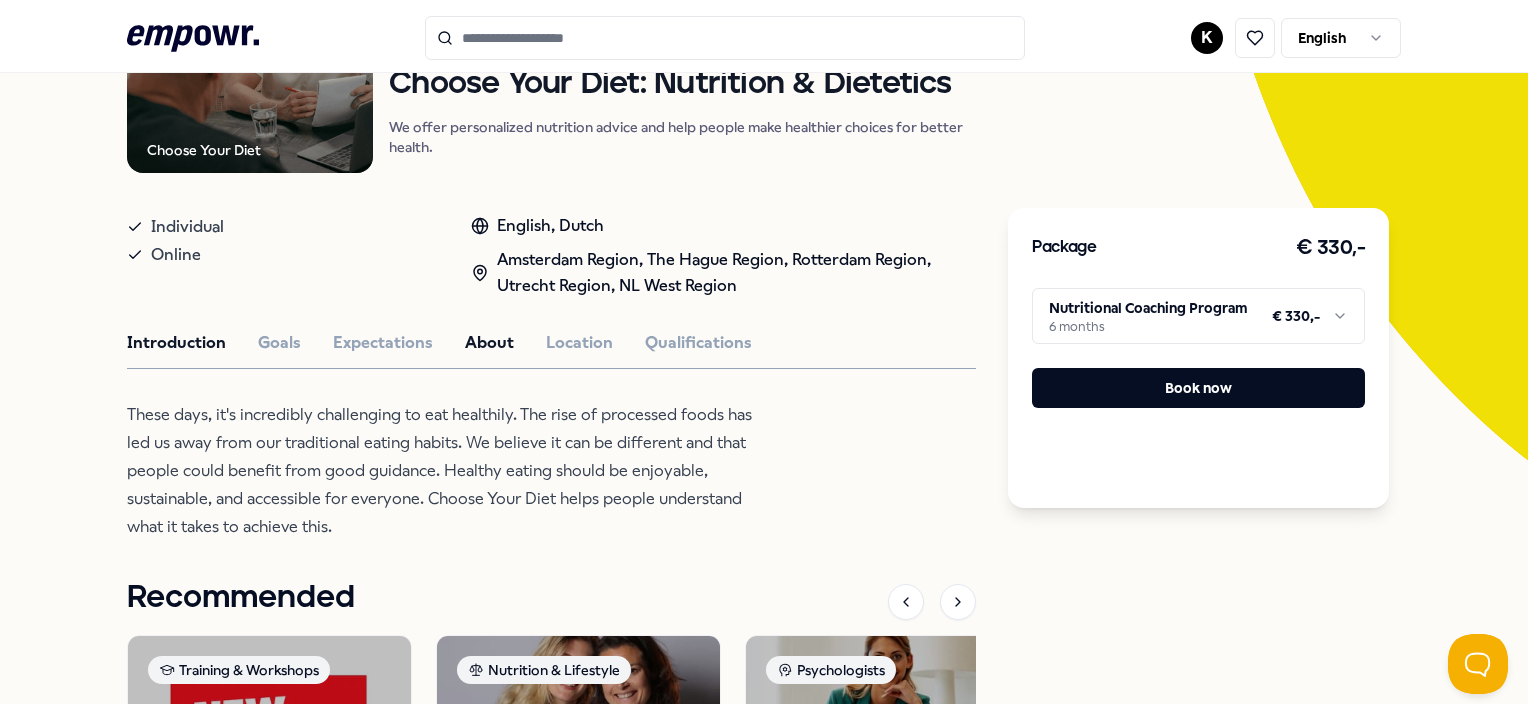 scroll, scrollTop: 0, scrollLeft: 0, axis: both 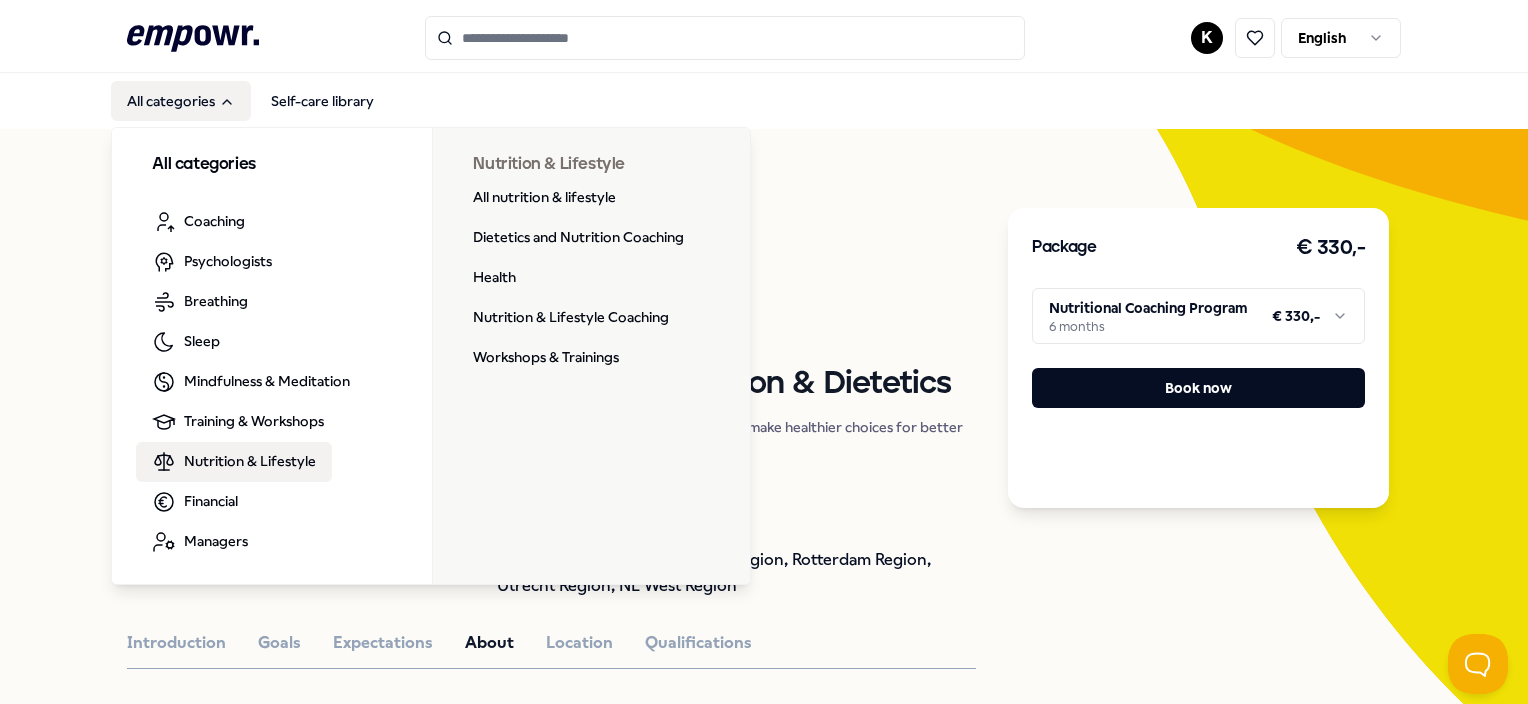 click on "Nutrition & Lifestyle" at bounding box center (250, 461) 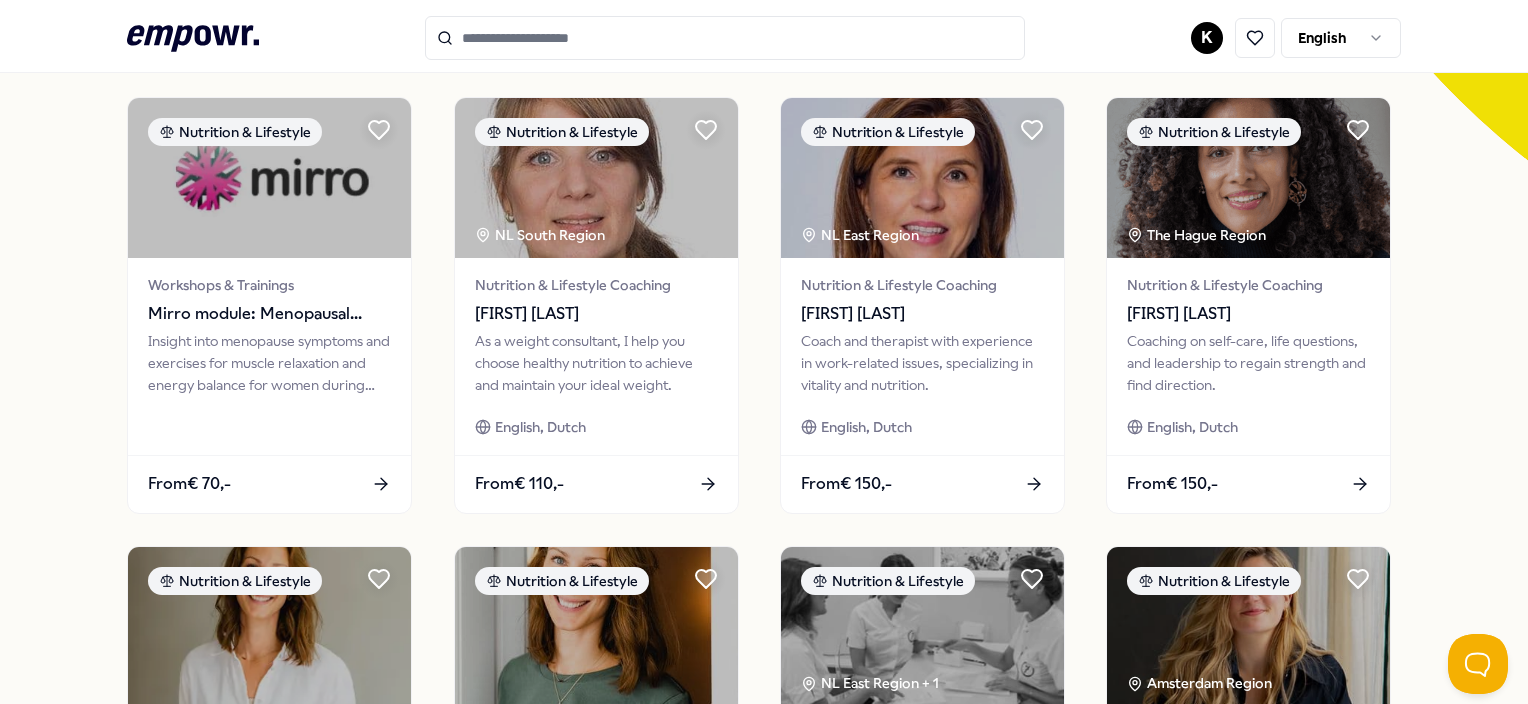 scroll, scrollTop: 1000, scrollLeft: 0, axis: vertical 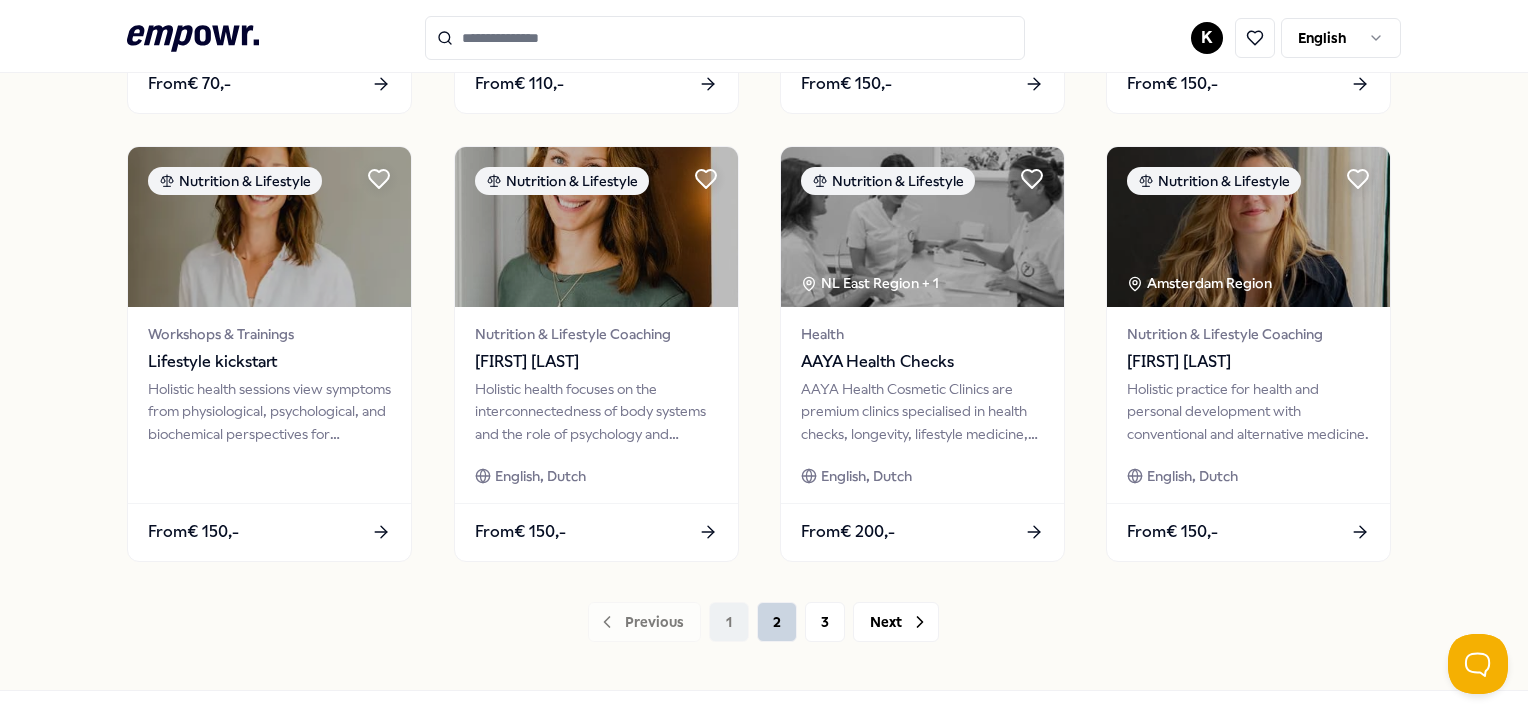 click on "2" at bounding box center [777, 622] 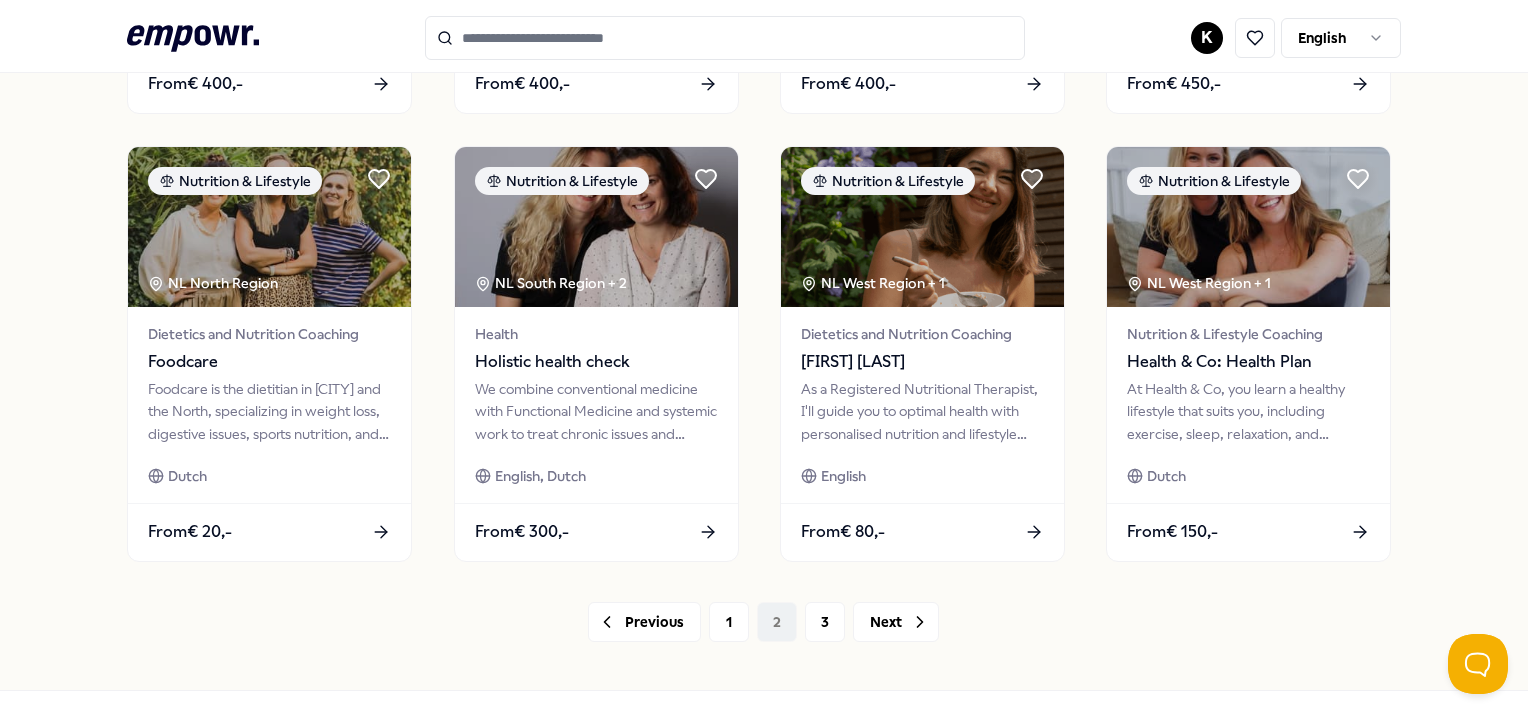 click on "Previous 1 2 3 Next" at bounding box center [763, 622] 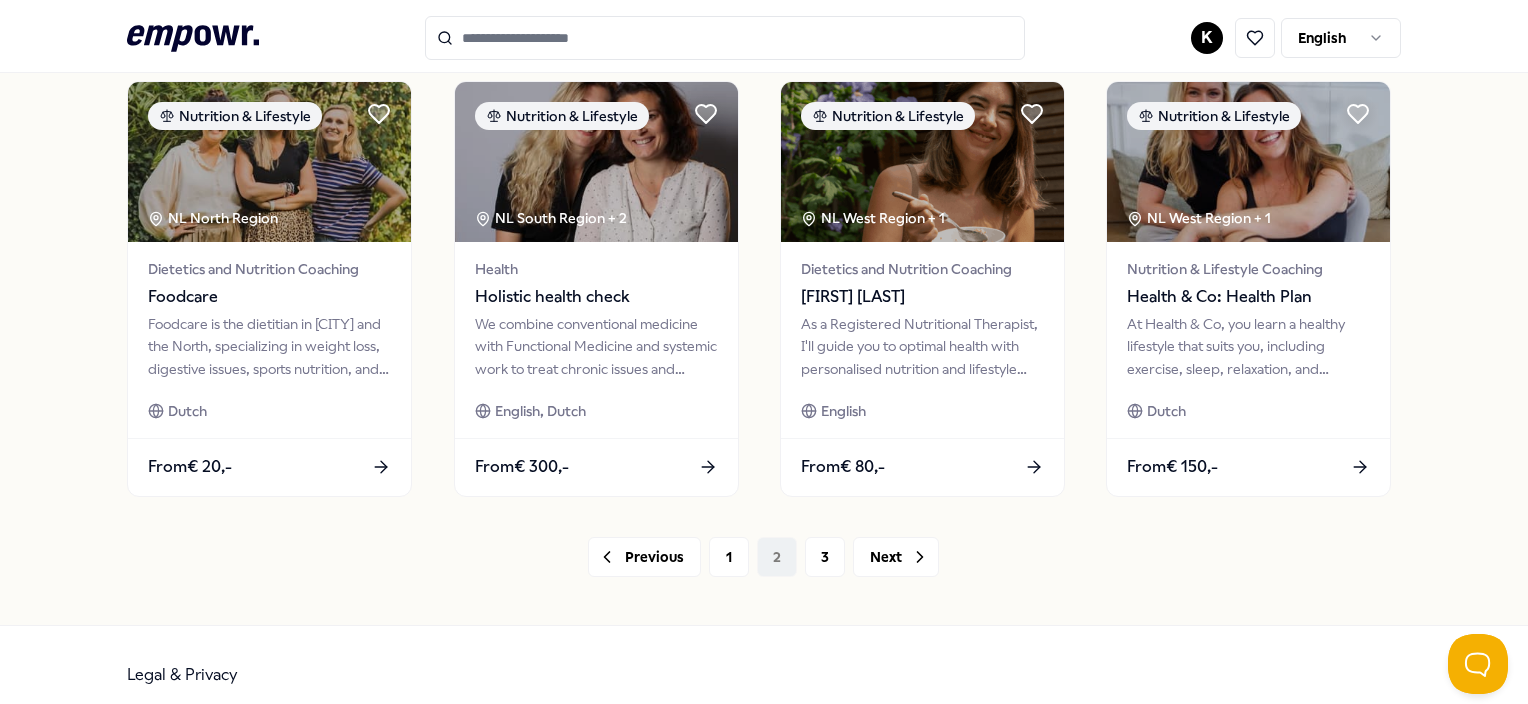 scroll, scrollTop: 1084, scrollLeft: 0, axis: vertical 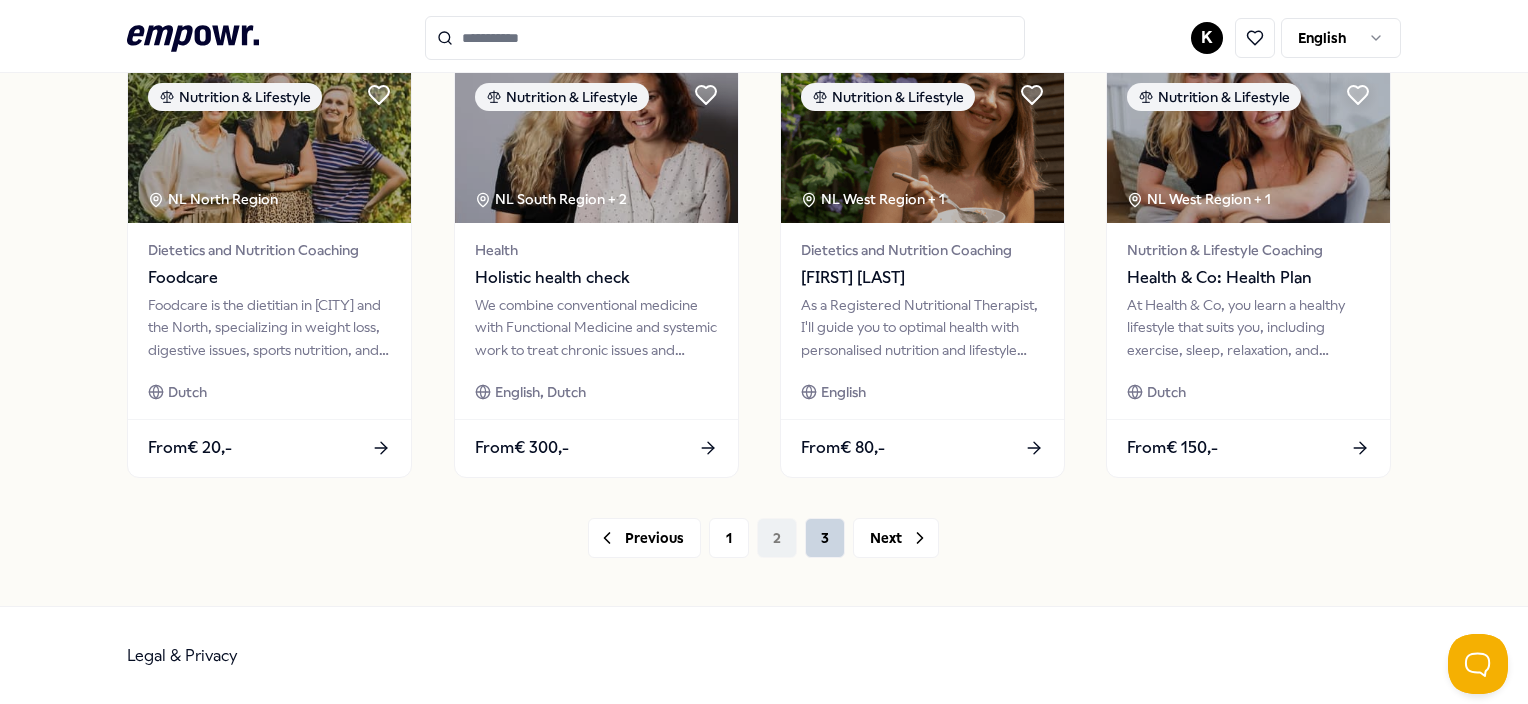 click on "3" at bounding box center (825, 538) 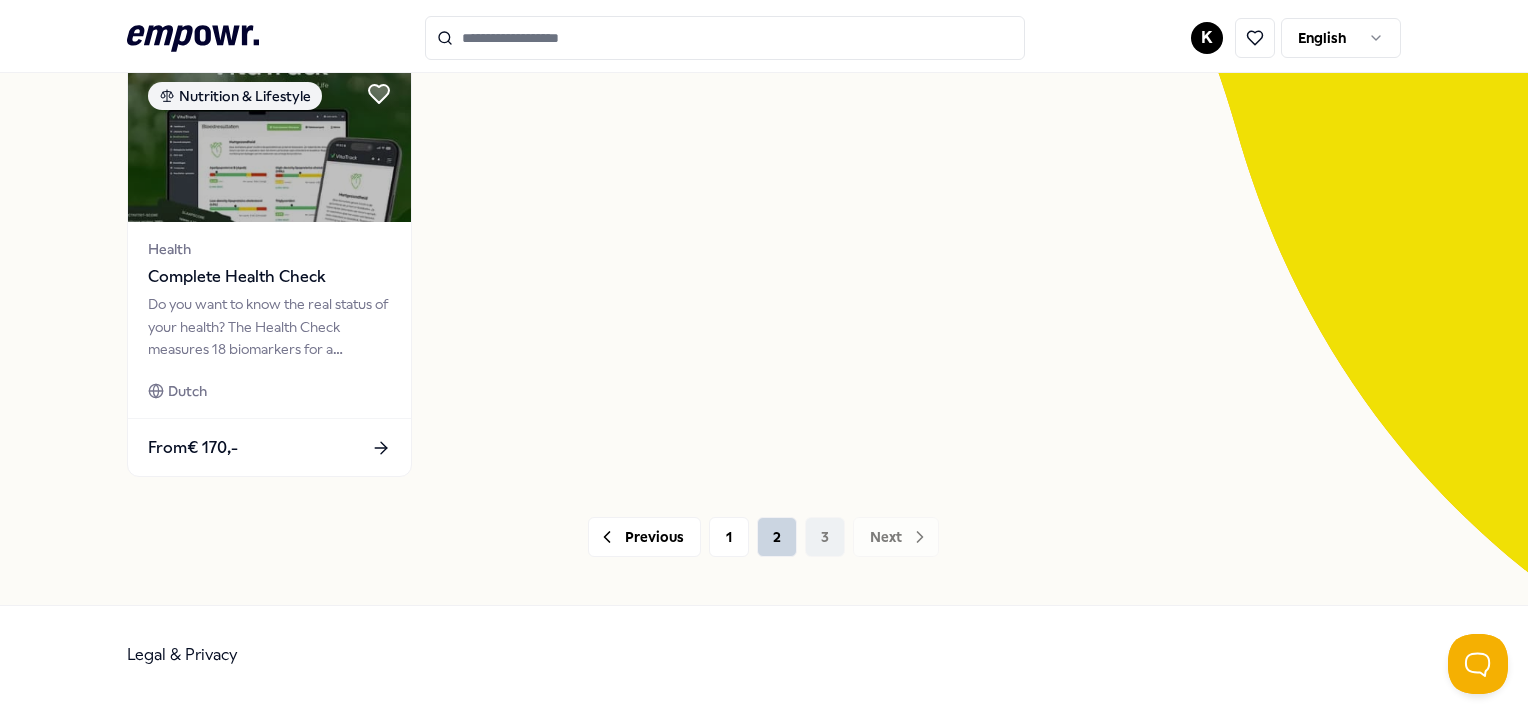 scroll, scrollTop: 0, scrollLeft: 0, axis: both 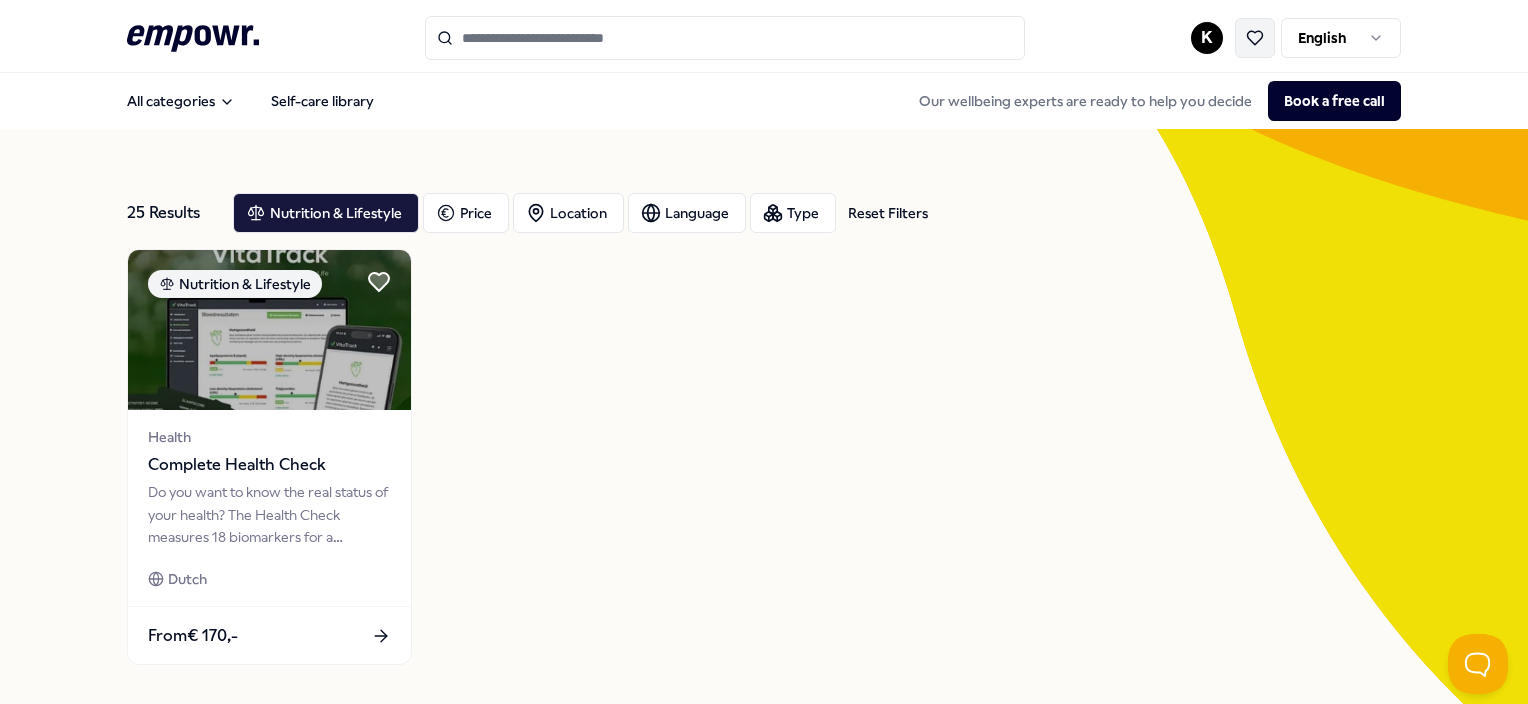 click 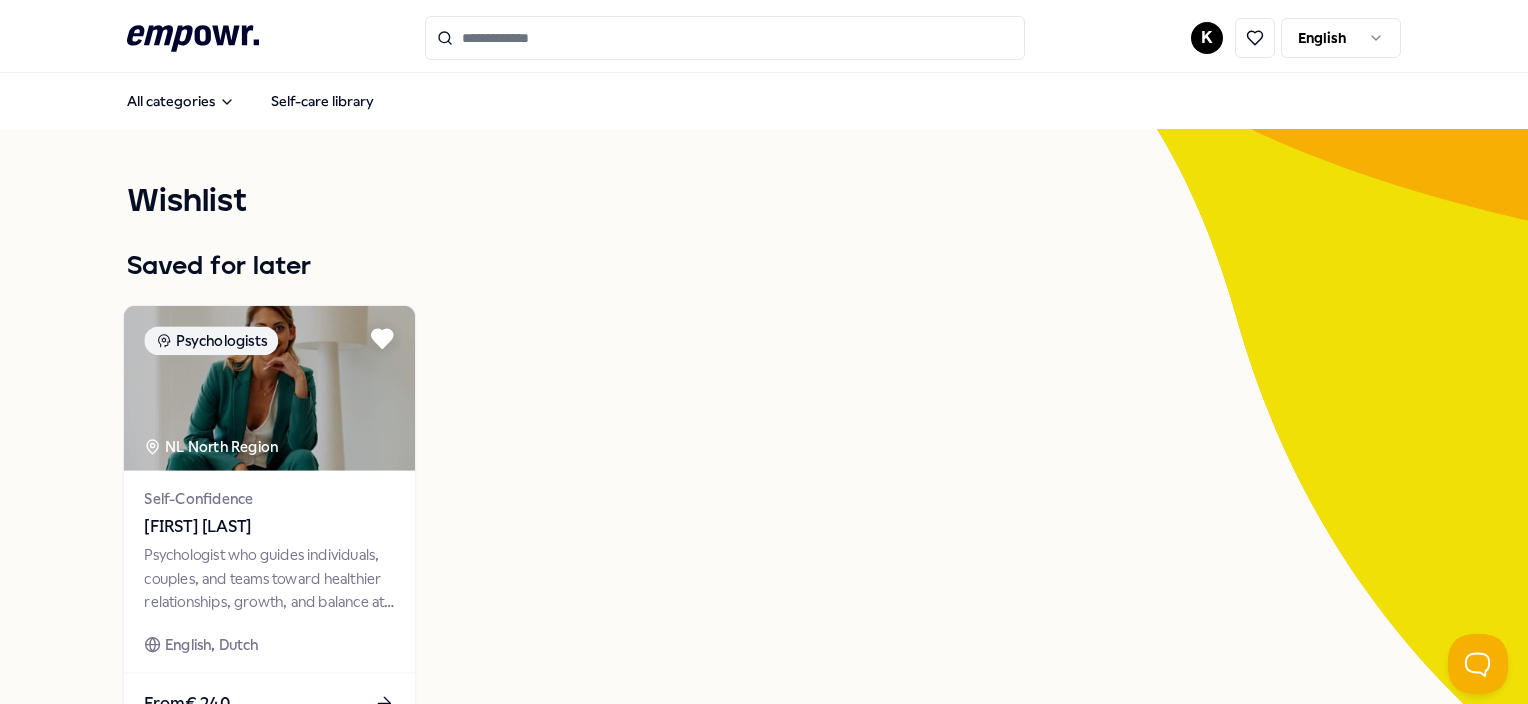 click at bounding box center [269, 388] 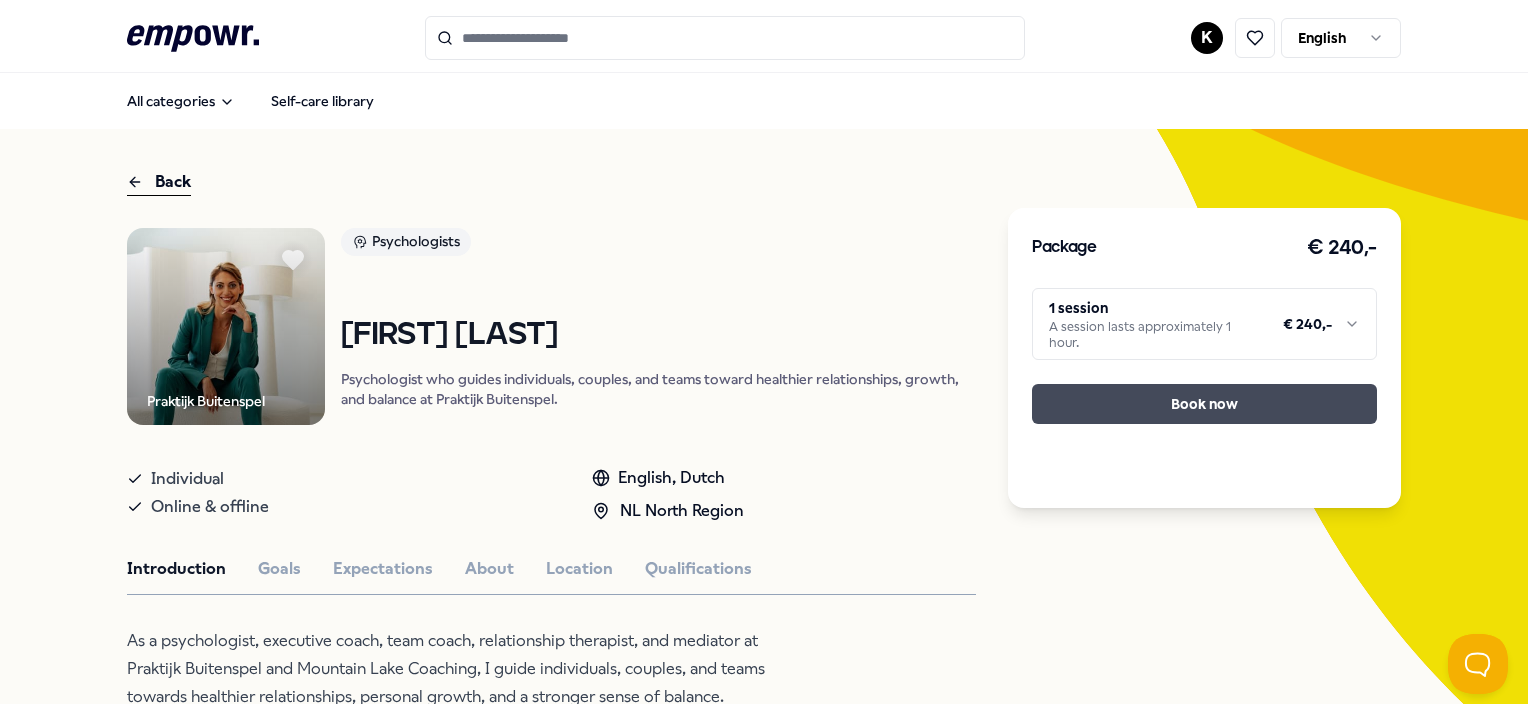 click on "Book now" at bounding box center [1204, 404] 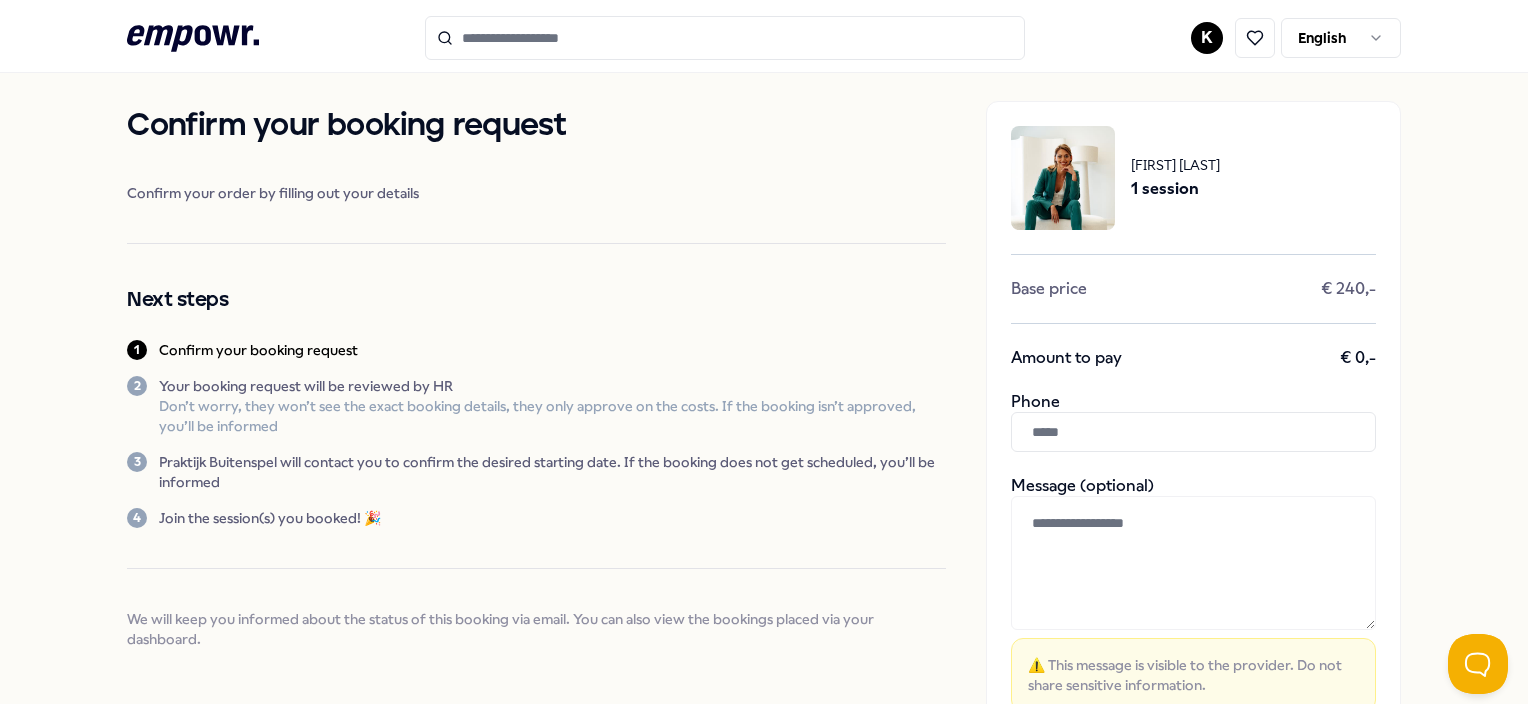 scroll, scrollTop: 0, scrollLeft: 0, axis: both 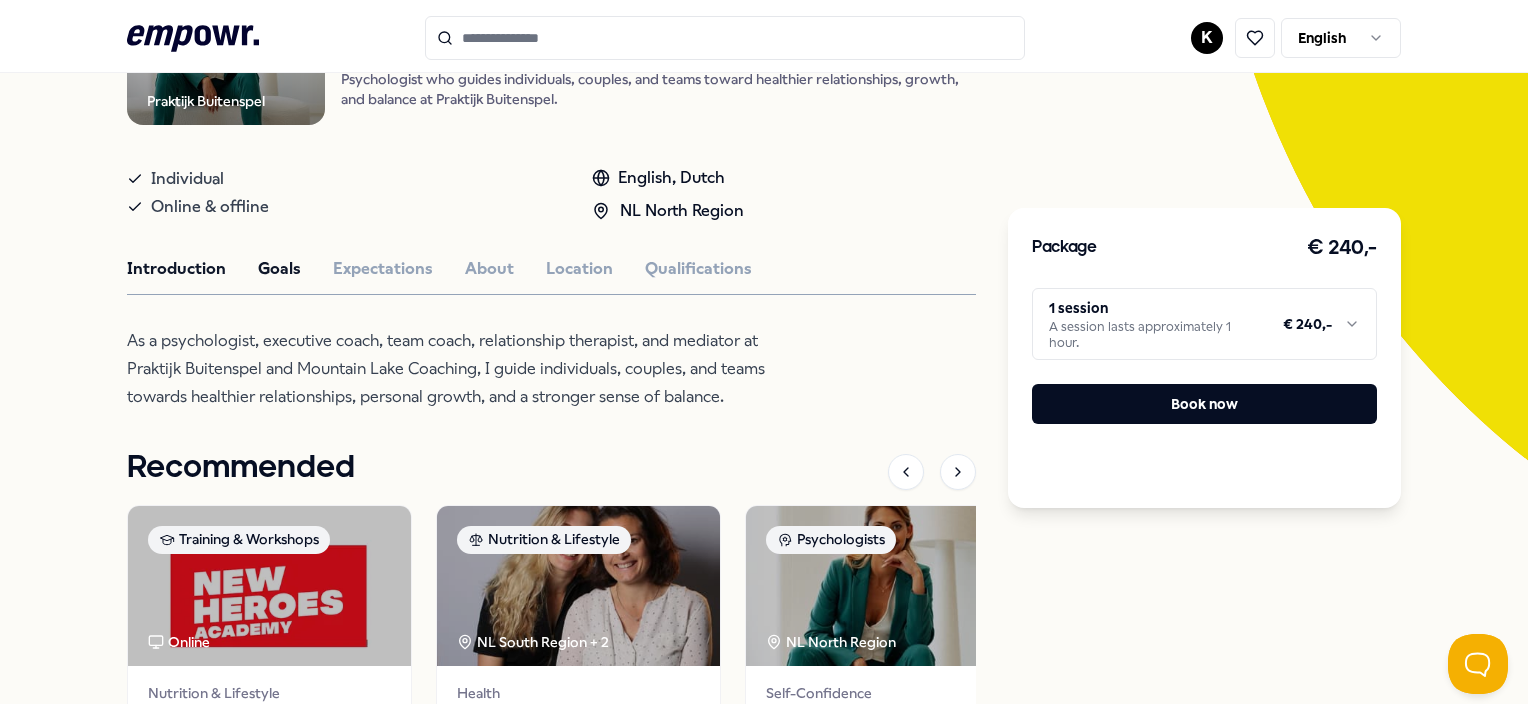 click on "Goals" at bounding box center (279, 269) 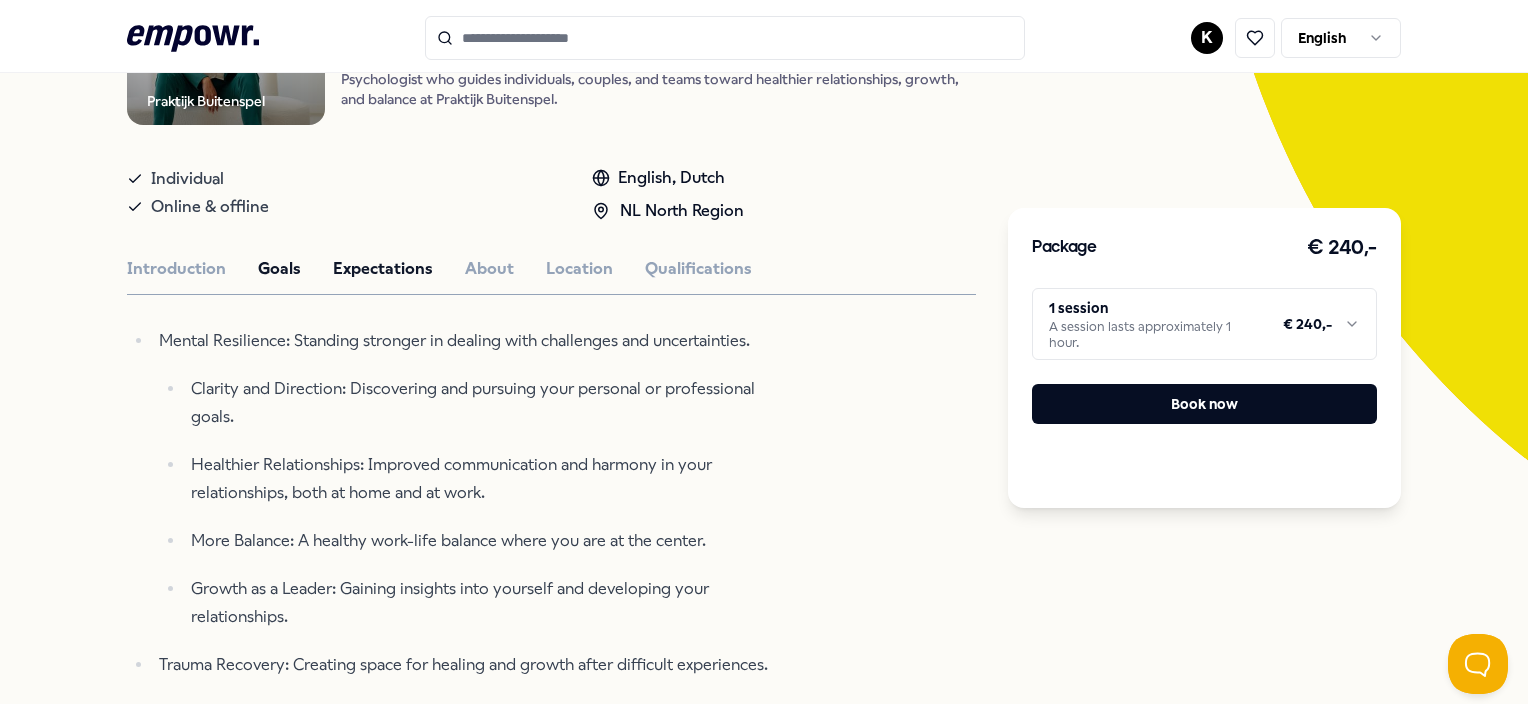 click on "Expectations" at bounding box center [383, 269] 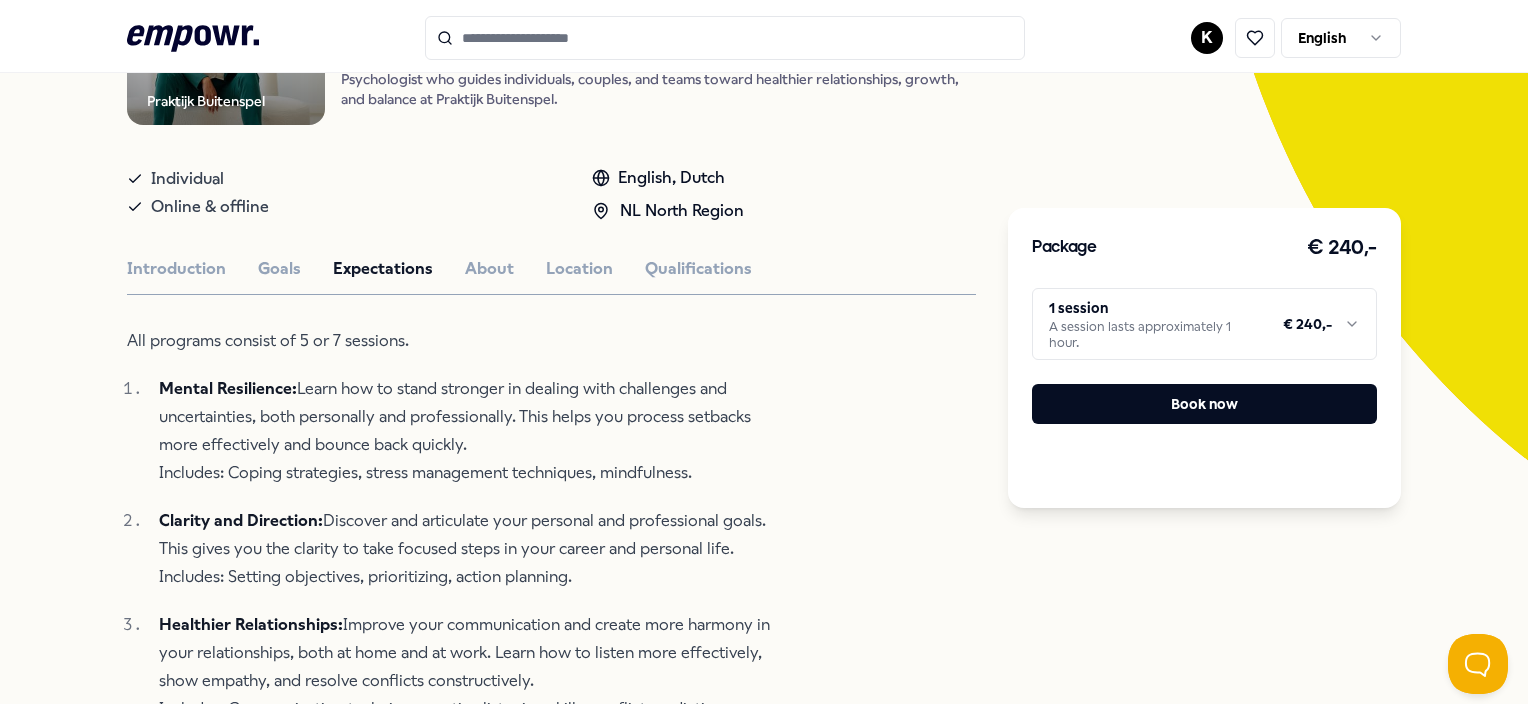 click on "Introduction Goals Expectations About Location Qualifications" at bounding box center (551, 269) 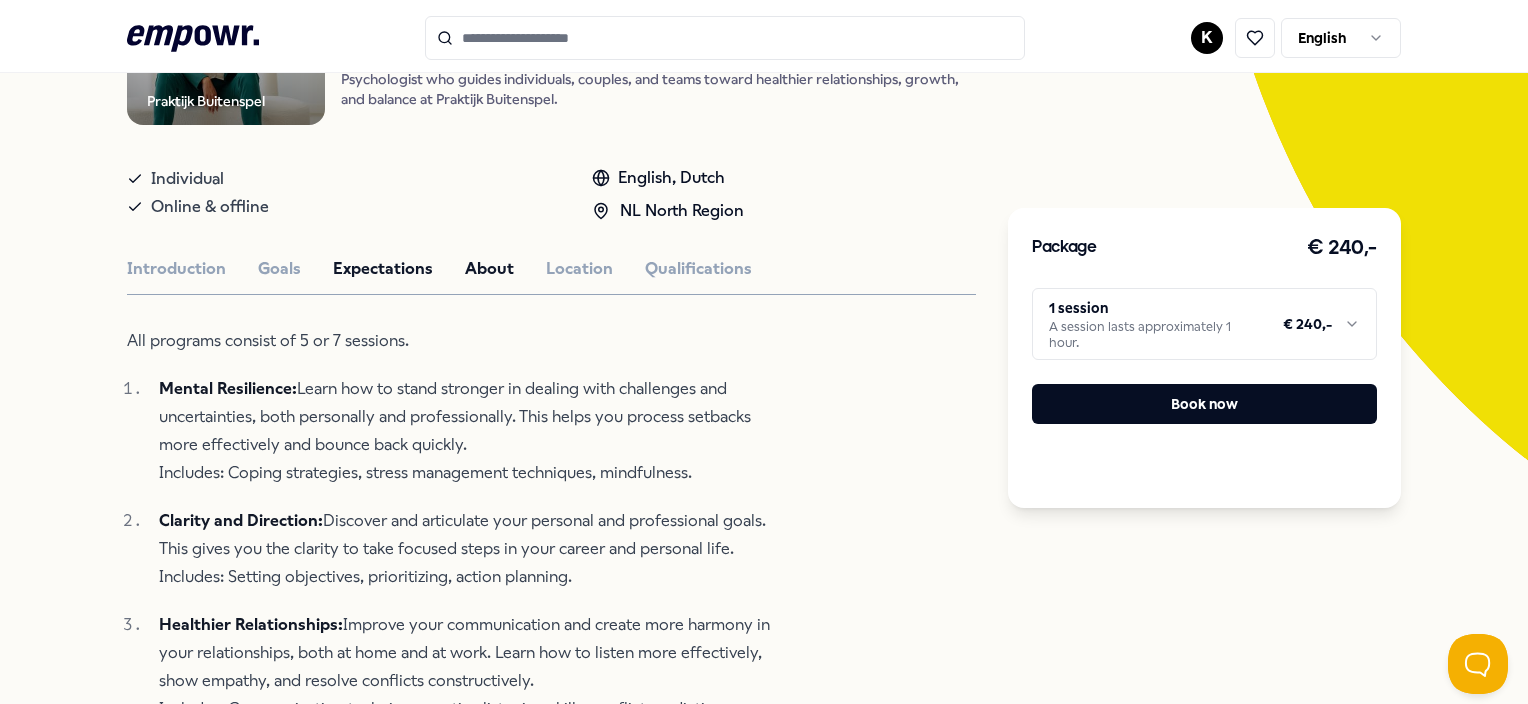 click on "About" at bounding box center [489, 269] 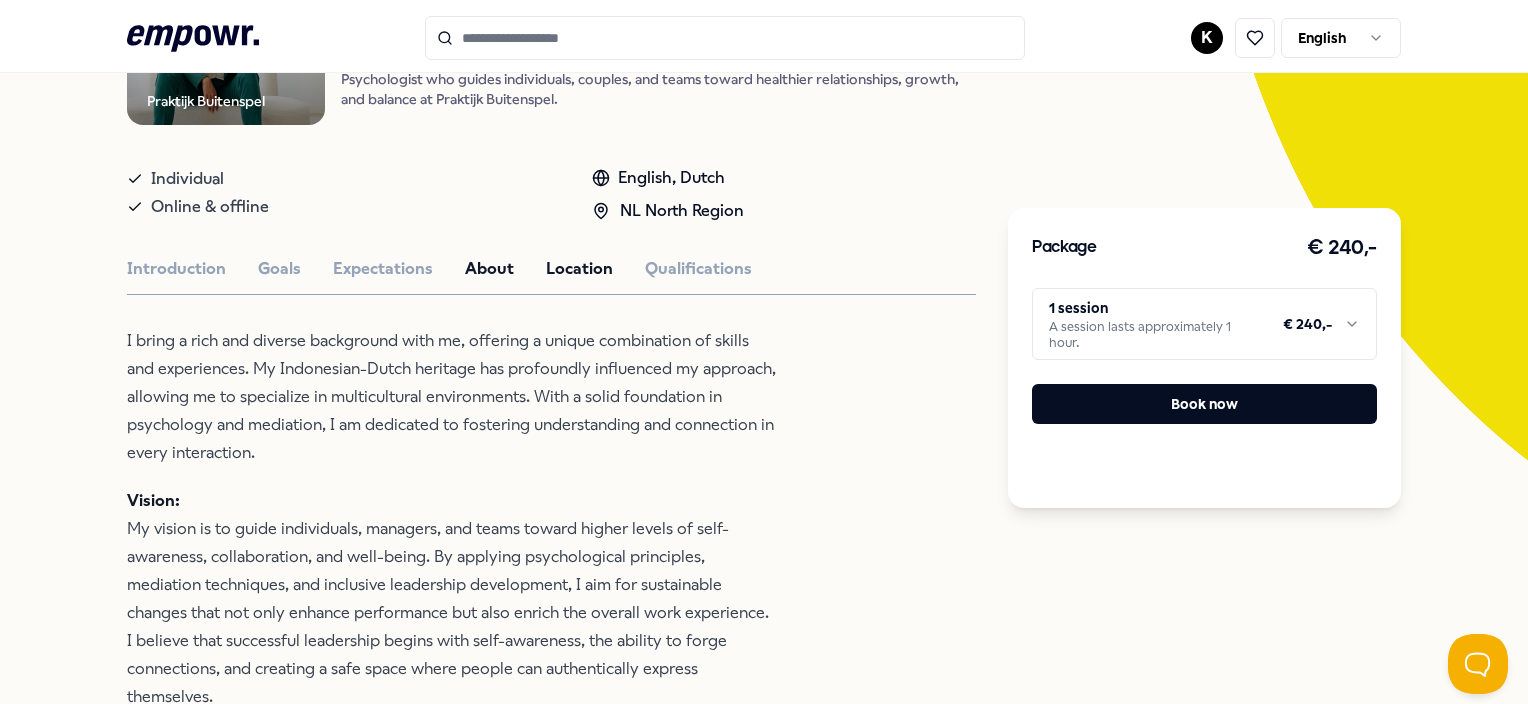 click on "Location" at bounding box center (579, 269) 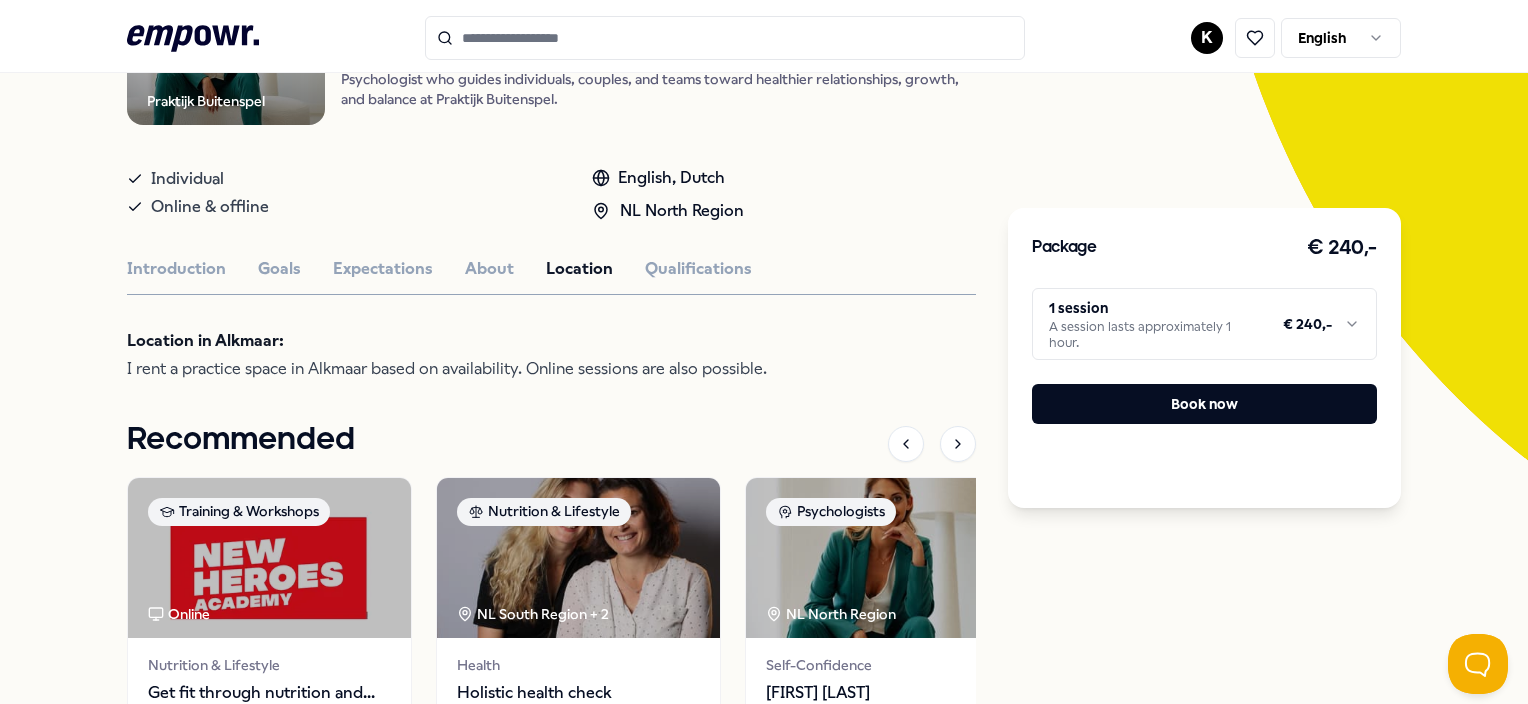 click on "Praktijk Buitenspel Psychologists [FIRST] [LAST] Psychologist who guides individuals, couples, and teams toward healthier relationships, growth, and balance at Praktijk Buitenspel. Individual Online & offline English, Dutch NL North Region Introduction Goals Expectations About Location Qualifications Location in [CITY]: I rent a practice space in [CITY] based on availability. Online sessions are also possible. Recommended Training & Workshops Online Nutrition & Lifestyle Get fit through nutrition and exercising Fit with nutrition and exercise: set goals and change your lifestyle for a
fitter body. English, Dutch From  € 170,- Nutrition & Lifestyle NL South Region &nbsp; + 2 Health Holistic health check We combine conventional medicine with Functional Medicine and systemic work to
treat chronic issues and optimize health holistically. English, Dutch From  € 300,- Psychologists NL North Region &nbsp; Self-Confidence [FIRST] [LAST] English, Dutch From  € 240,- Nutrition & Lifestyle &nbsp; + 1 Health" at bounding box center [551, 420] 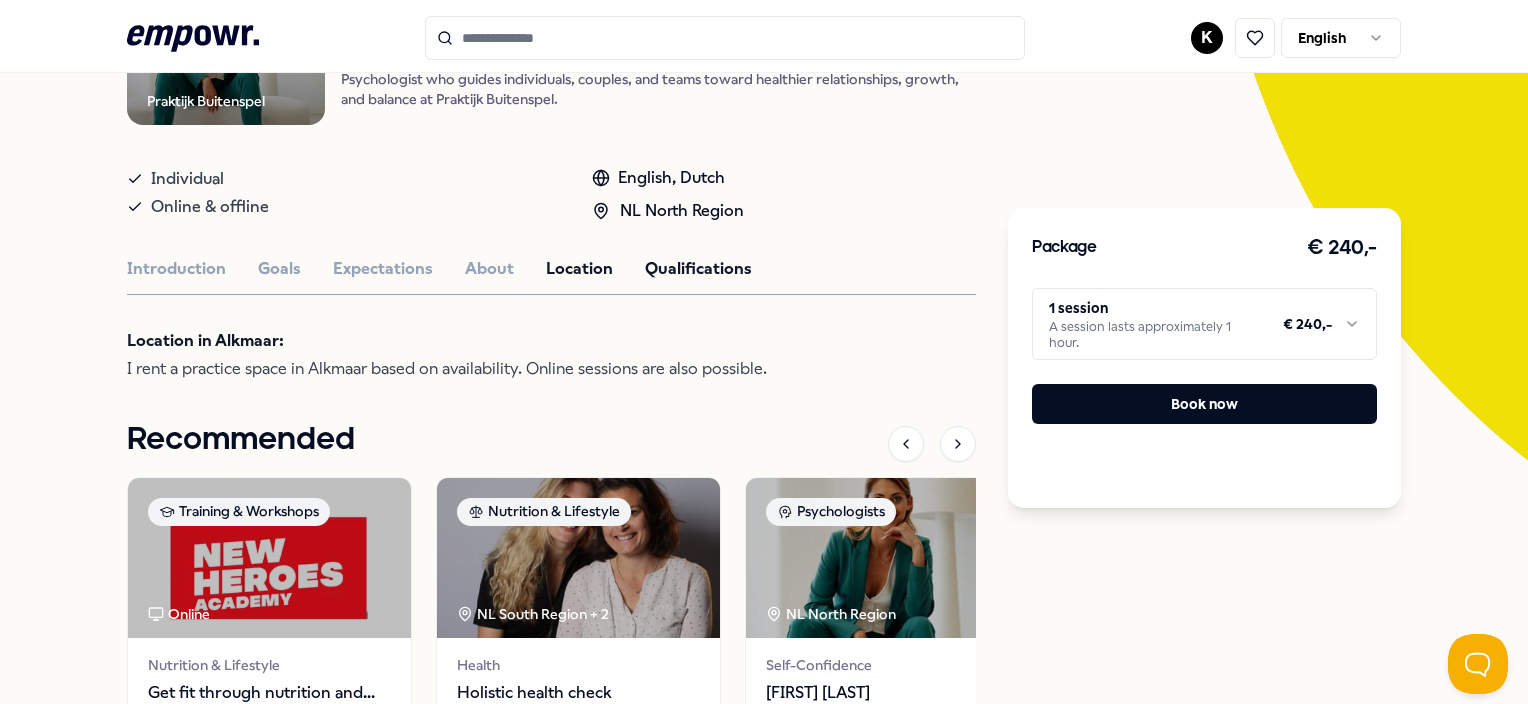 click on "Qualifications" at bounding box center [698, 269] 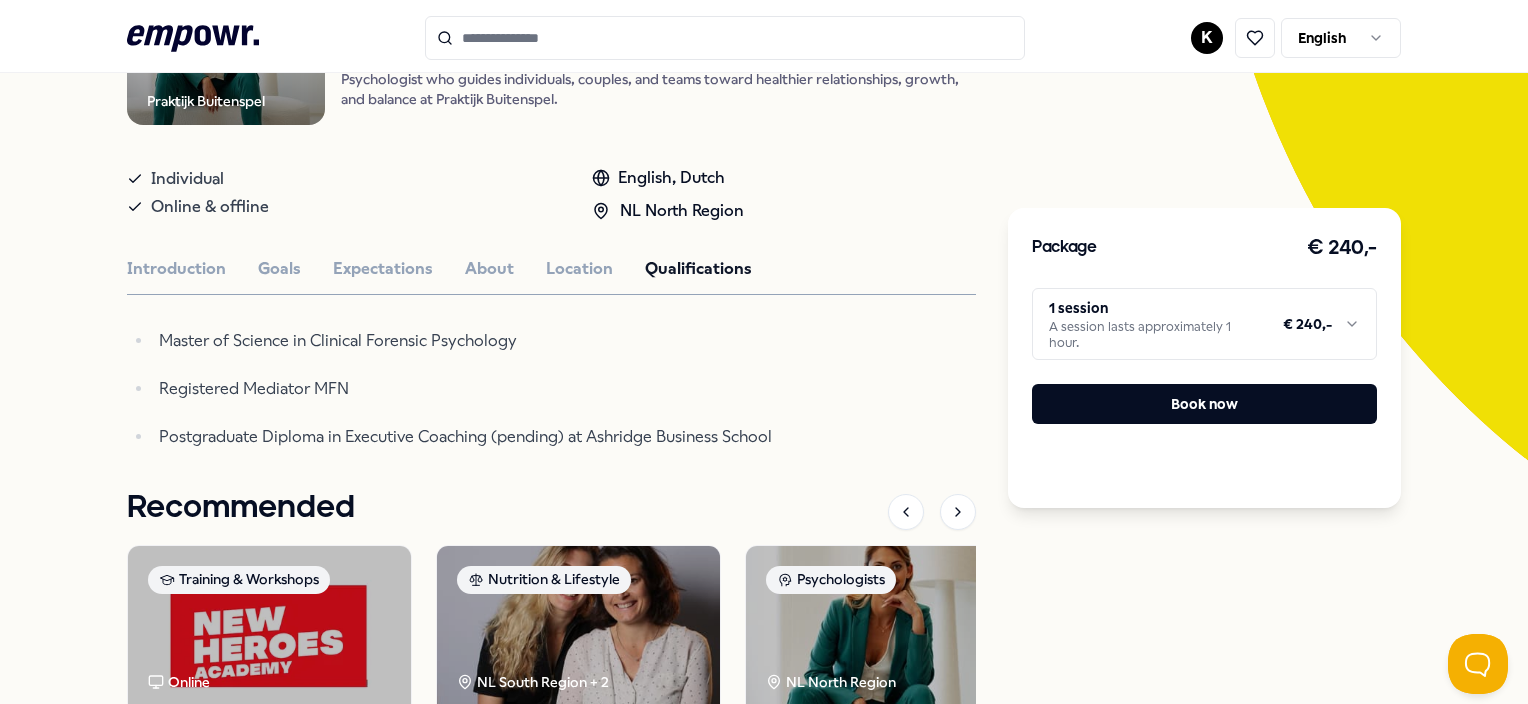 click on "Back Praktijk Buitenspel Psychologists [FIRST] [LAST] Psychologist who guides individuals, couples, and teams toward healthier relationships, growth, and balance at Praktijk Buitenspel. Individual Online & offline English, Dutch NL North Region Introduction Goals Expectations About Location Qualifications Master of Science in Clinical Forensic Psychology Registered Mediator MFN Postgraduate Diploma in Executive Coaching (pending) at Ashridge Business School Recommended Training & Workshops Online Nutrition & Lifestyle Get fit through nutrition and exercising Fit with nutrition and exercise: set goals and change your lifestyle for a
fitter body. English, Dutch From  € 170,-
Nutrition & Lifestyle NL South Region   + 2 Health Holistic health check We combine conventional medicine with Functional Medicine and systemic work to
treat chronic issues and optimize health holistically. English, Dutch From  € 300,-
Psychologists NL North Region   Self-Confidence [FIRST] [LAST] English, Dutch From" at bounding box center [764, 425] 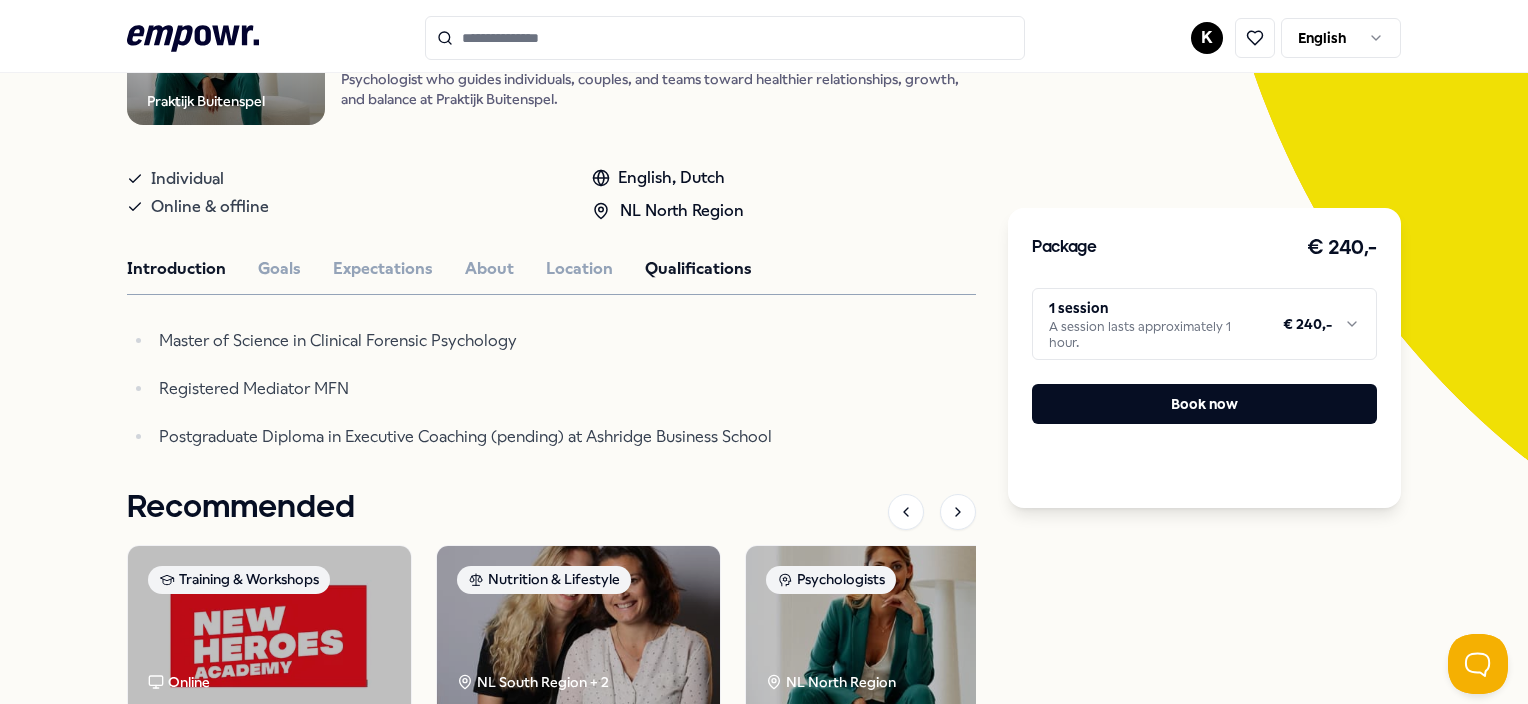click on "Introduction" at bounding box center (176, 269) 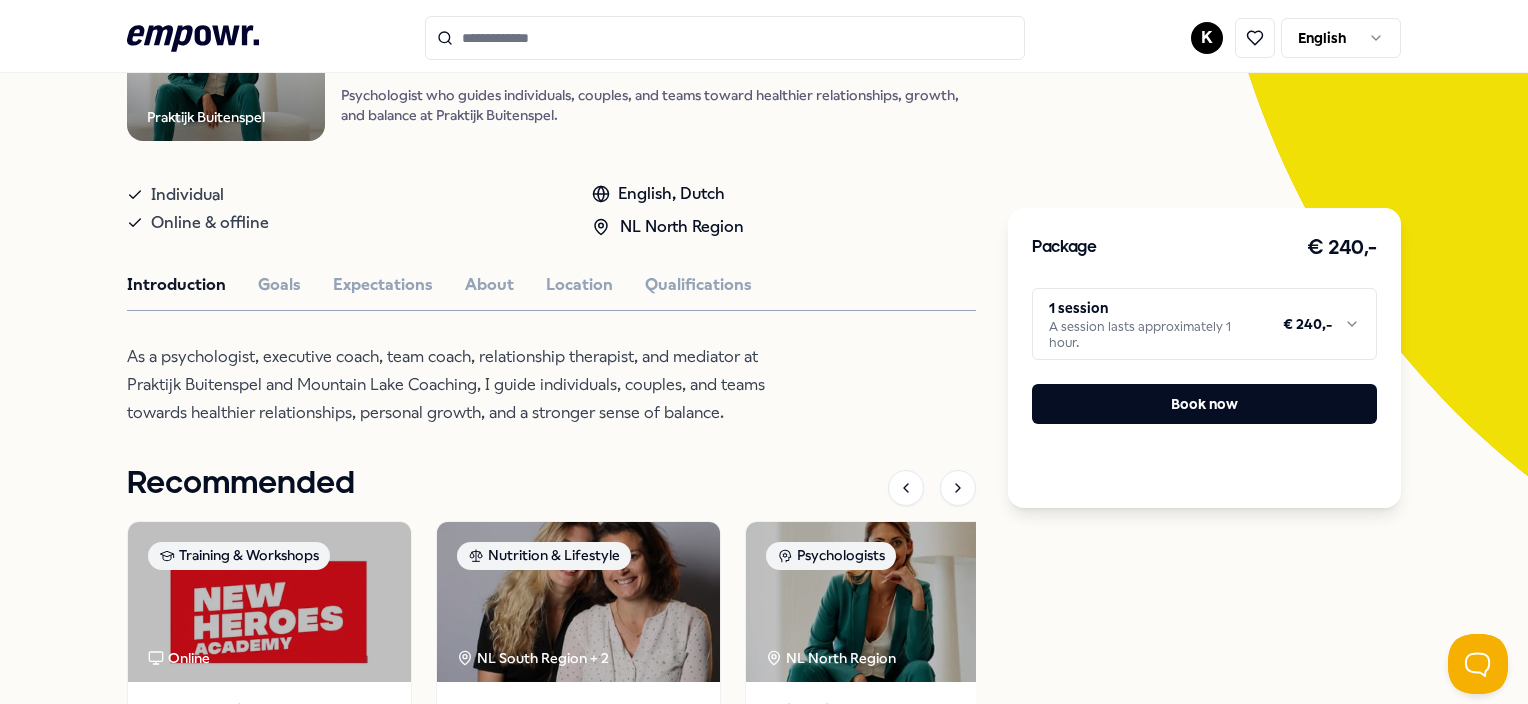 scroll, scrollTop: 171, scrollLeft: 0, axis: vertical 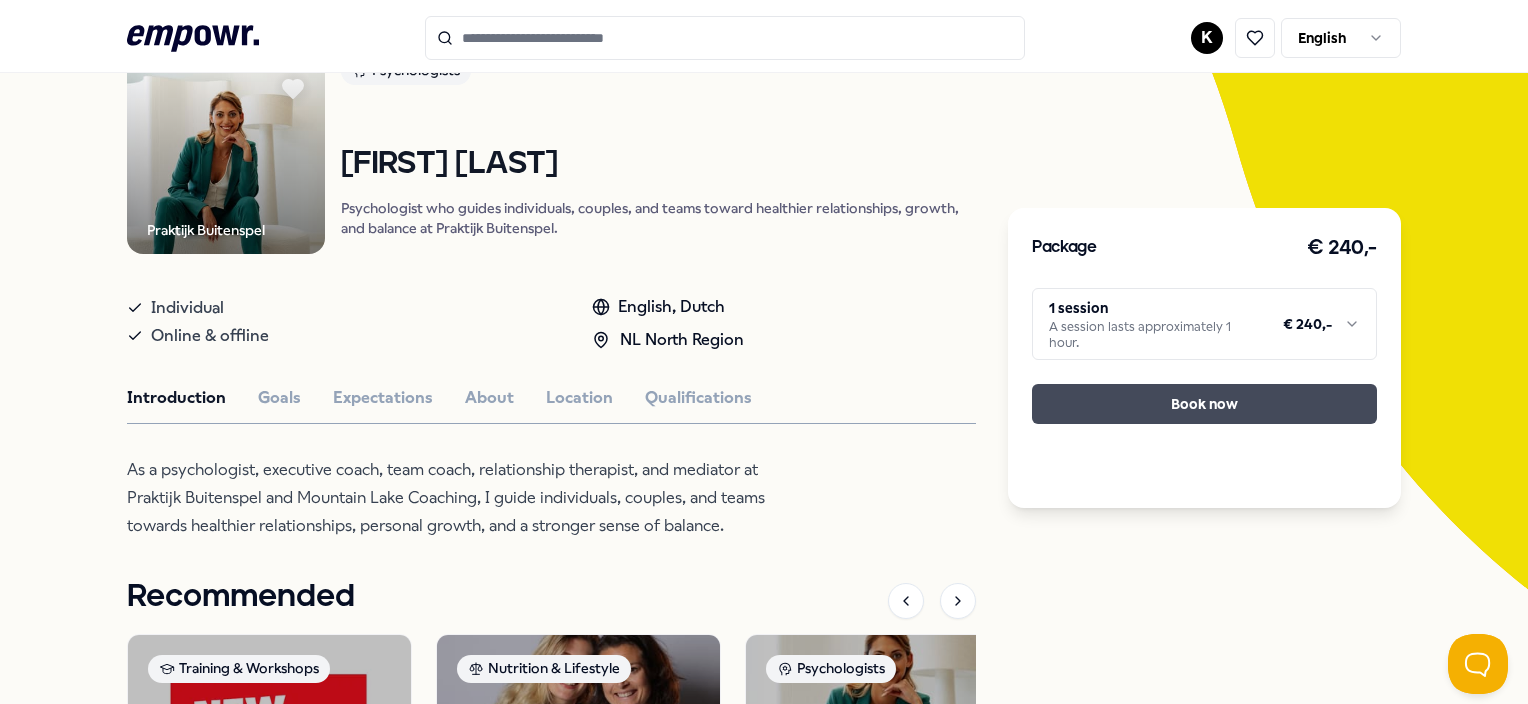 click on "Book now" at bounding box center [1204, 404] 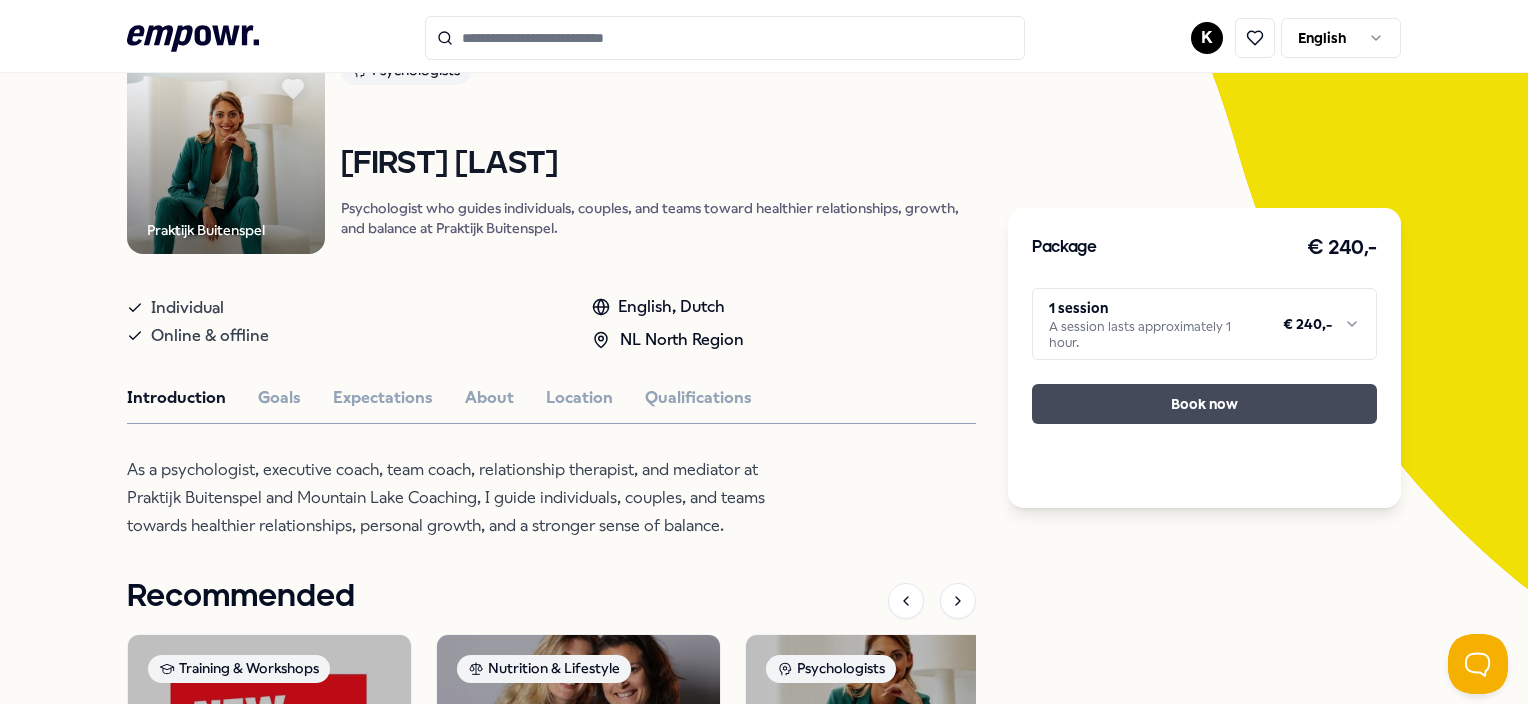 scroll, scrollTop: 72, scrollLeft: 0, axis: vertical 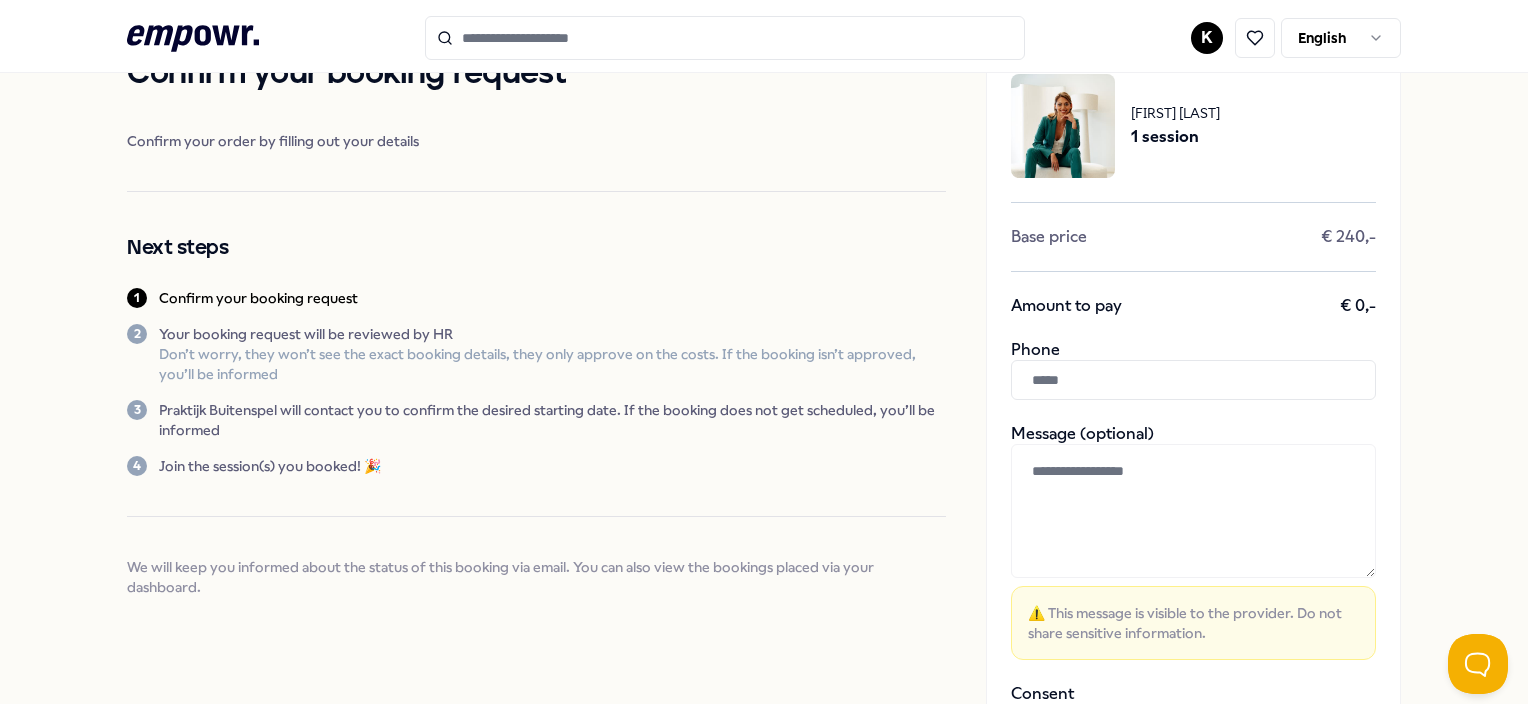 click at bounding box center (1193, 380) 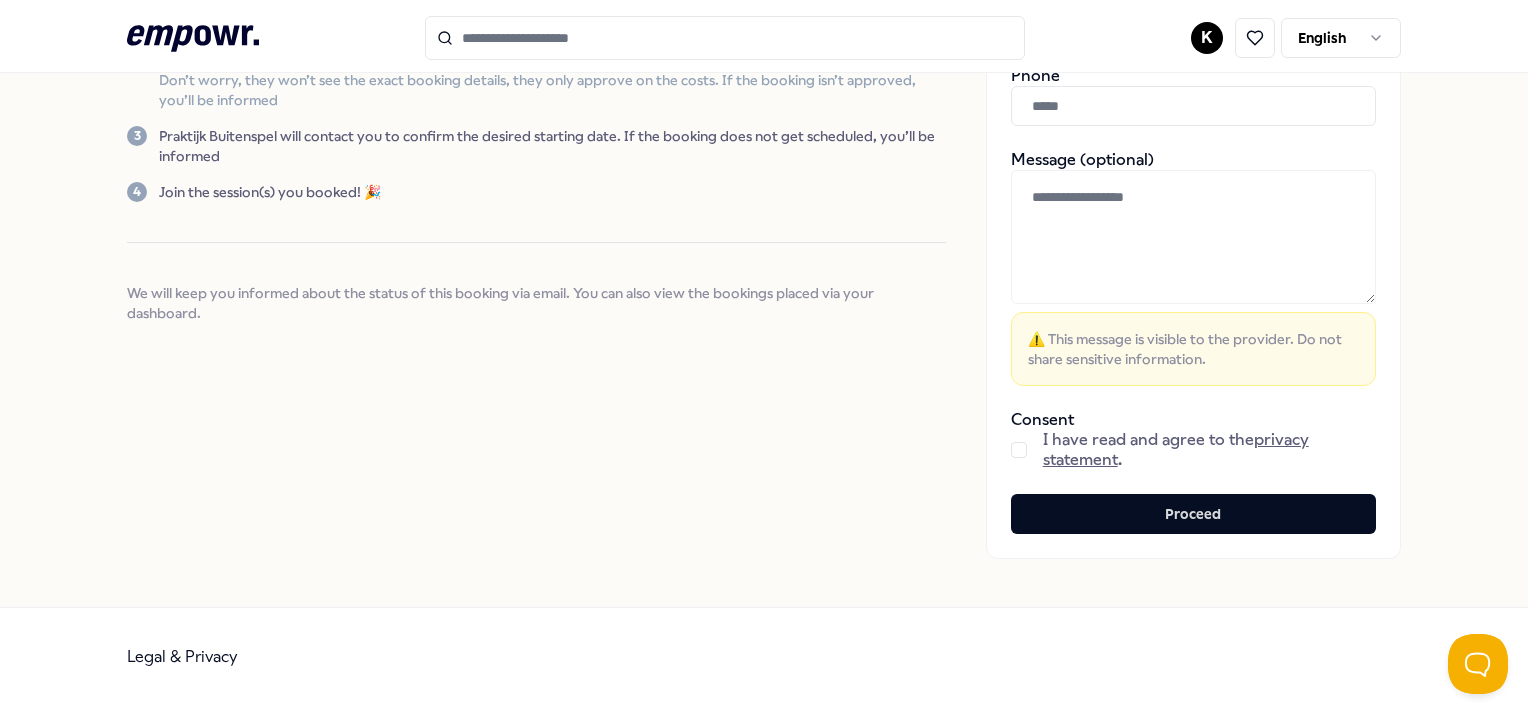 click at bounding box center (1019, 450) 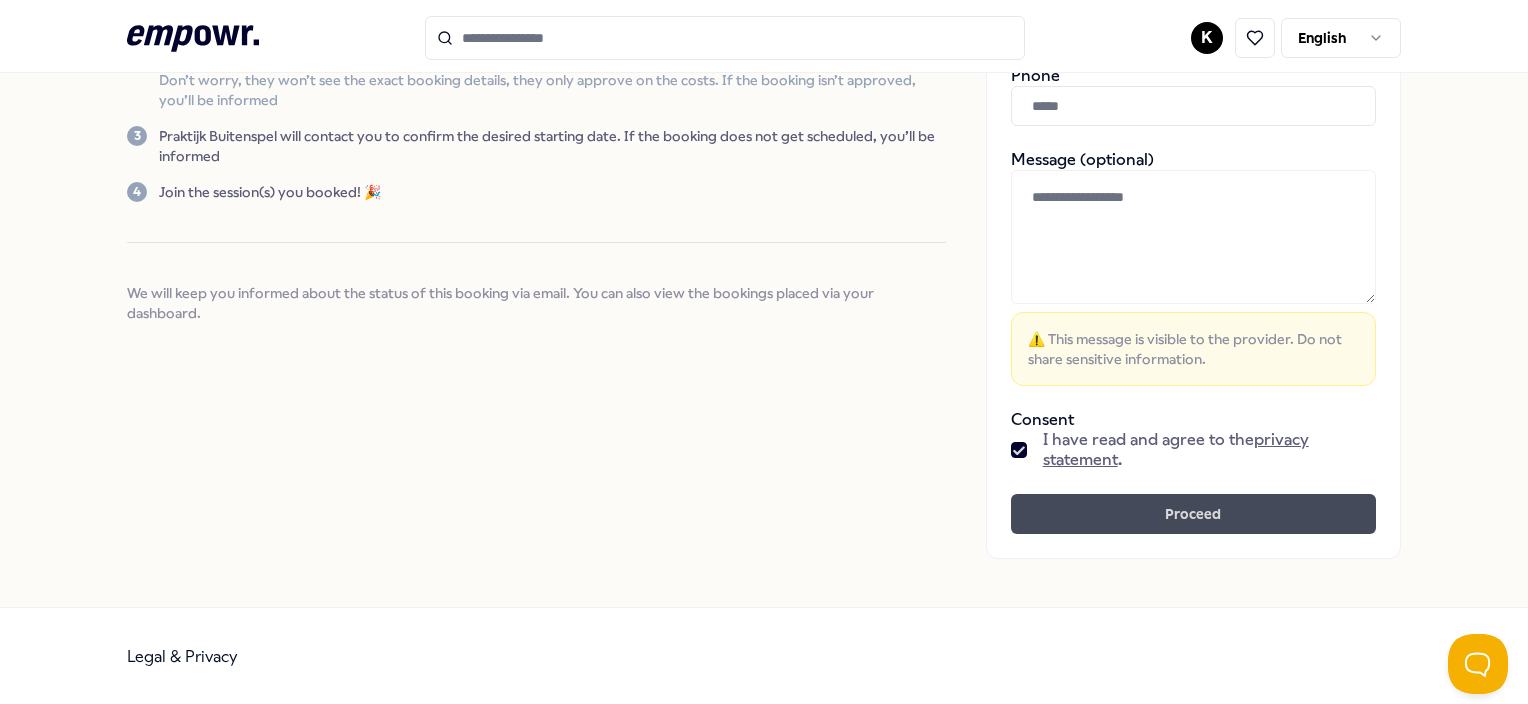 click on "Proceed" at bounding box center (1193, 514) 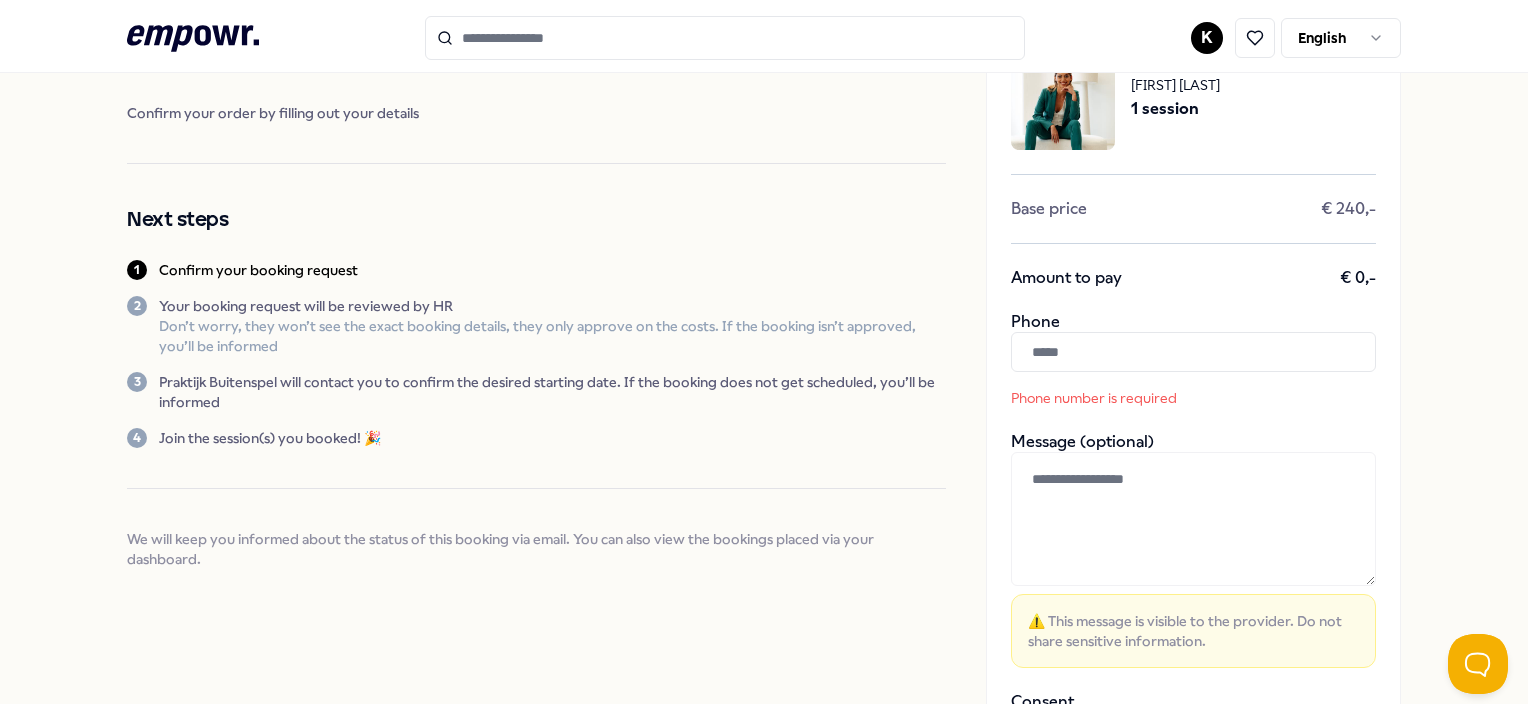 scroll, scrollTop: 46, scrollLeft: 0, axis: vertical 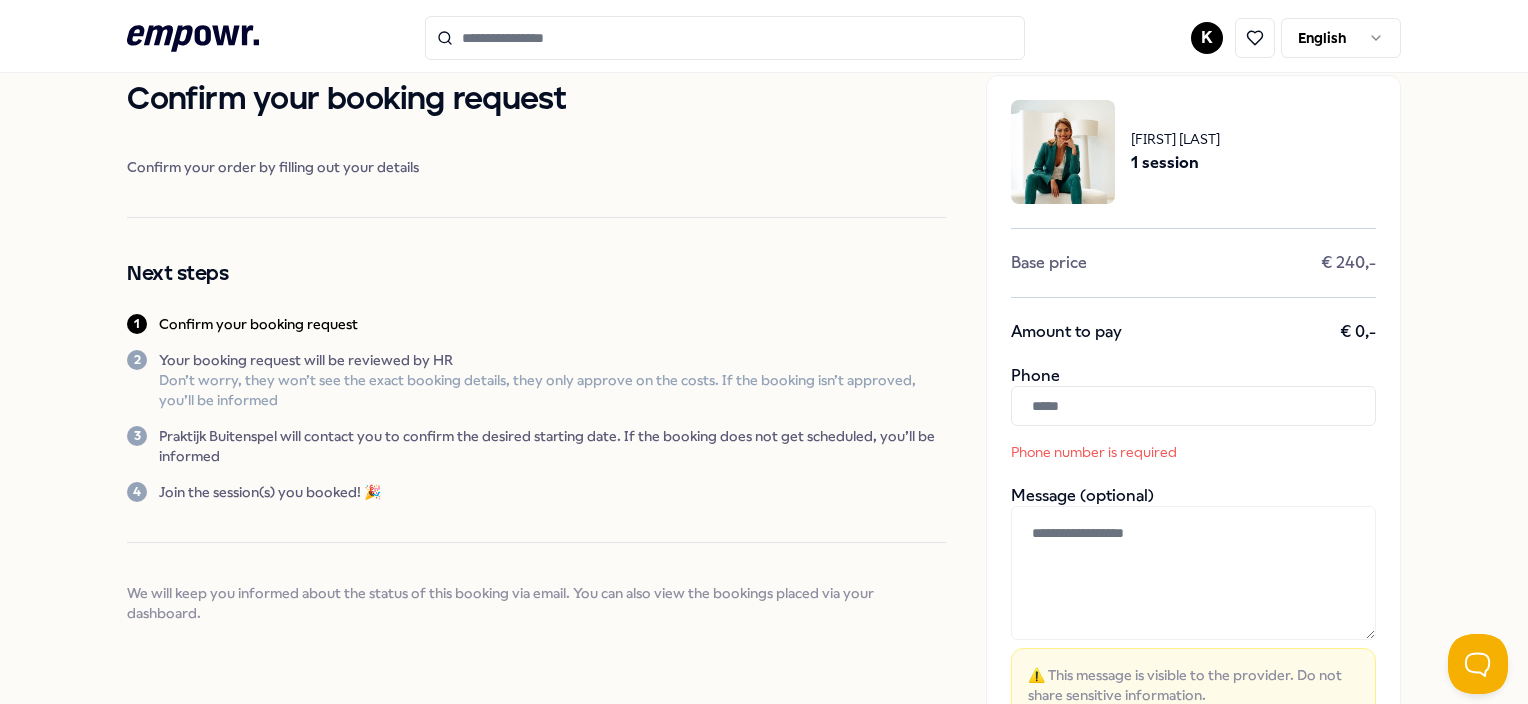 drag, startPoint x: 1080, startPoint y: 365, endPoint x: 1080, endPoint y: 384, distance: 19 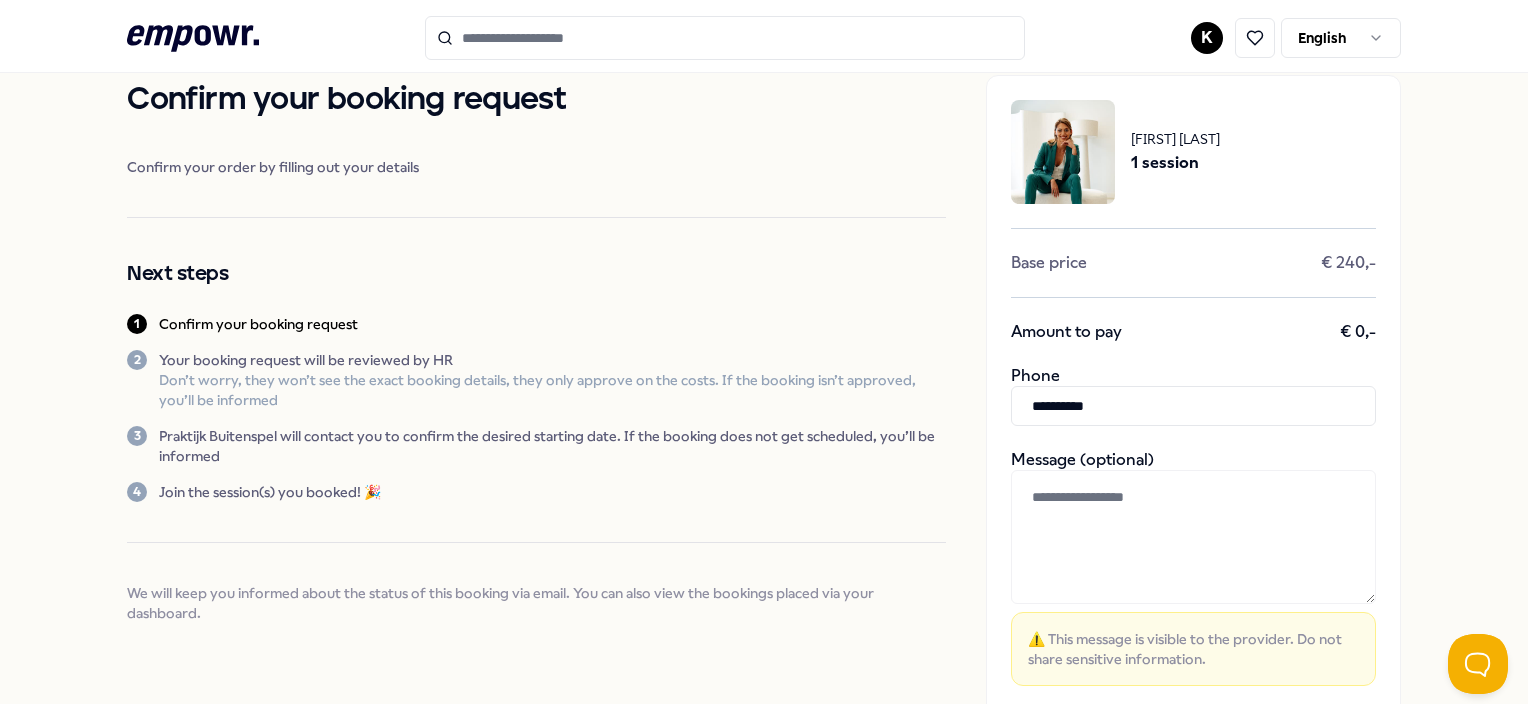 type on "**********" 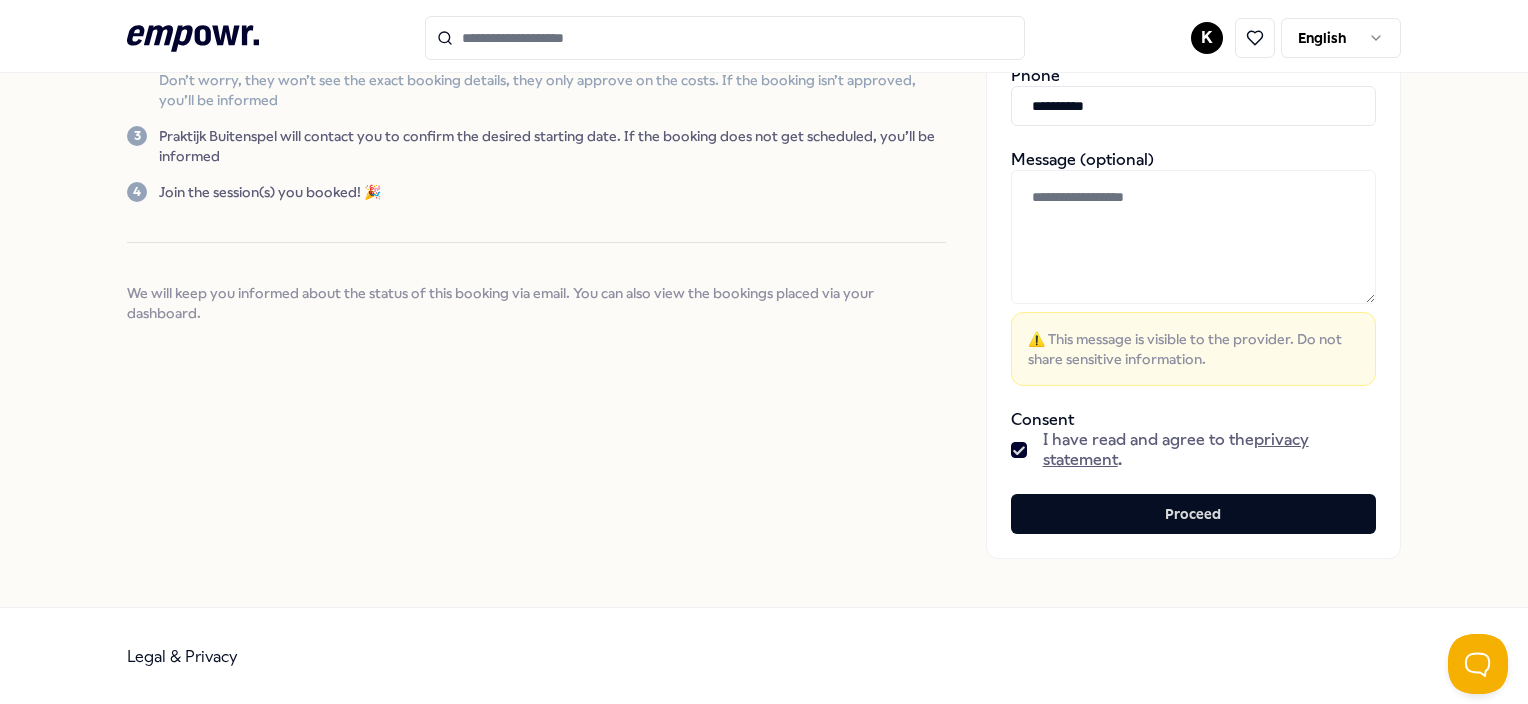 click on "[FIRST] [LAST] 1 session Base price € 240,-
Amount to pay € 0,-
Phone [PHONE] Message (optional)
👊 This message is visible to the provider. Do not share sensitive information.
Consent I have read and agree to the  privacy statement .
Proceed" at bounding box center [1193, 167] 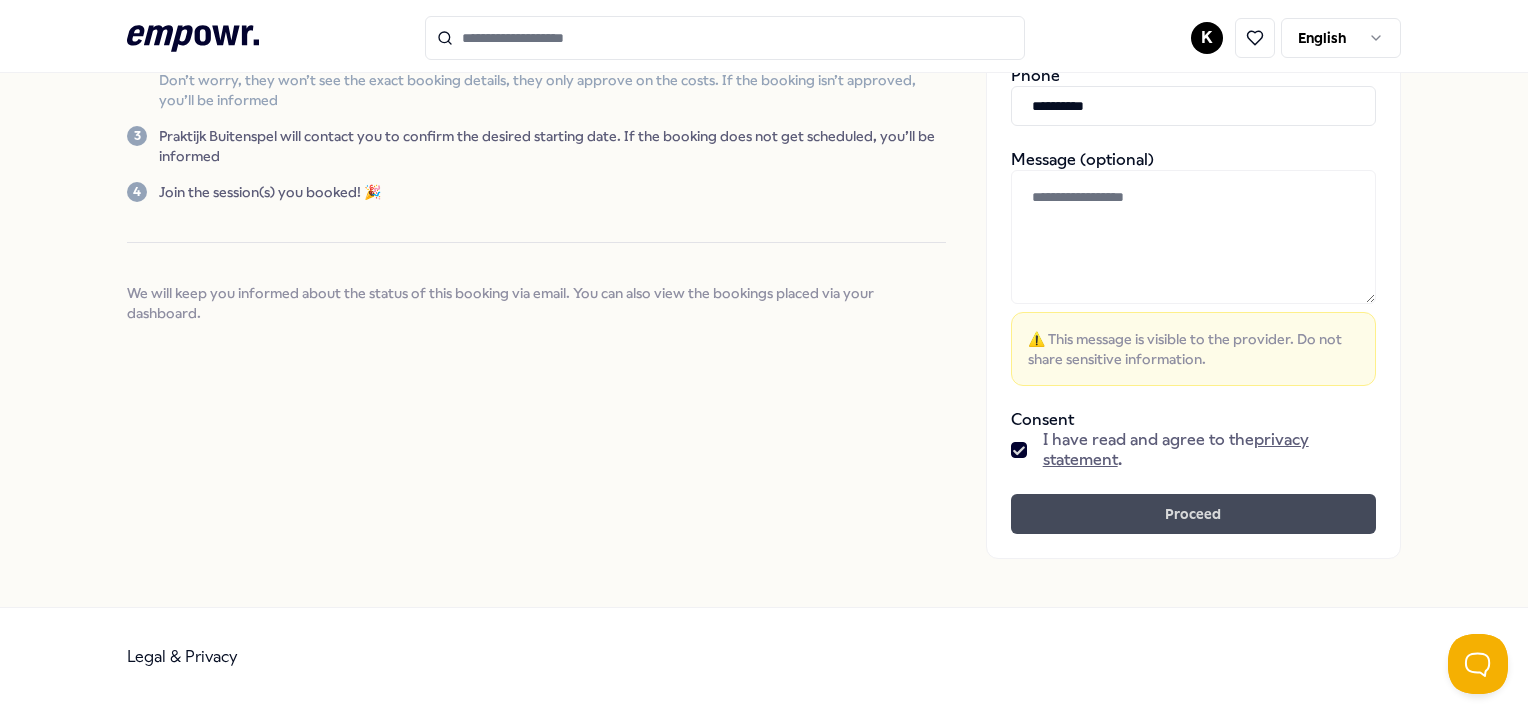 click on "Proceed" at bounding box center [1193, 514] 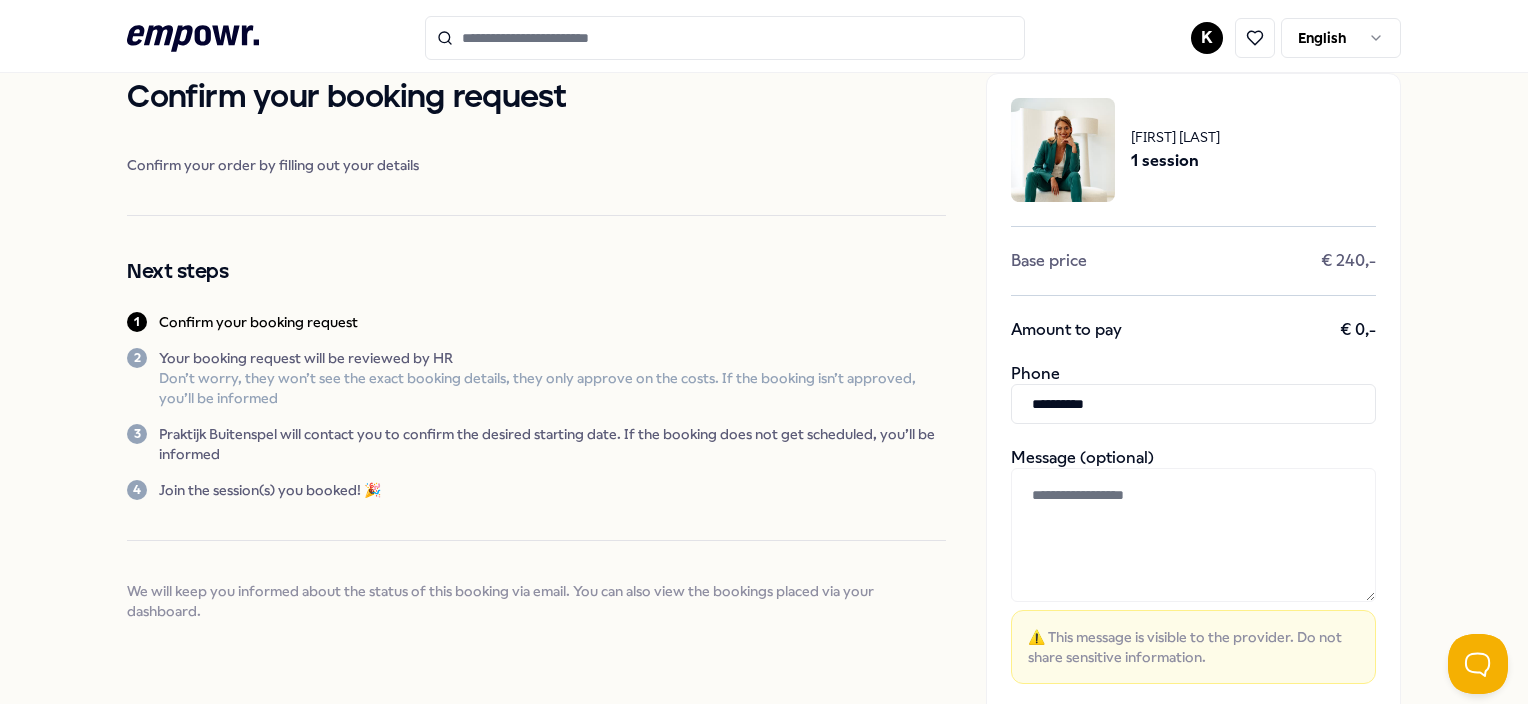 scroll, scrollTop: 46, scrollLeft: 0, axis: vertical 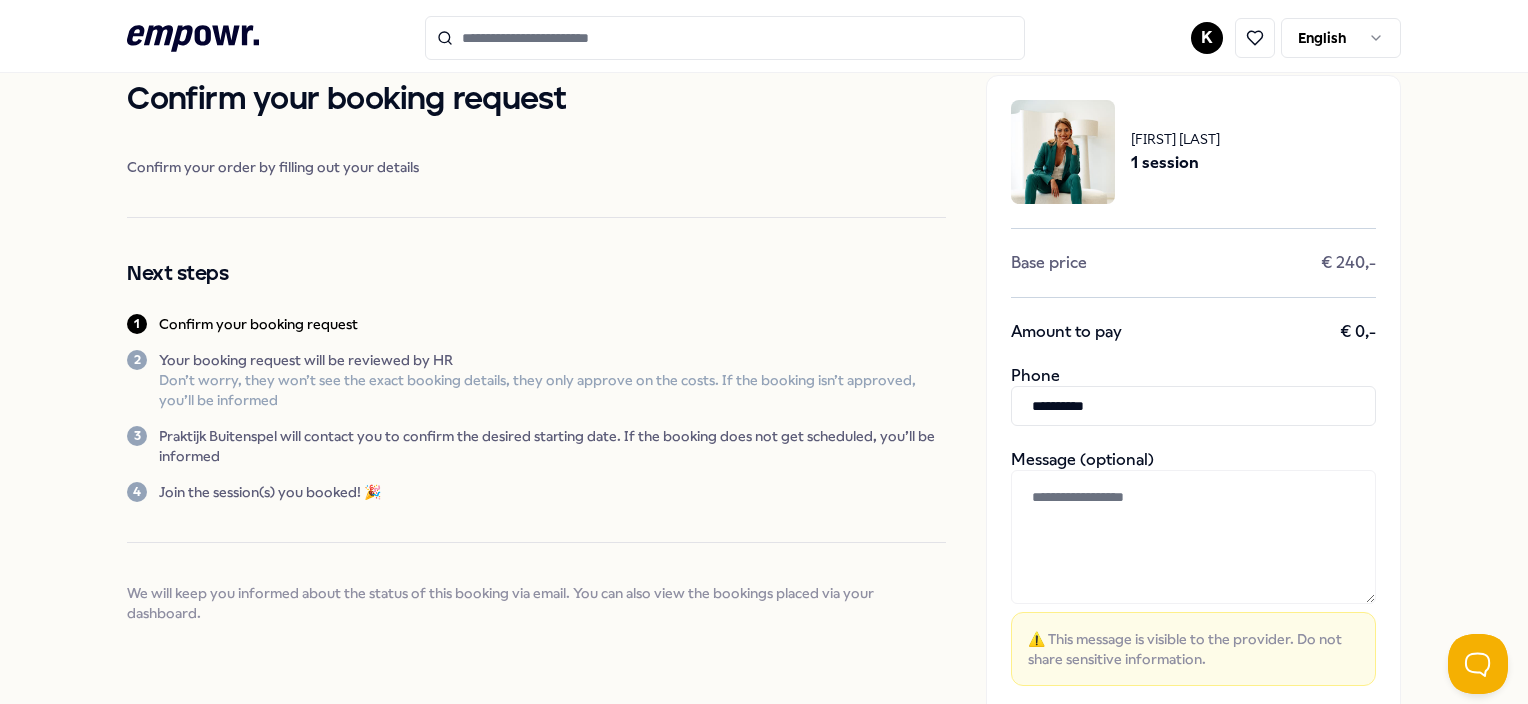 click on "**********" at bounding box center (1193, 406) 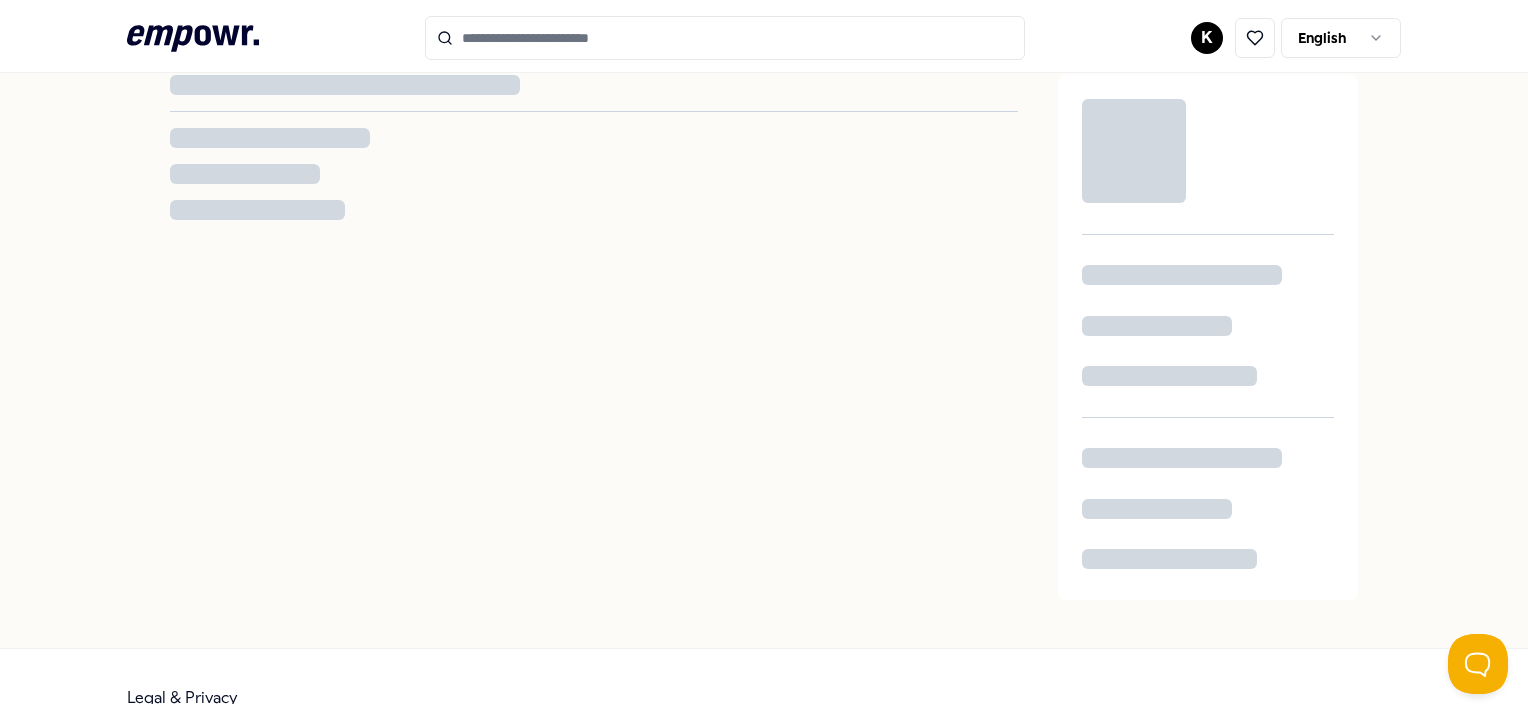 click at bounding box center (763, 337) 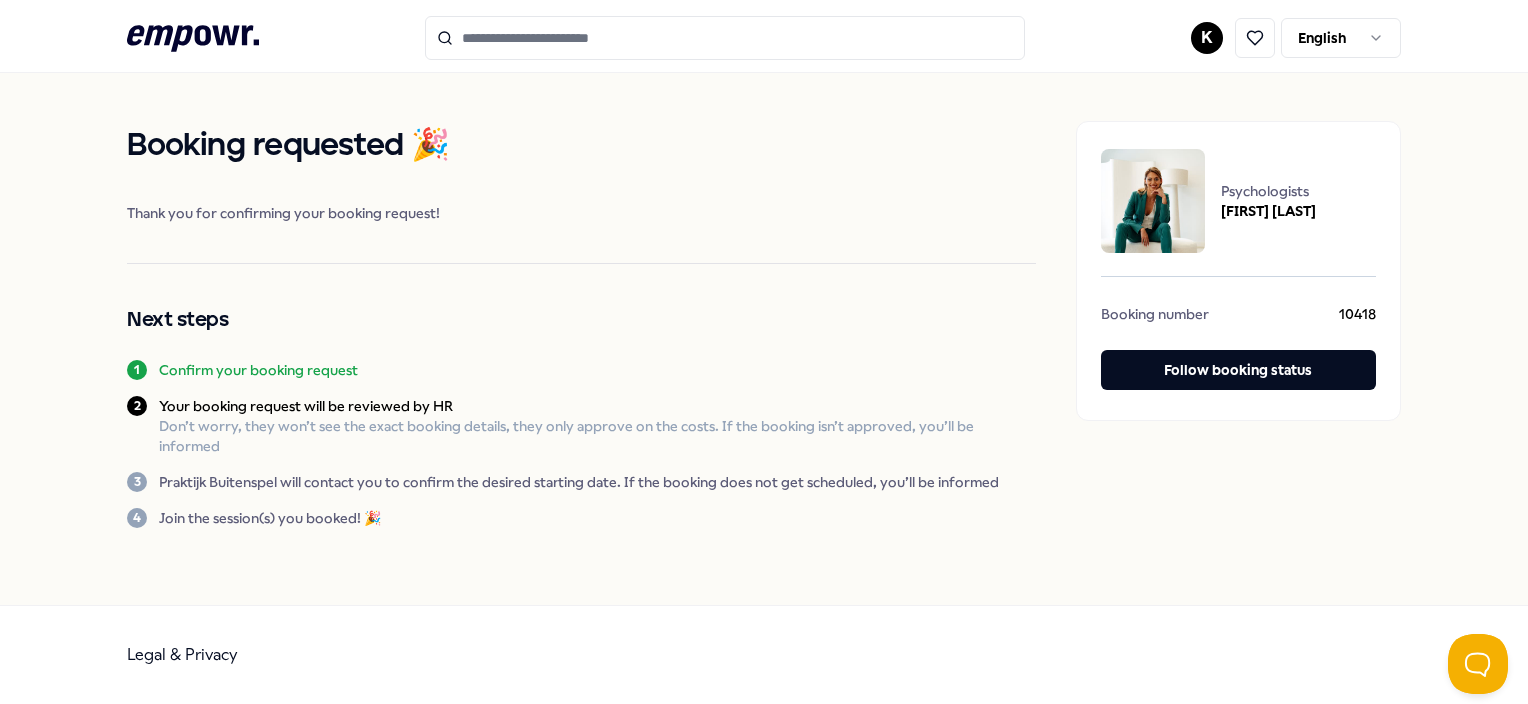 scroll, scrollTop: 0, scrollLeft: 0, axis: both 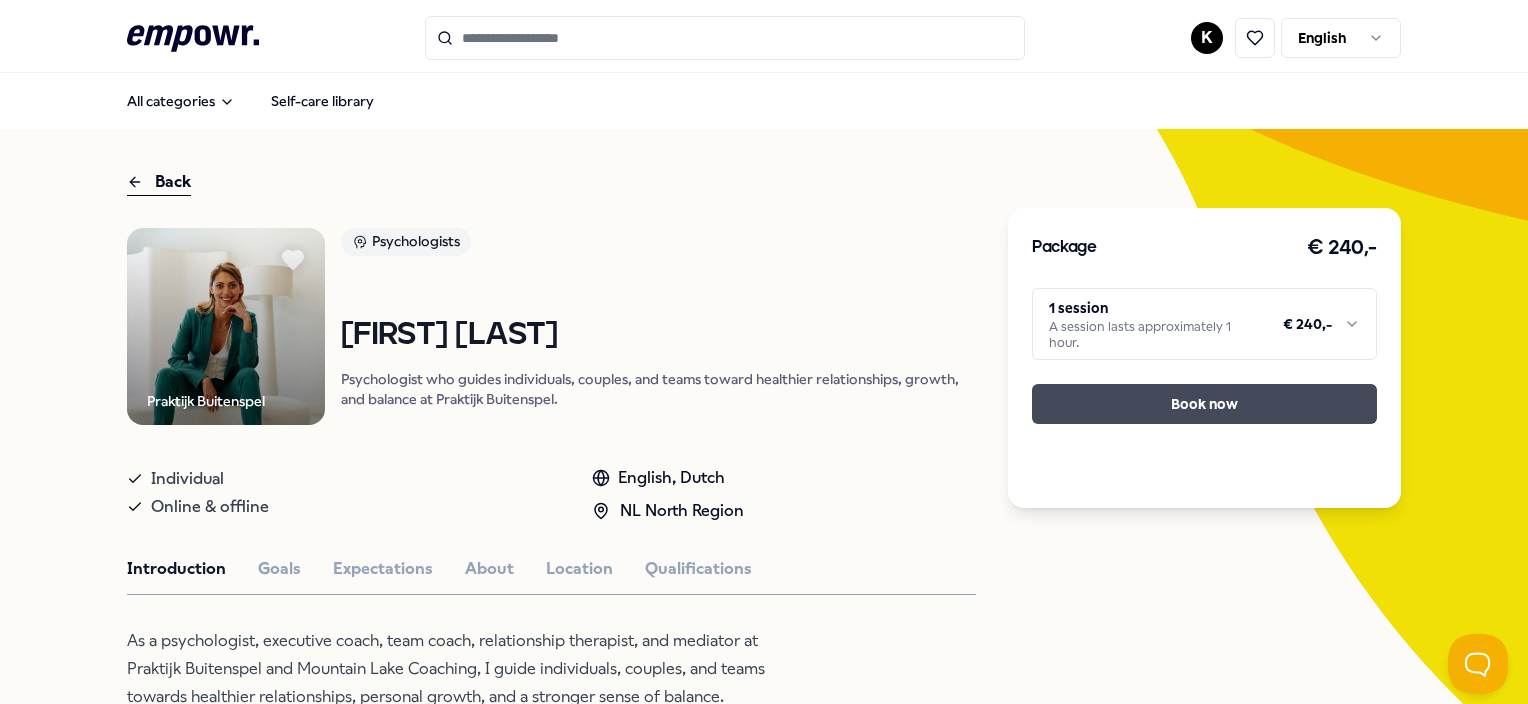 click on "Book now" at bounding box center [1204, 404] 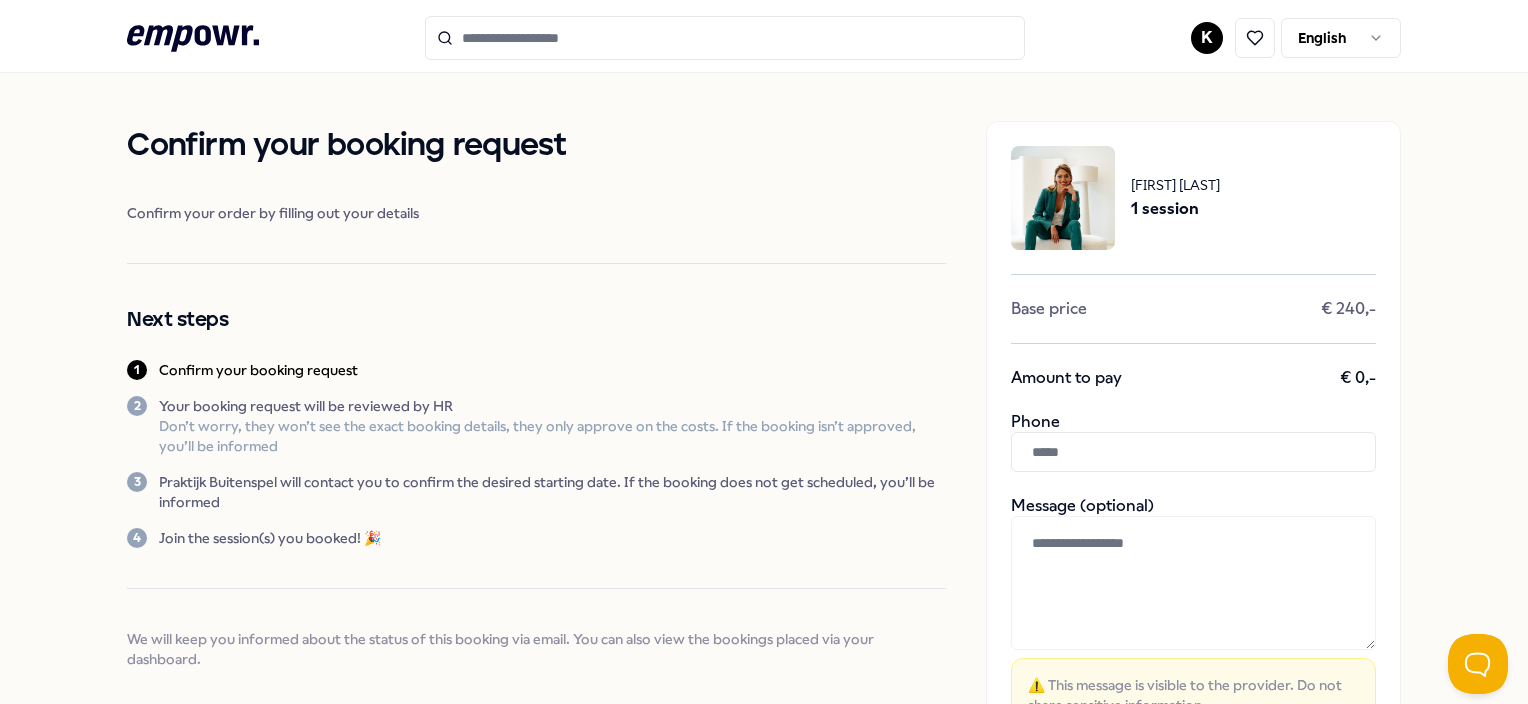 click at bounding box center [1193, 452] 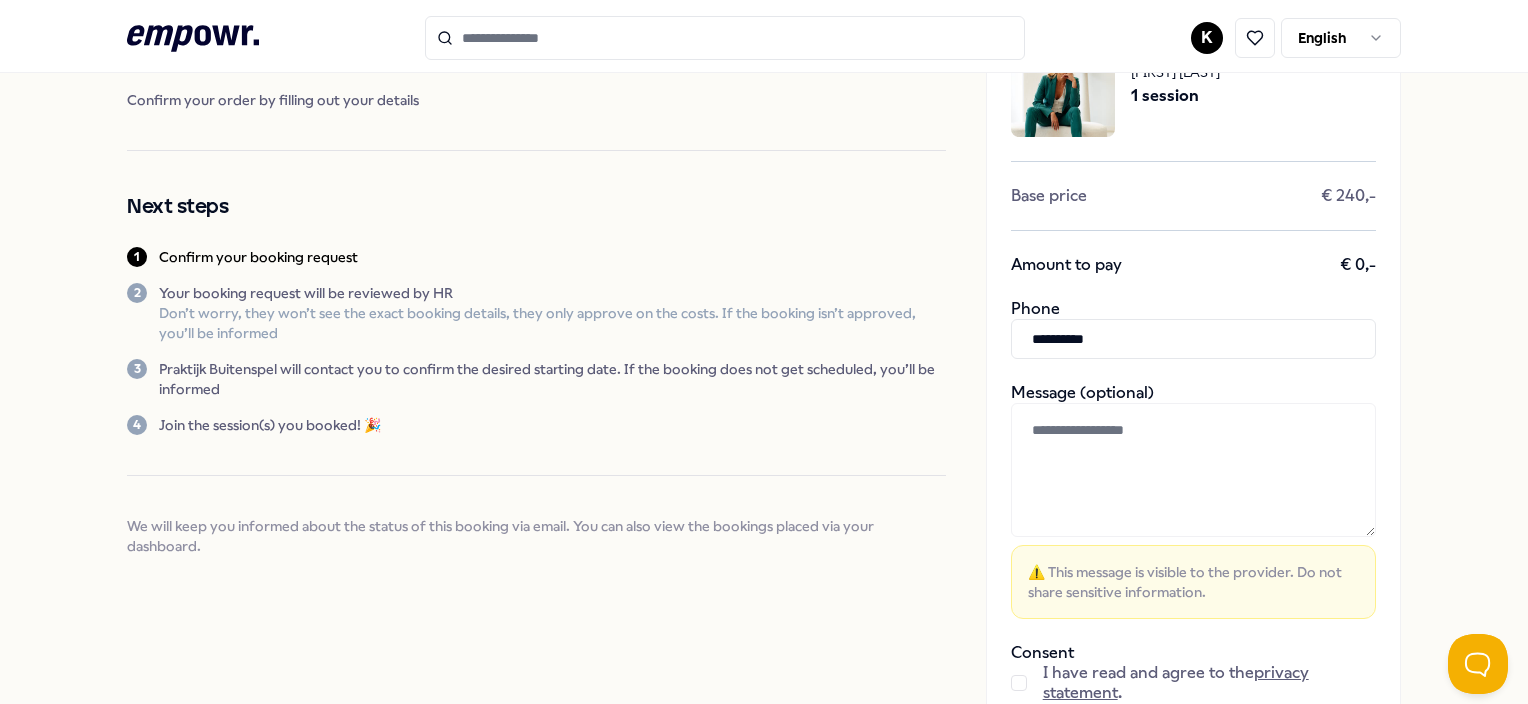 scroll, scrollTop: 200, scrollLeft: 0, axis: vertical 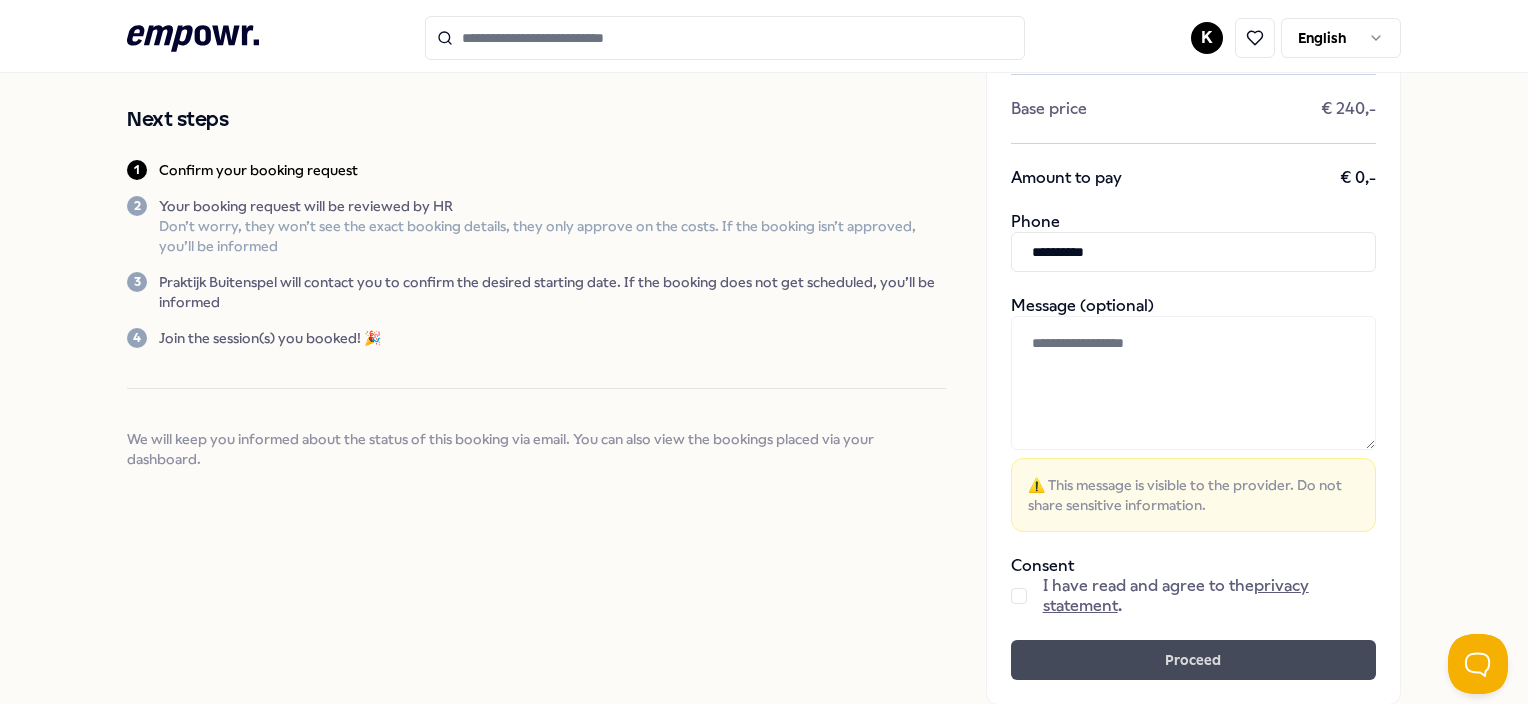 type on "**********" 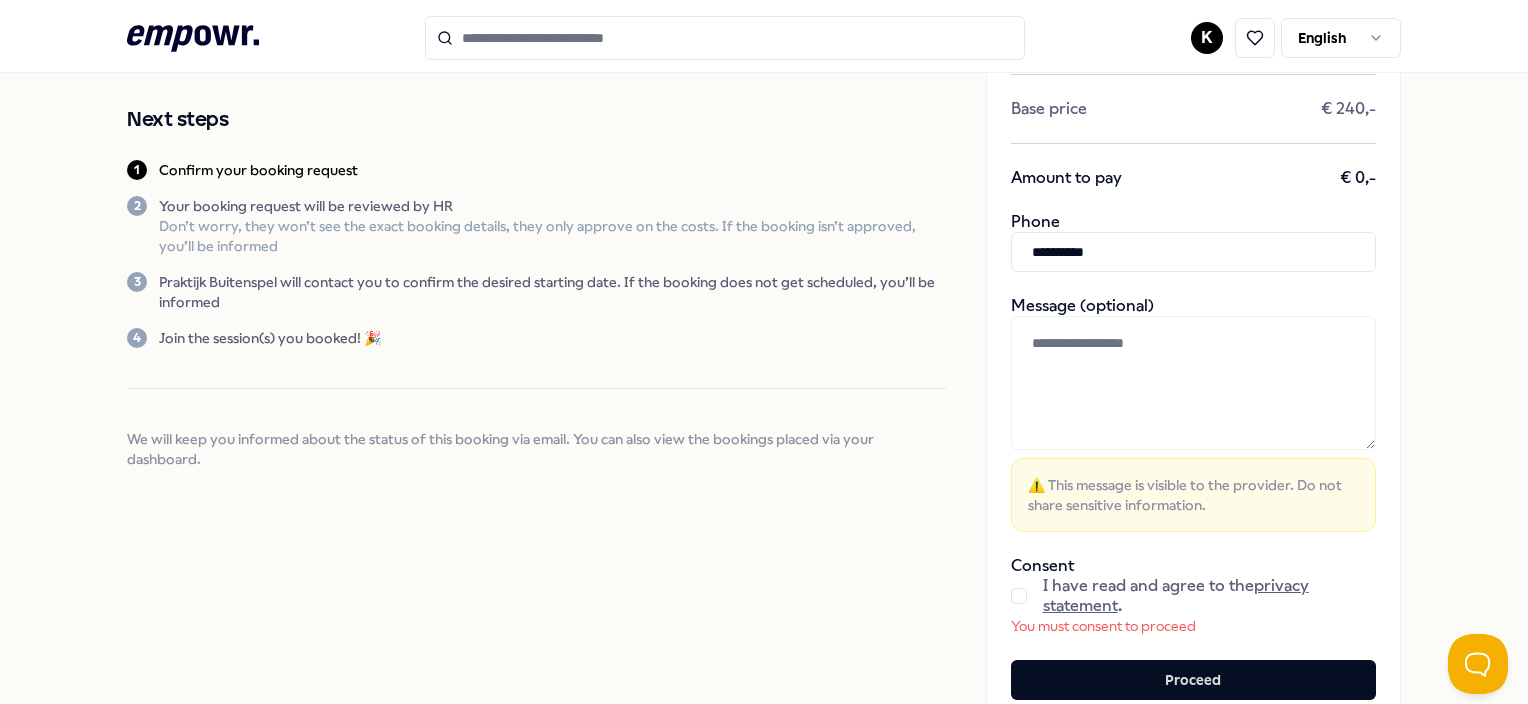click at bounding box center (1019, 596) 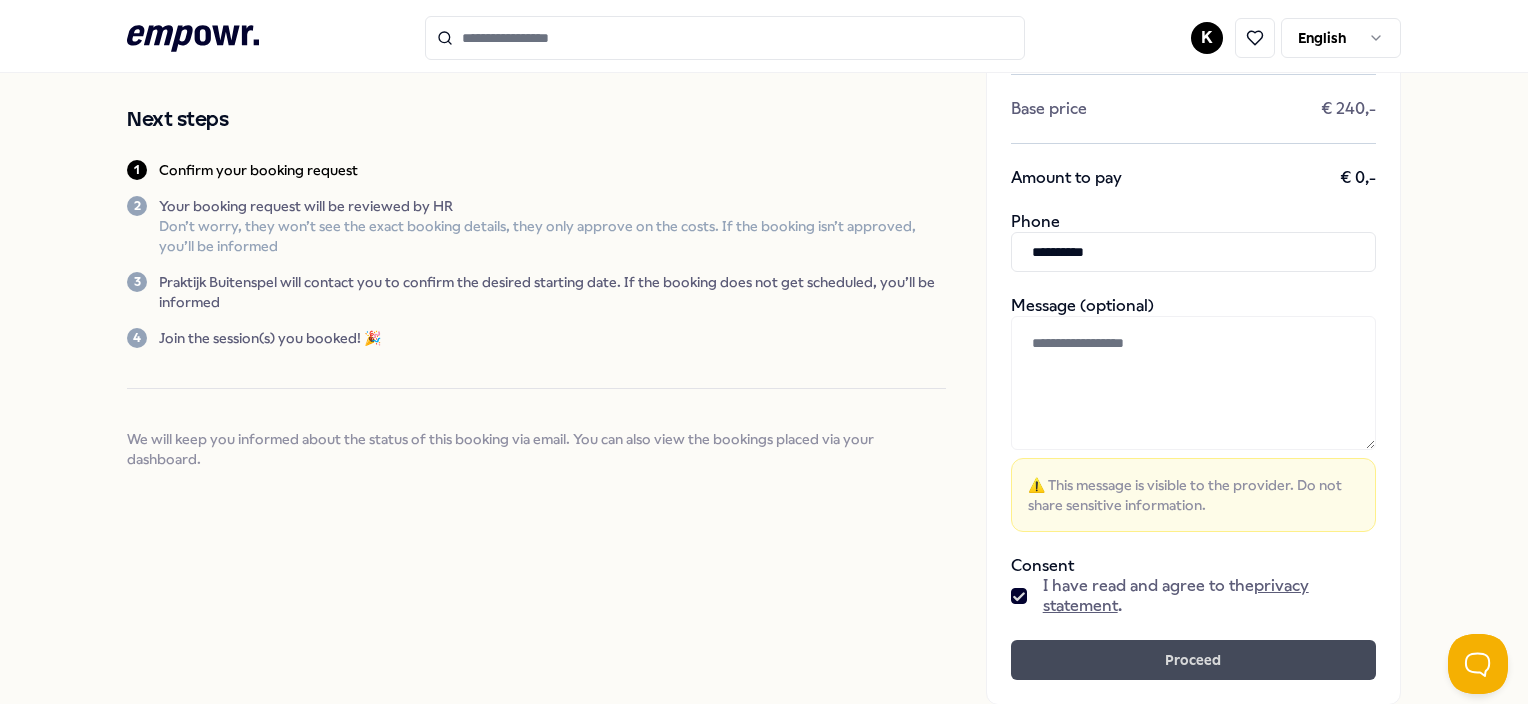 click on "Proceed" at bounding box center (1193, 660) 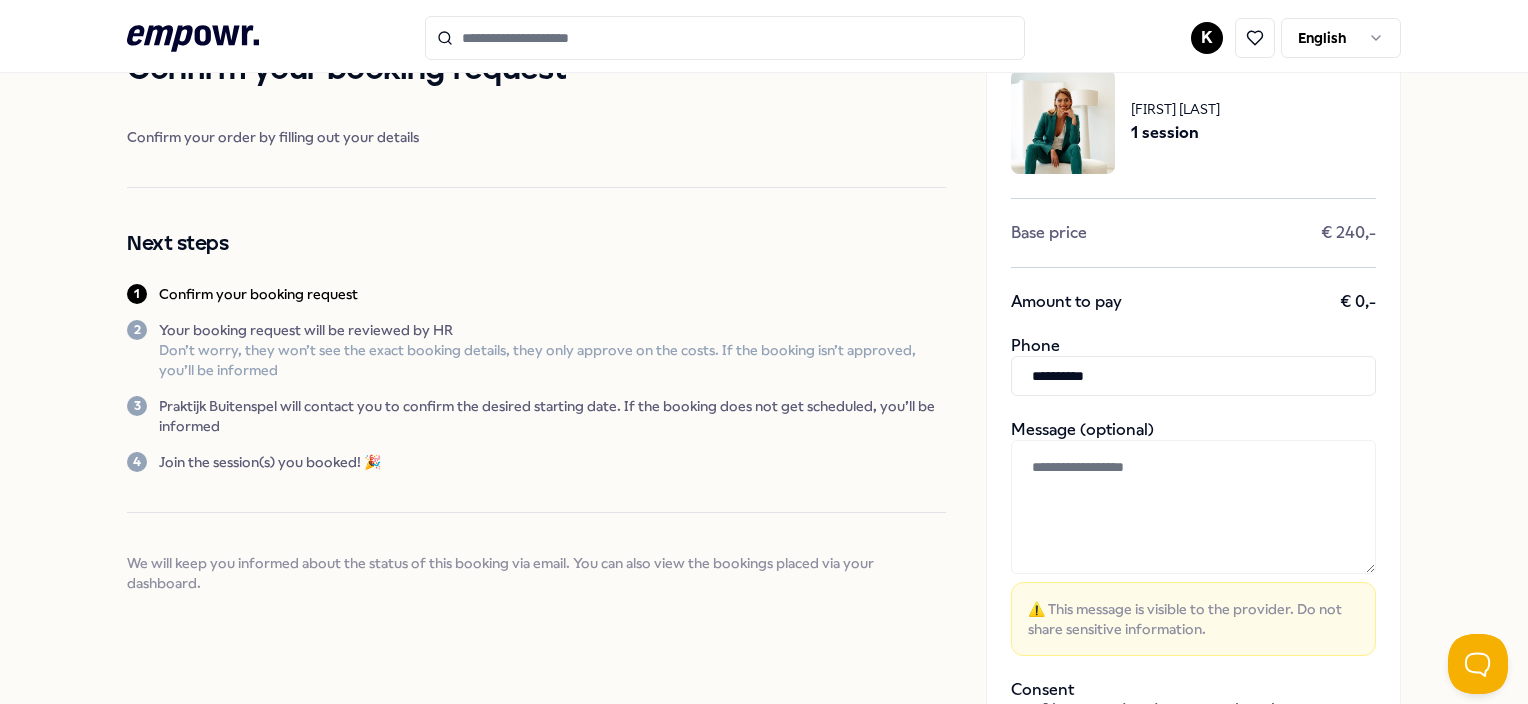scroll, scrollTop: 0, scrollLeft: 0, axis: both 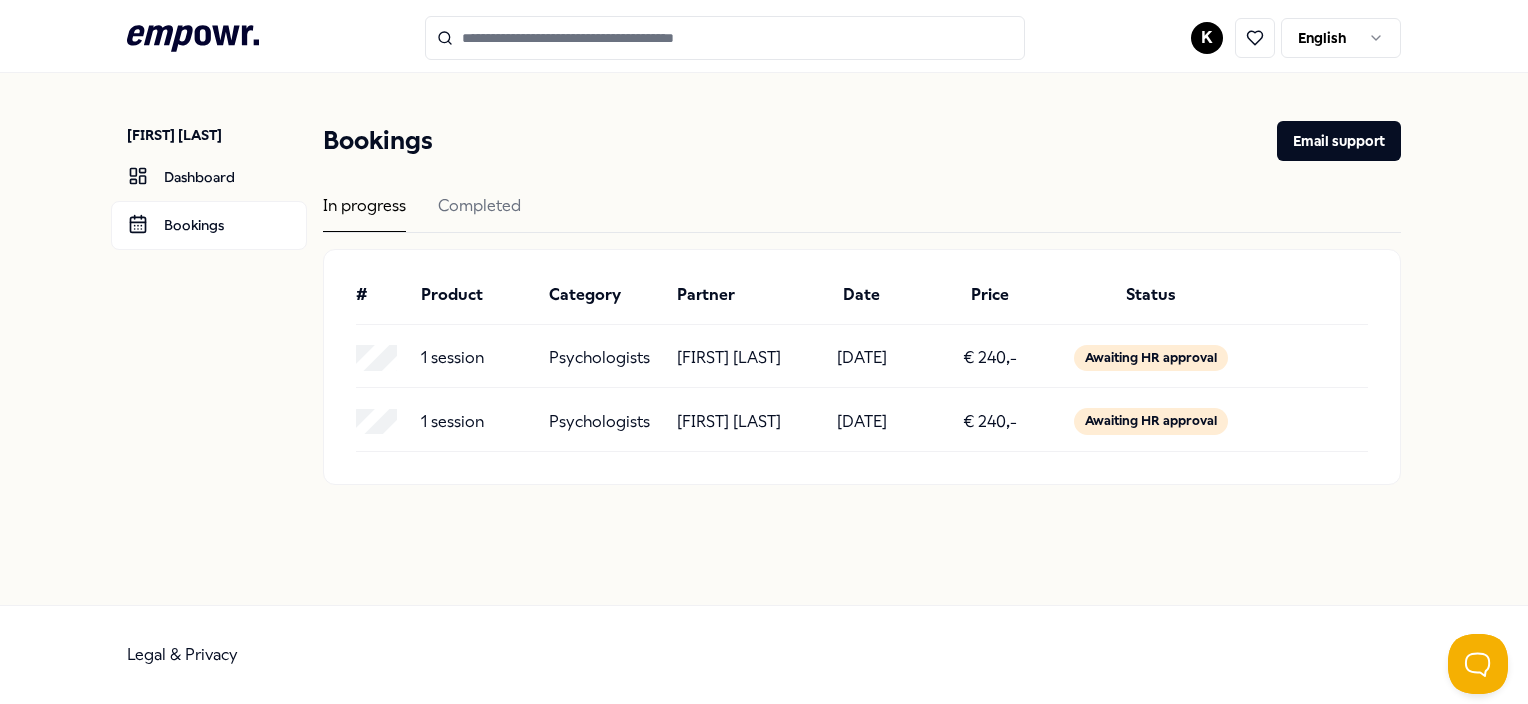 click on "Awaiting HR approval" at bounding box center (1151, 421) 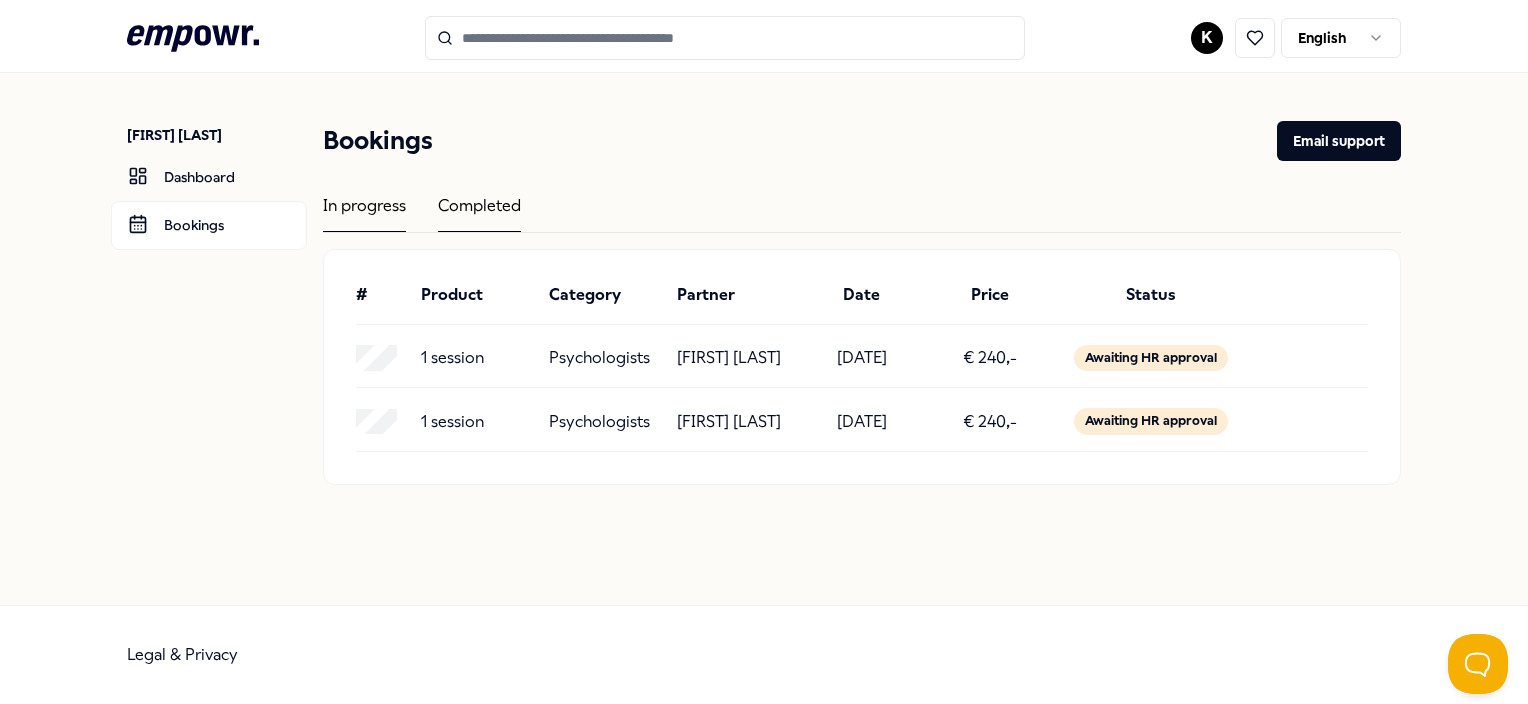 click on "Completed" at bounding box center [479, 212] 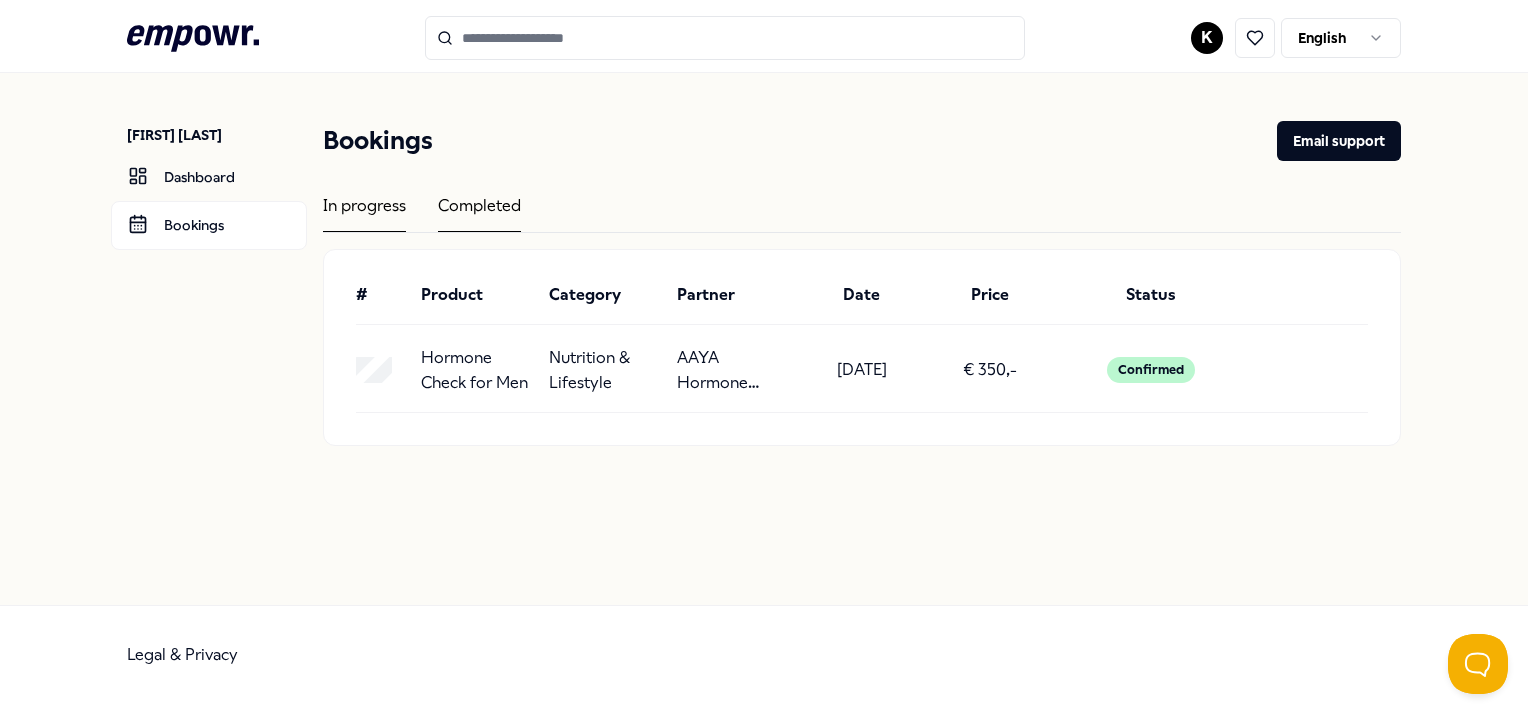 click on "In progress" at bounding box center (364, 212) 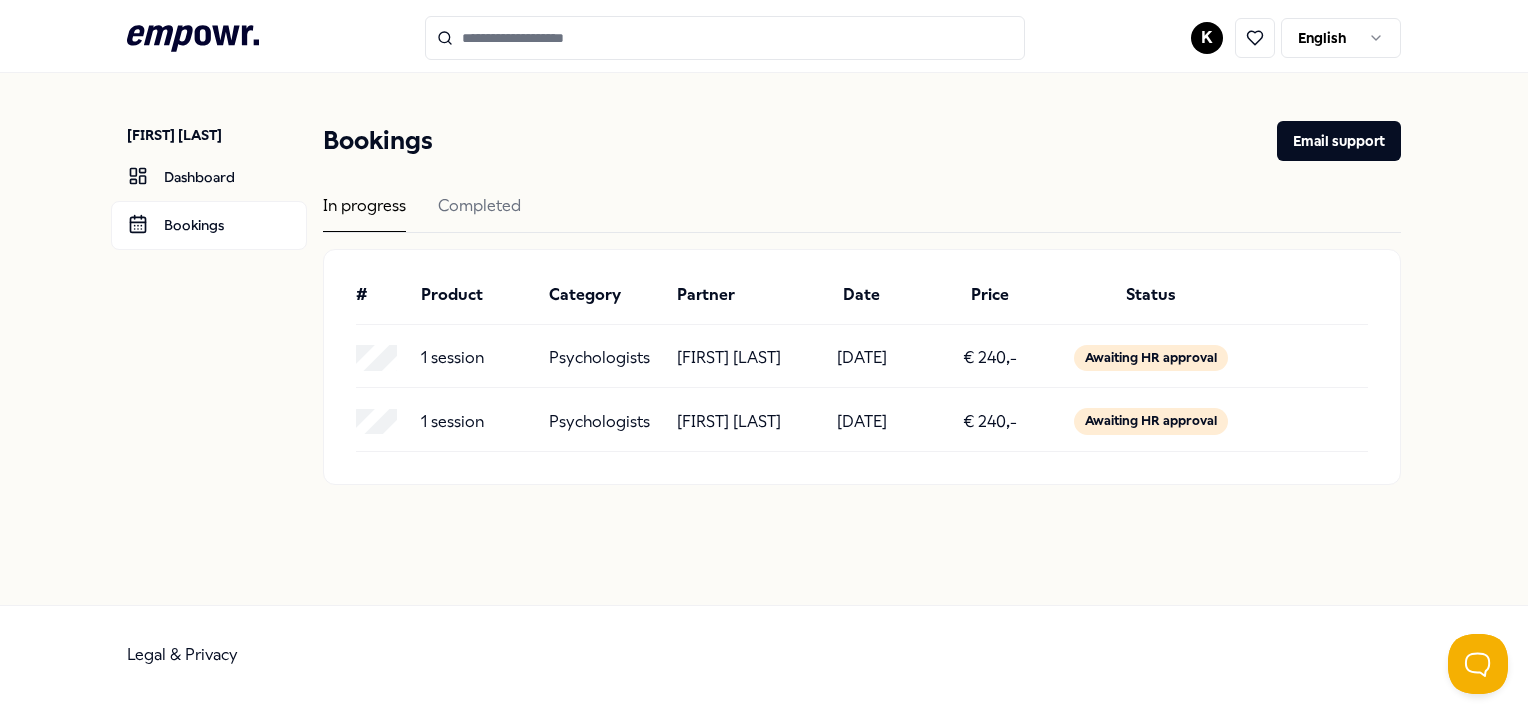 click on "Psychologists" at bounding box center [599, 422] 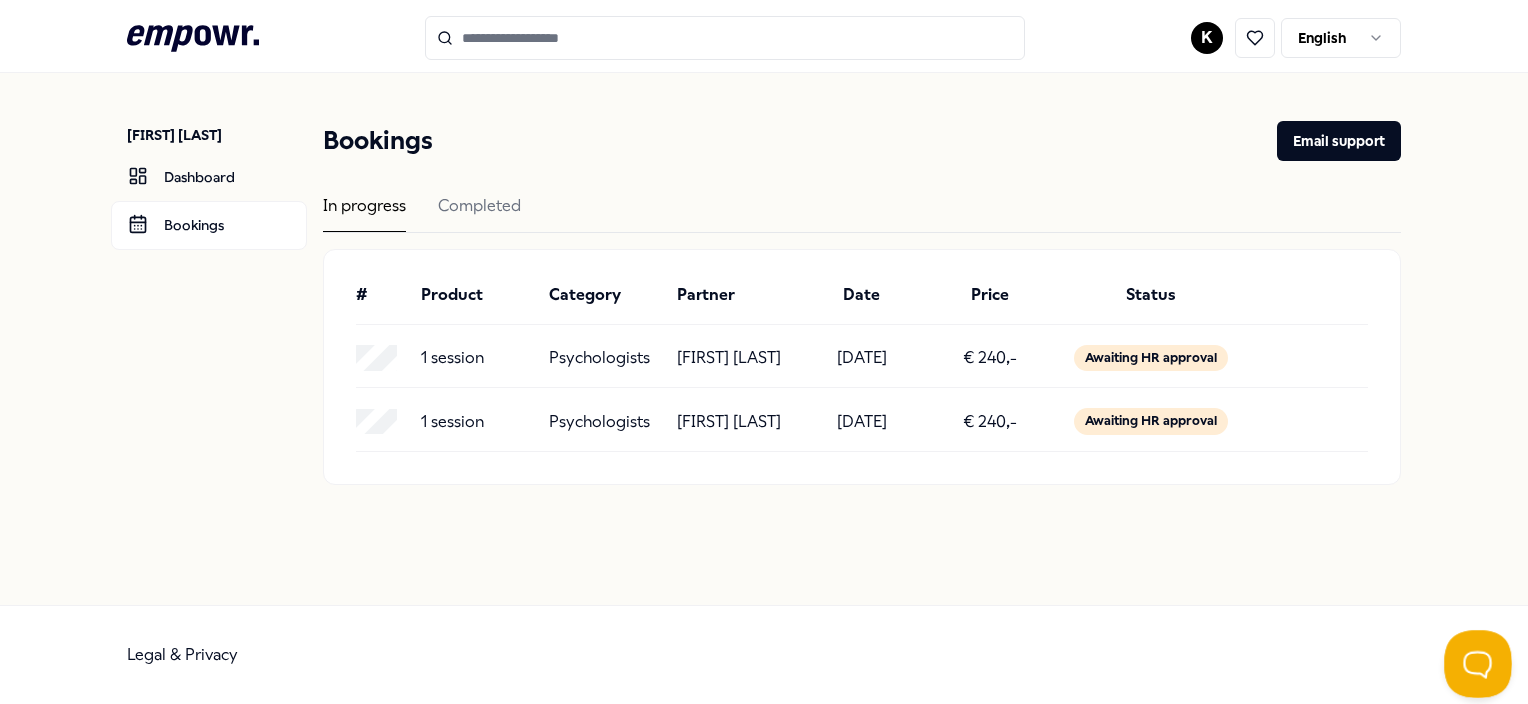 click at bounding box center (1474, 660) 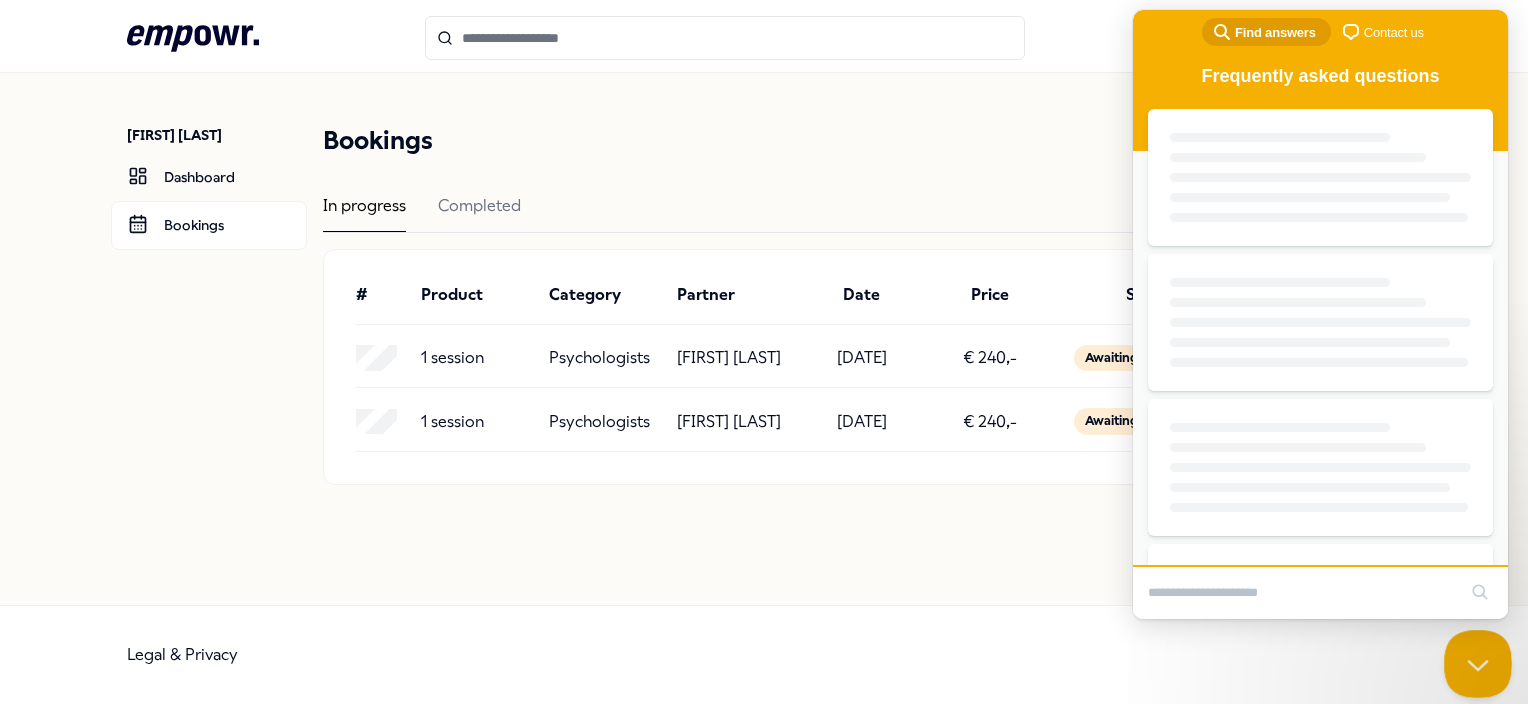 scroll, scrollTop: 0, scrollLeft: 0, axis: both 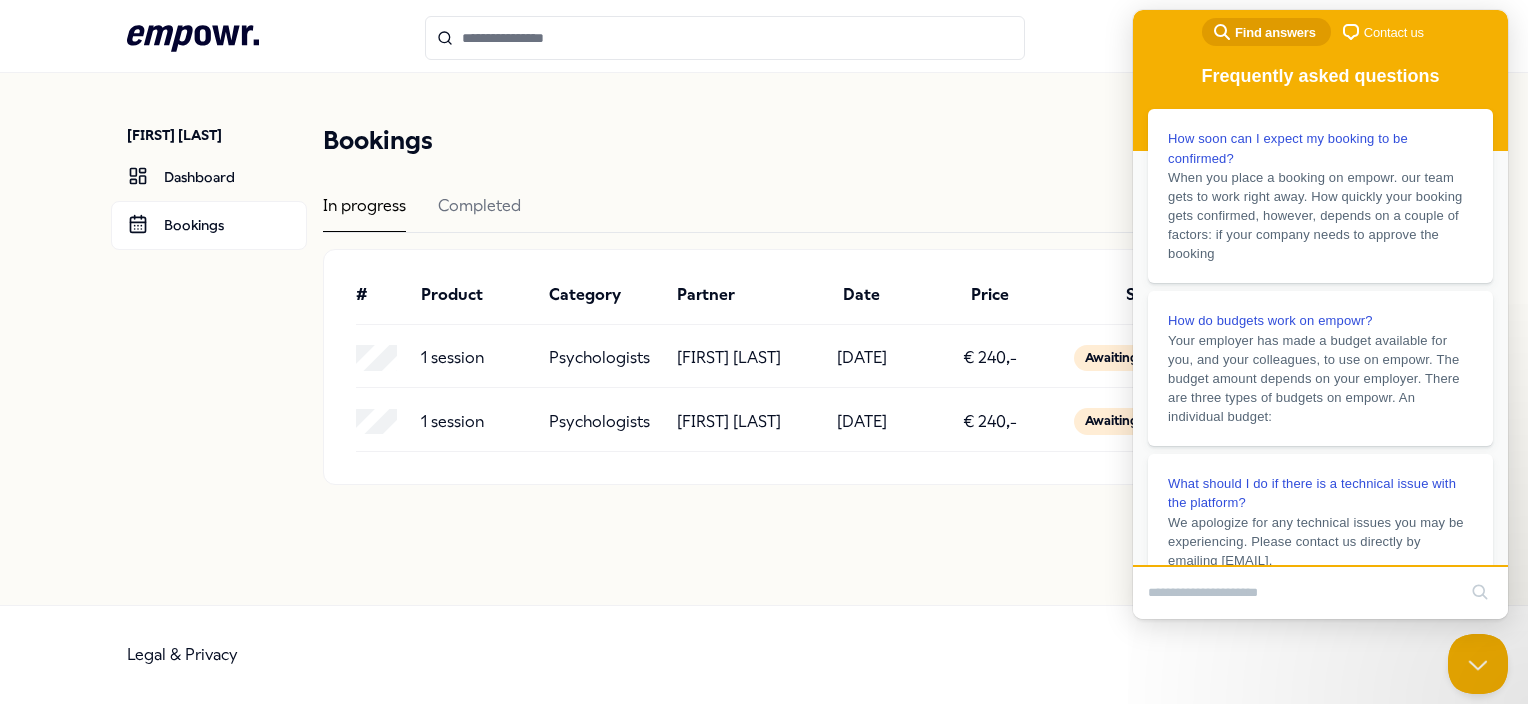 click on "Bookings Email support In progress Completed # Product Category Partner Date Price Status 1 session Psychologists [FIRST] [LAST] [DATE] € 240,- Awaiting HR approval 1 session Psychologists [FIRST] [LAST] [DATE] € 240,- Awaiting HR approval" at bounding box center [861, 303] 